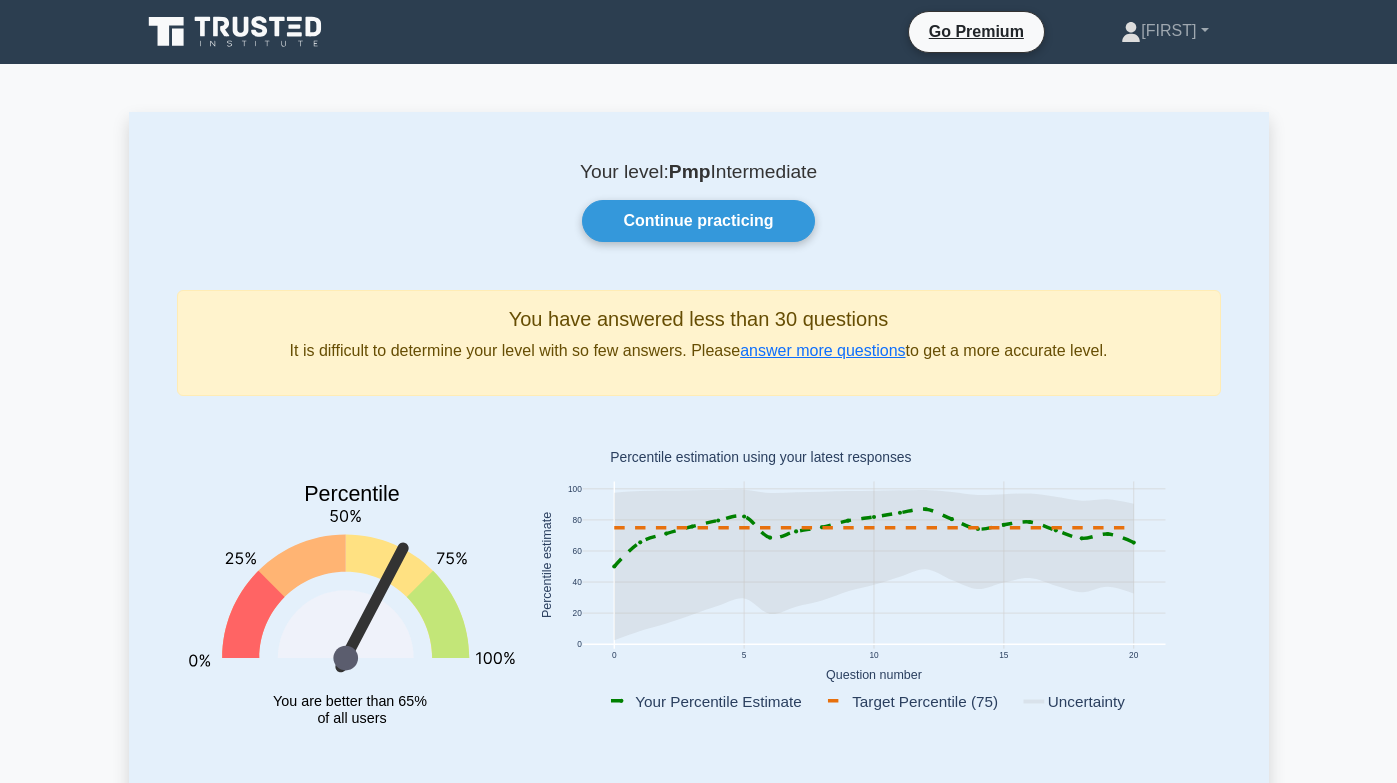 scroll, scrollTop: 0, scrollLeft: 0, axis: both 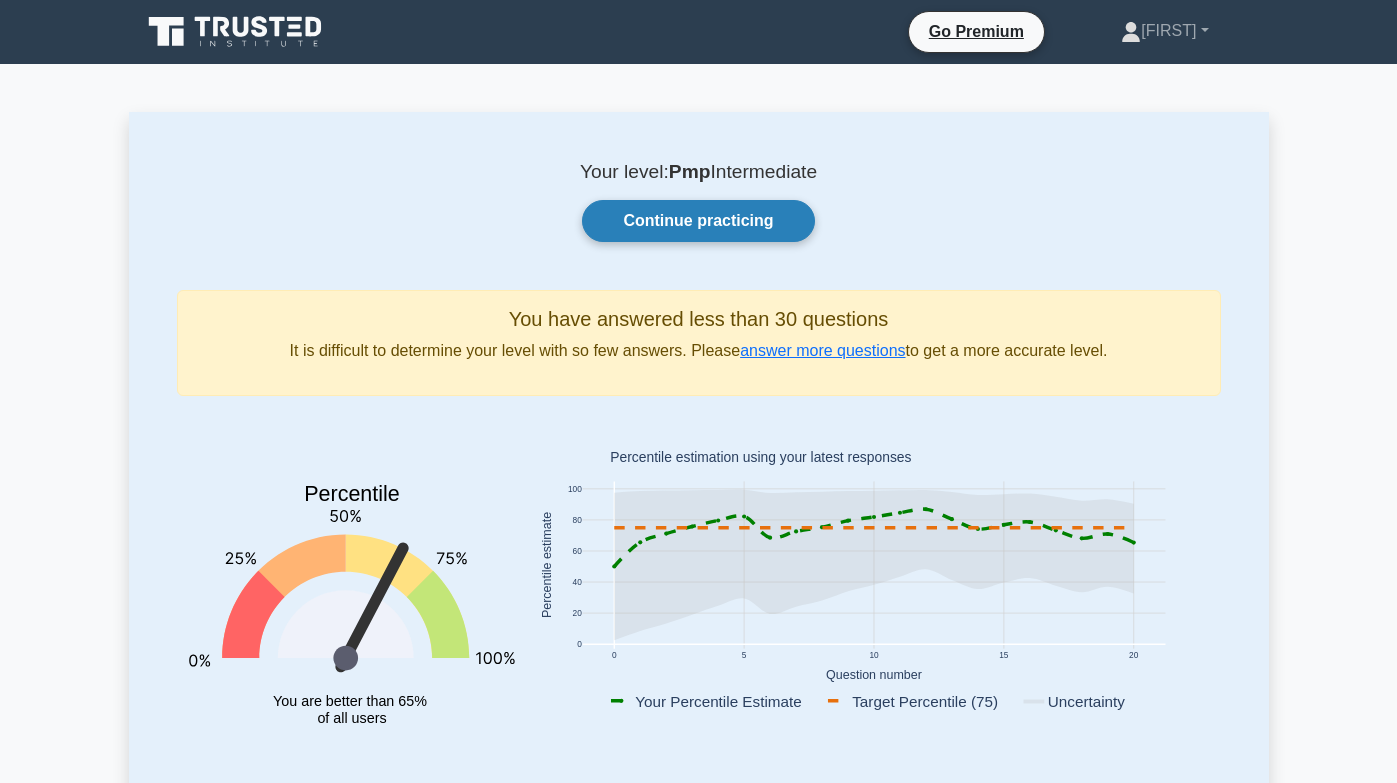 click on "Continue practicing" at bounding box center [698, 221] 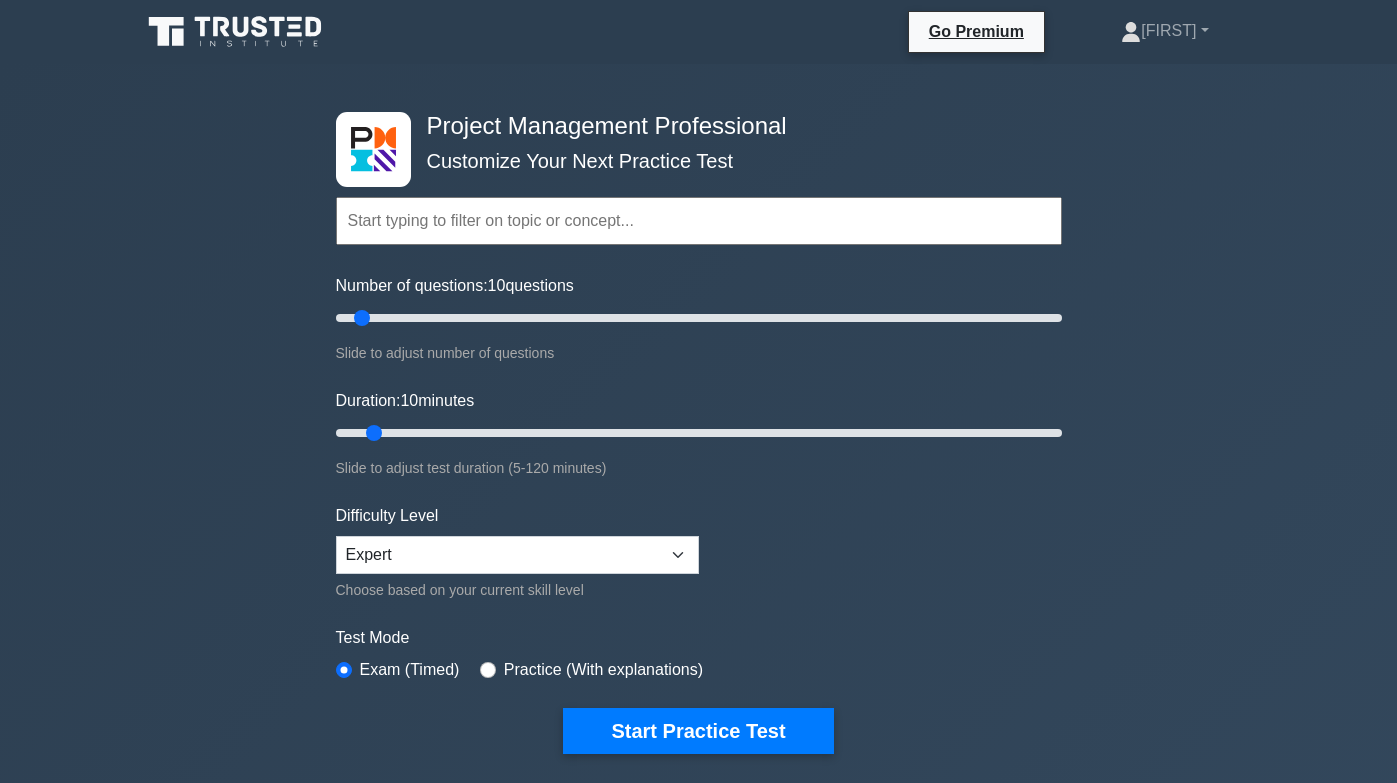 scroll, scrollTop: 0, scrollLeft: 0, axis: both 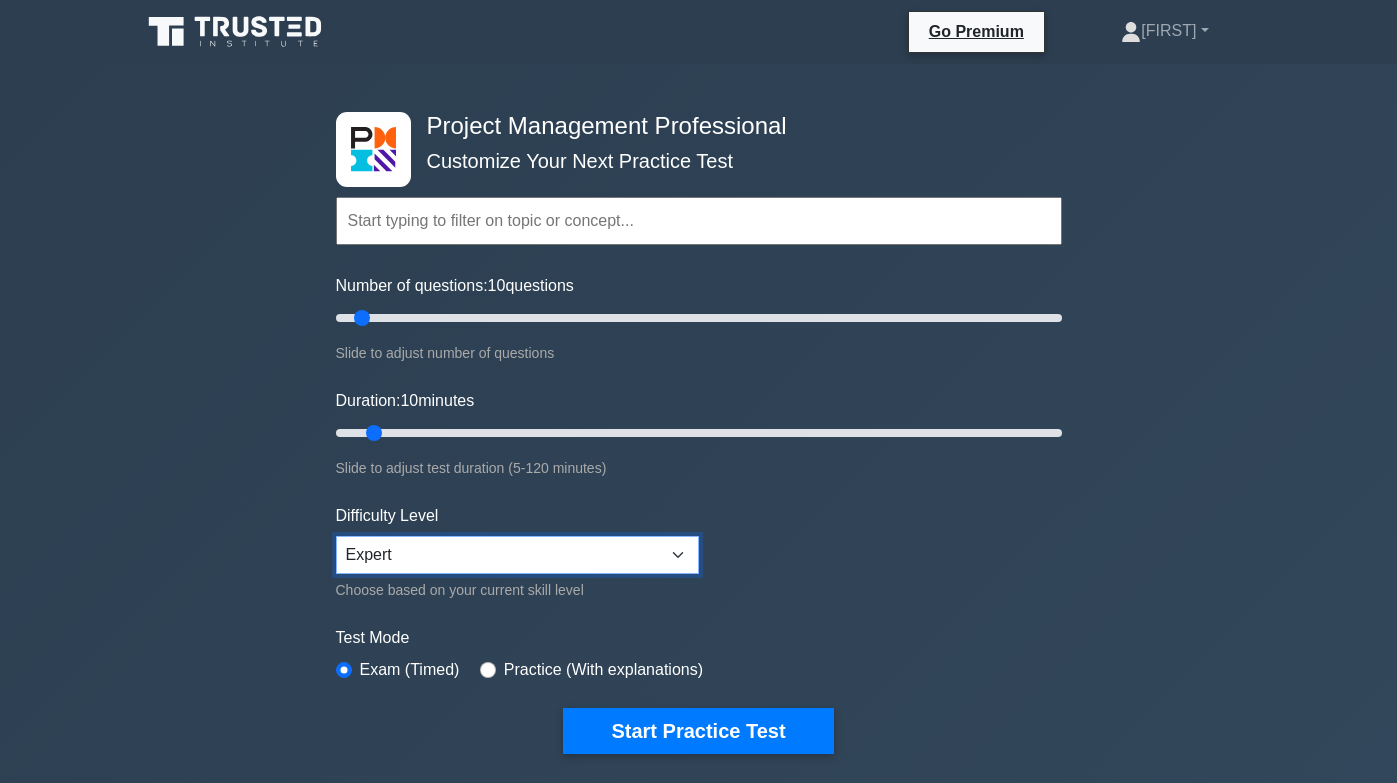 click on "Beginner
Intermediate
Expert" at bounding box center [517, 555] 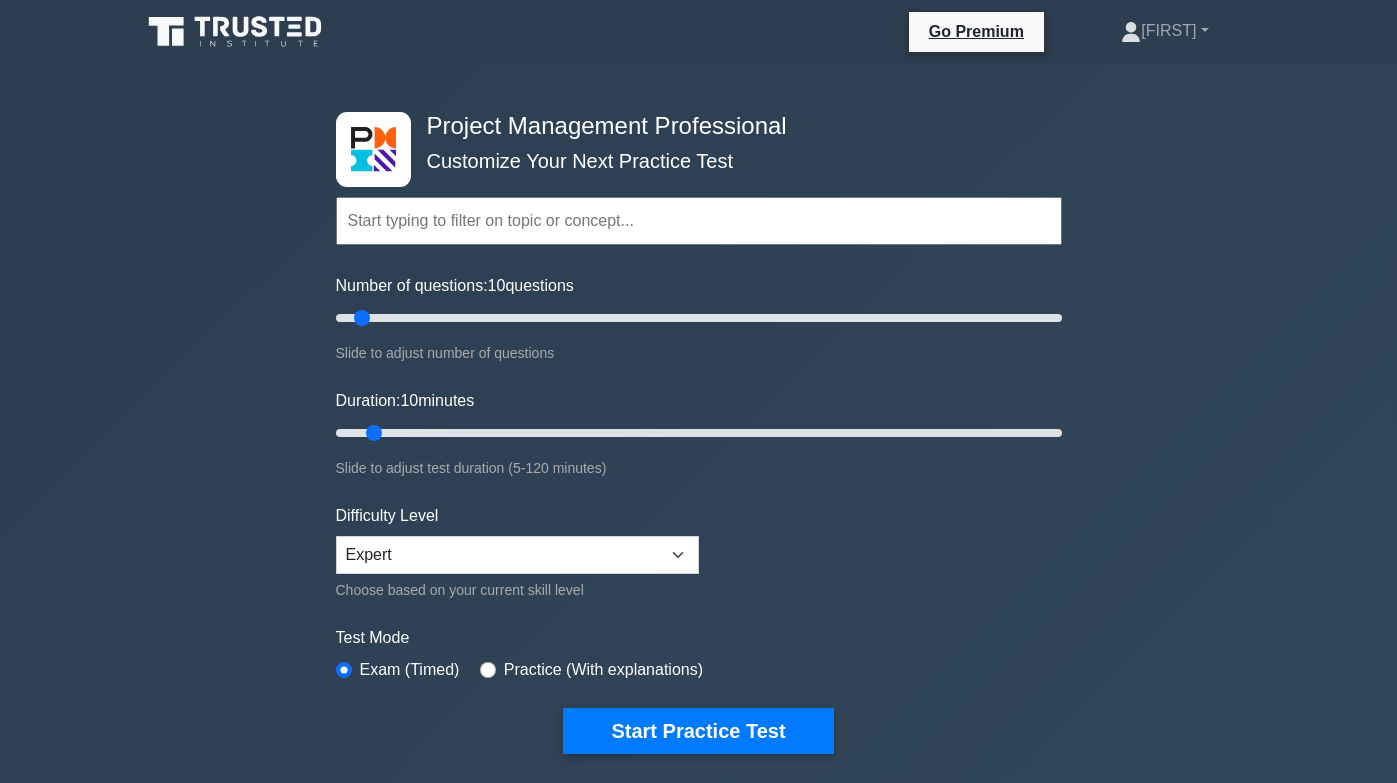 click on "Topics
Scope Management
Time Management
Cost Management
Quality Management
Risk Management
Integration Management
Human Resource Management
Communication Management
Procurement Management" at bounding box center (699, 445) 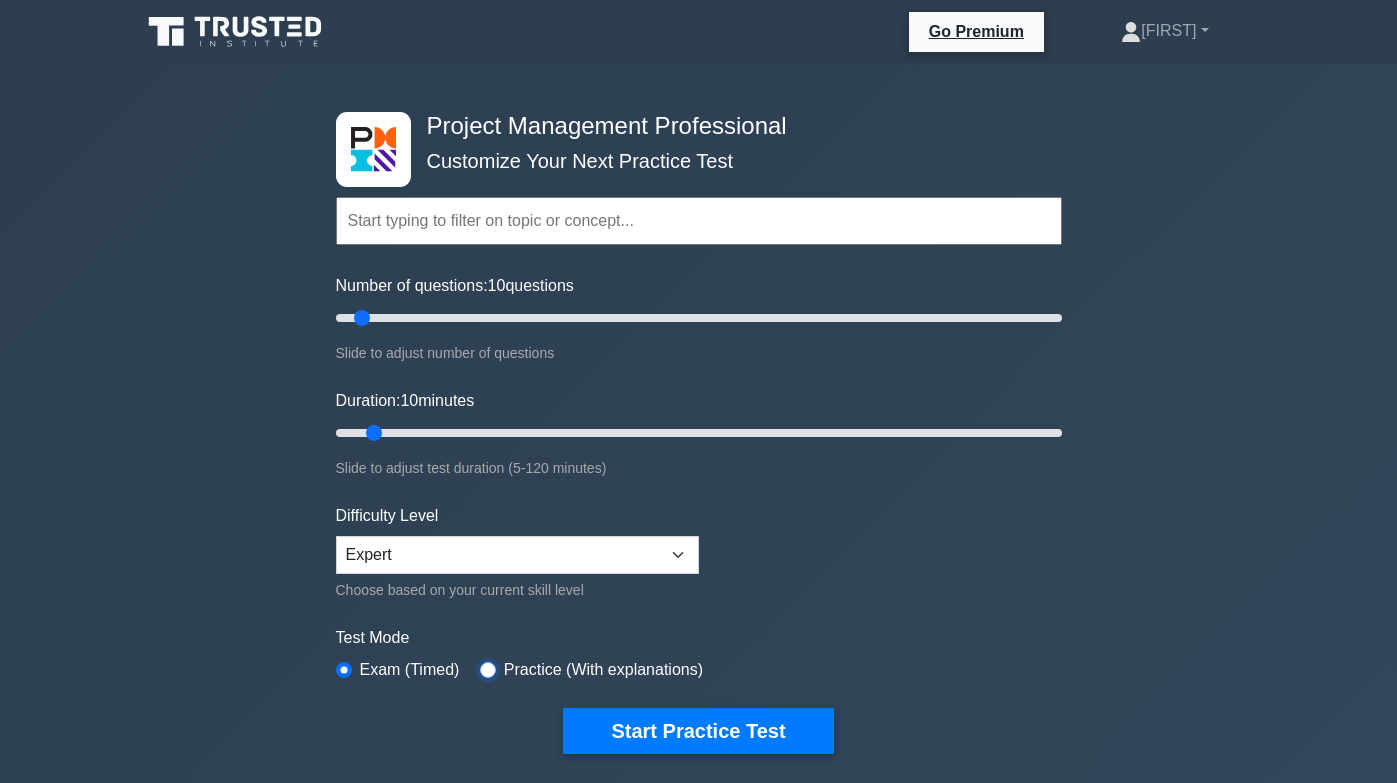 click at bounding box center [488, 670] 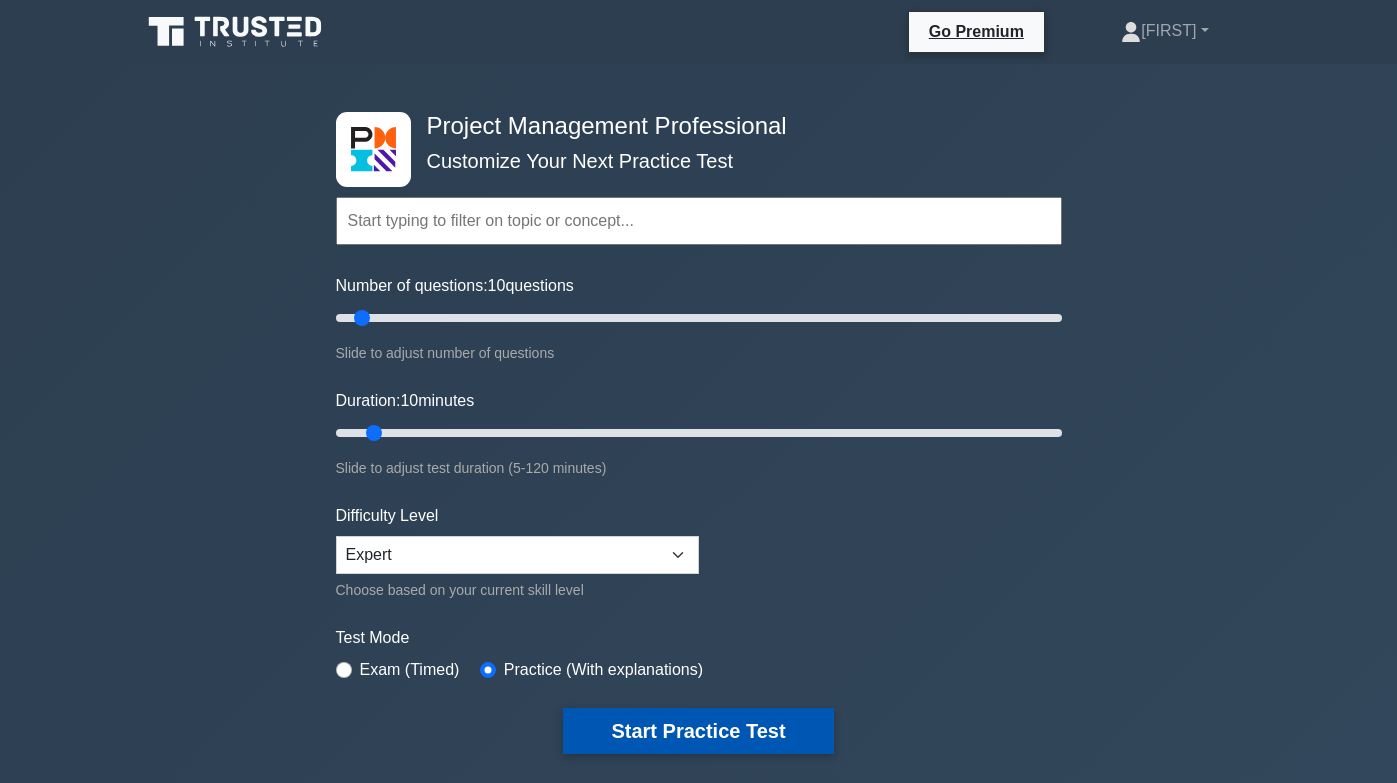 click on "Start Practice Test" at bounding box center (698, 731) 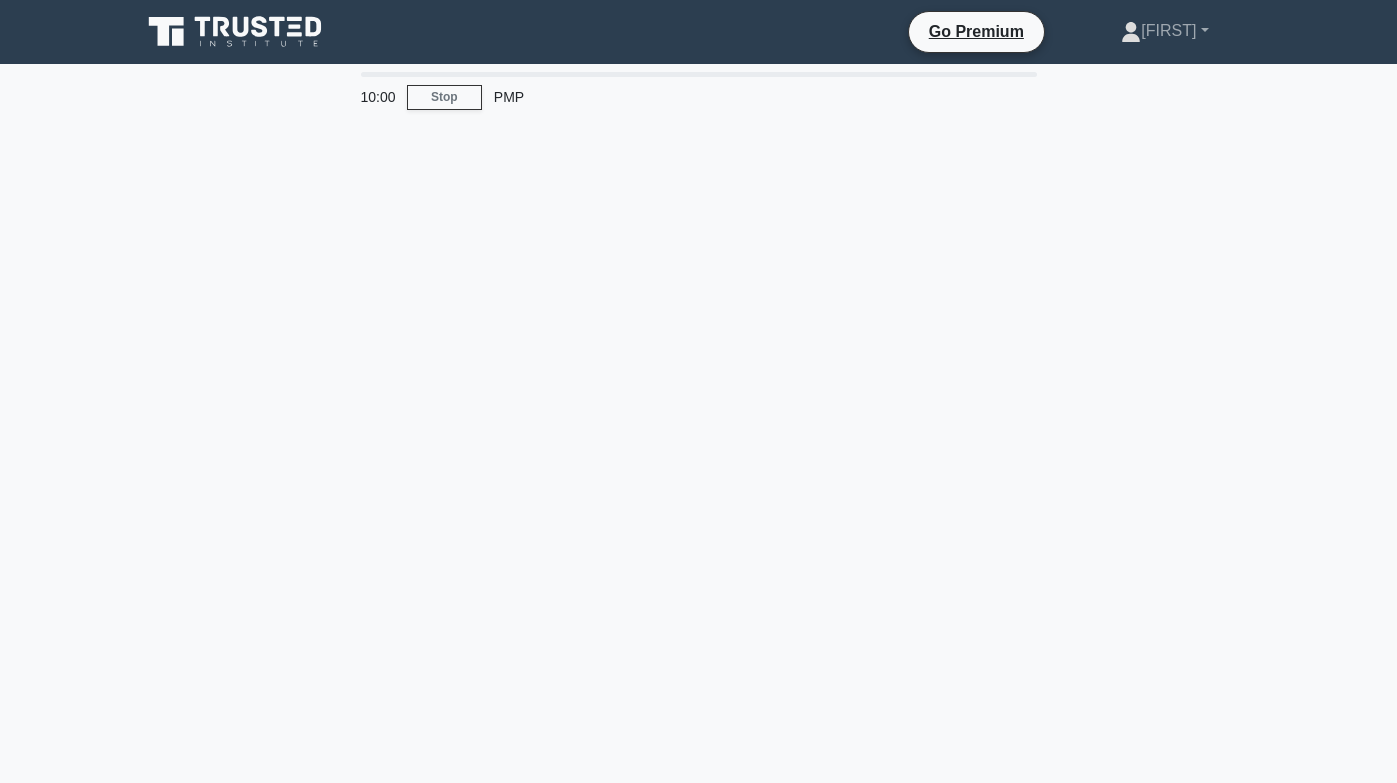 scroll, scrollTop: 0, scrollLeft: 0, axis: both 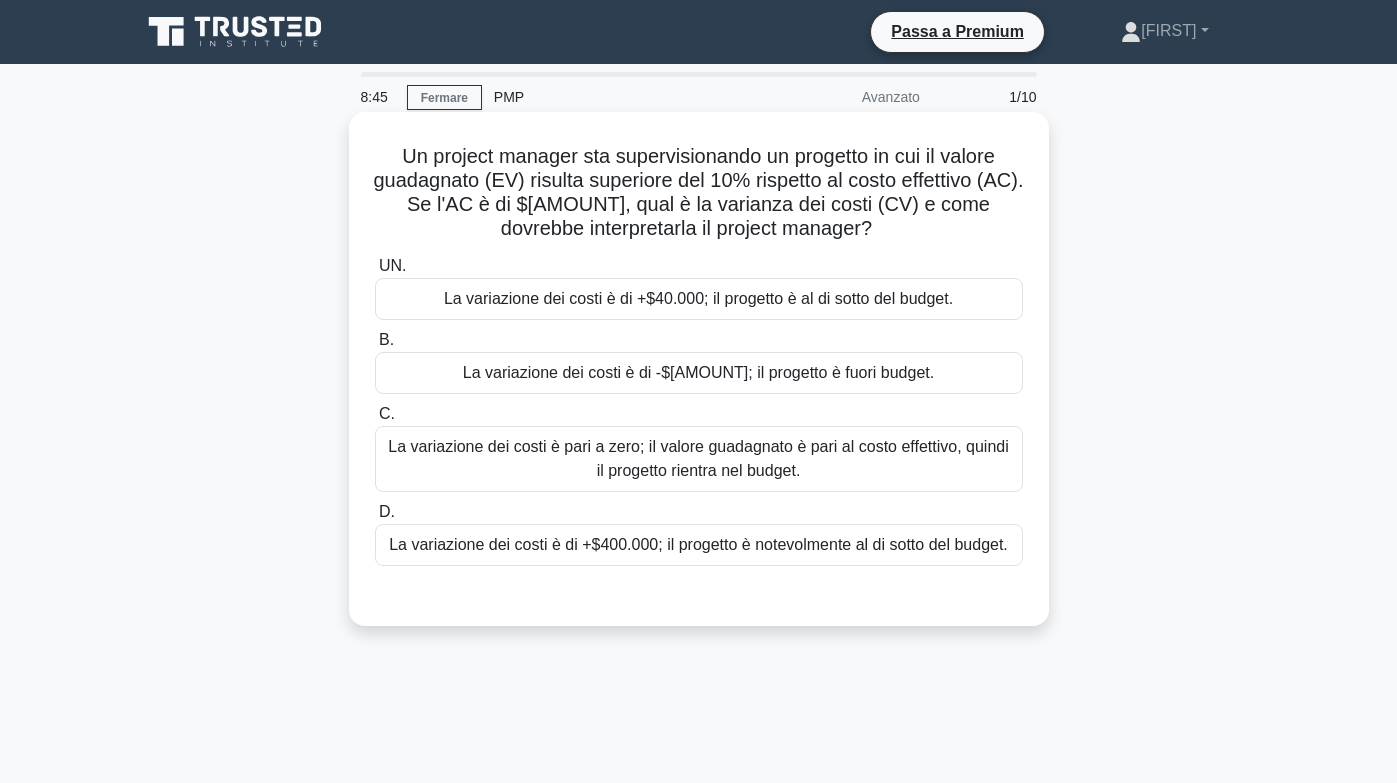 click on "La variazione dei costi è di +$40.000; il progetto è al di sotto del budget." at bounding box center (698, 298) 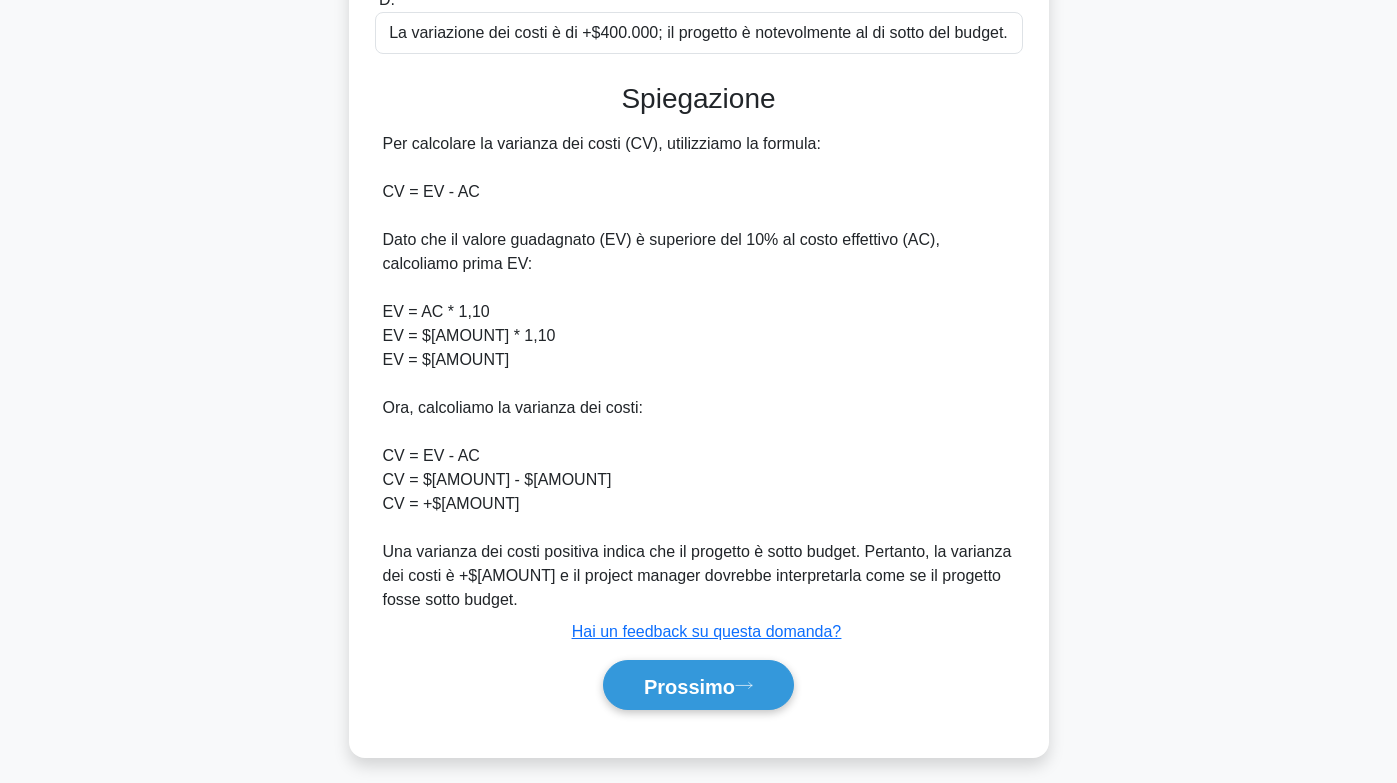 scroll, scrollTop: 526, scrollLeft: 0, axis: vertical 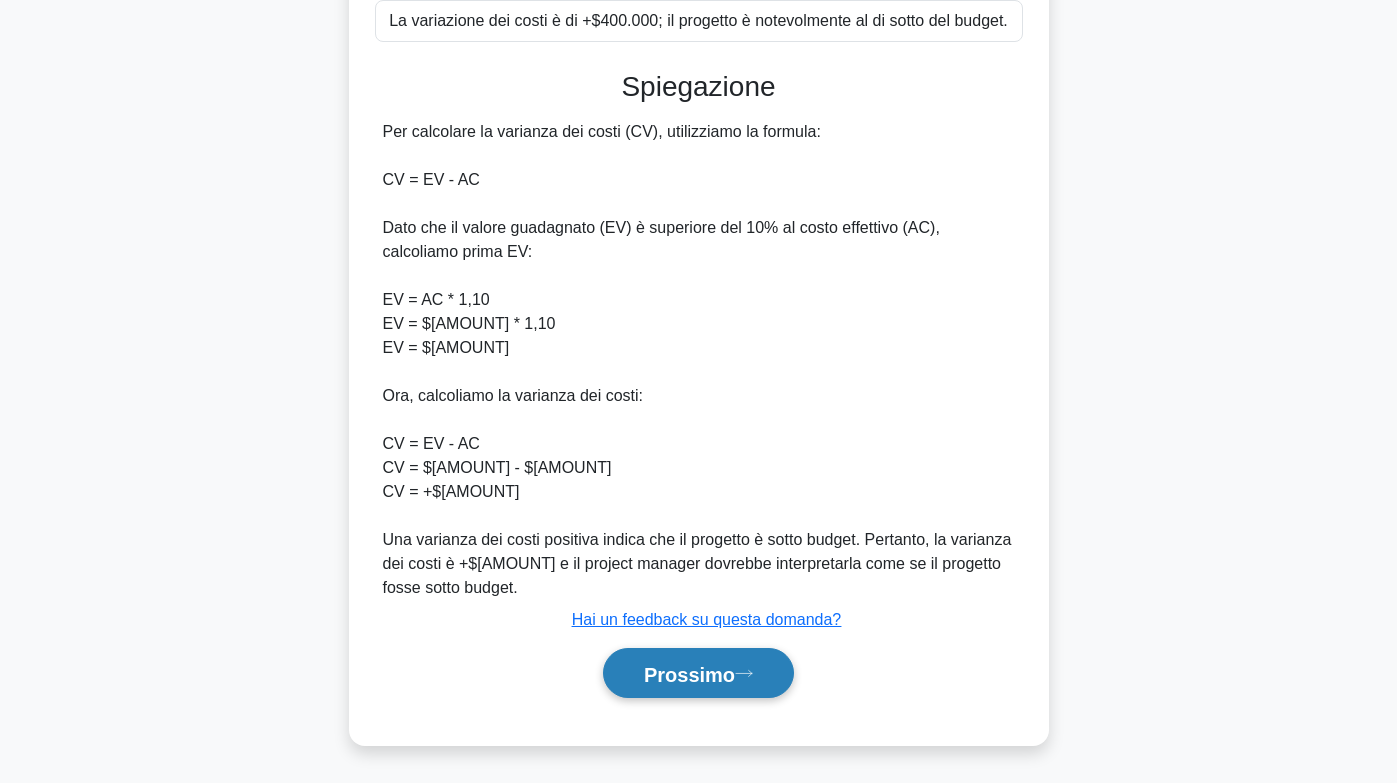 click on "Prossimo" at bounding box center [698, 673] 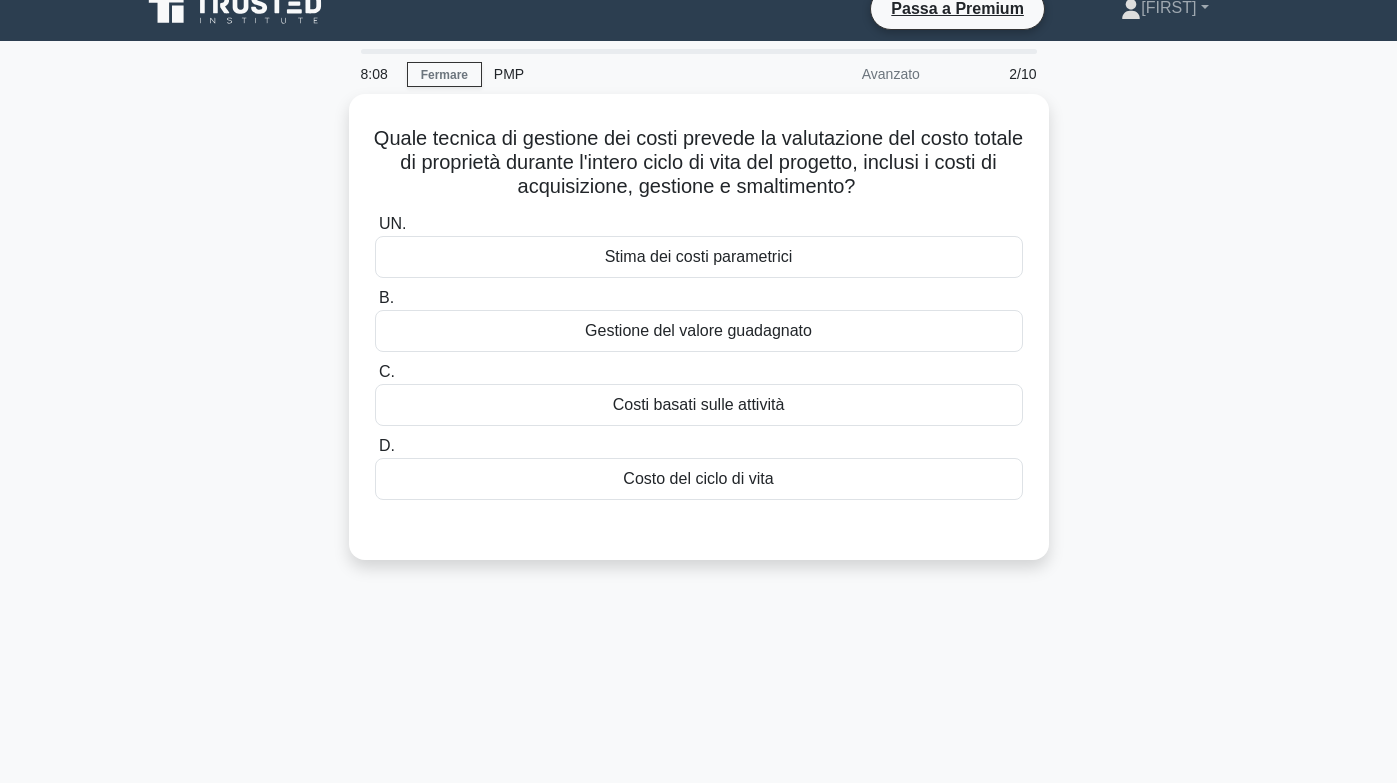 scroll, scrollTop: 0, scrollLeft: 0, axis: both 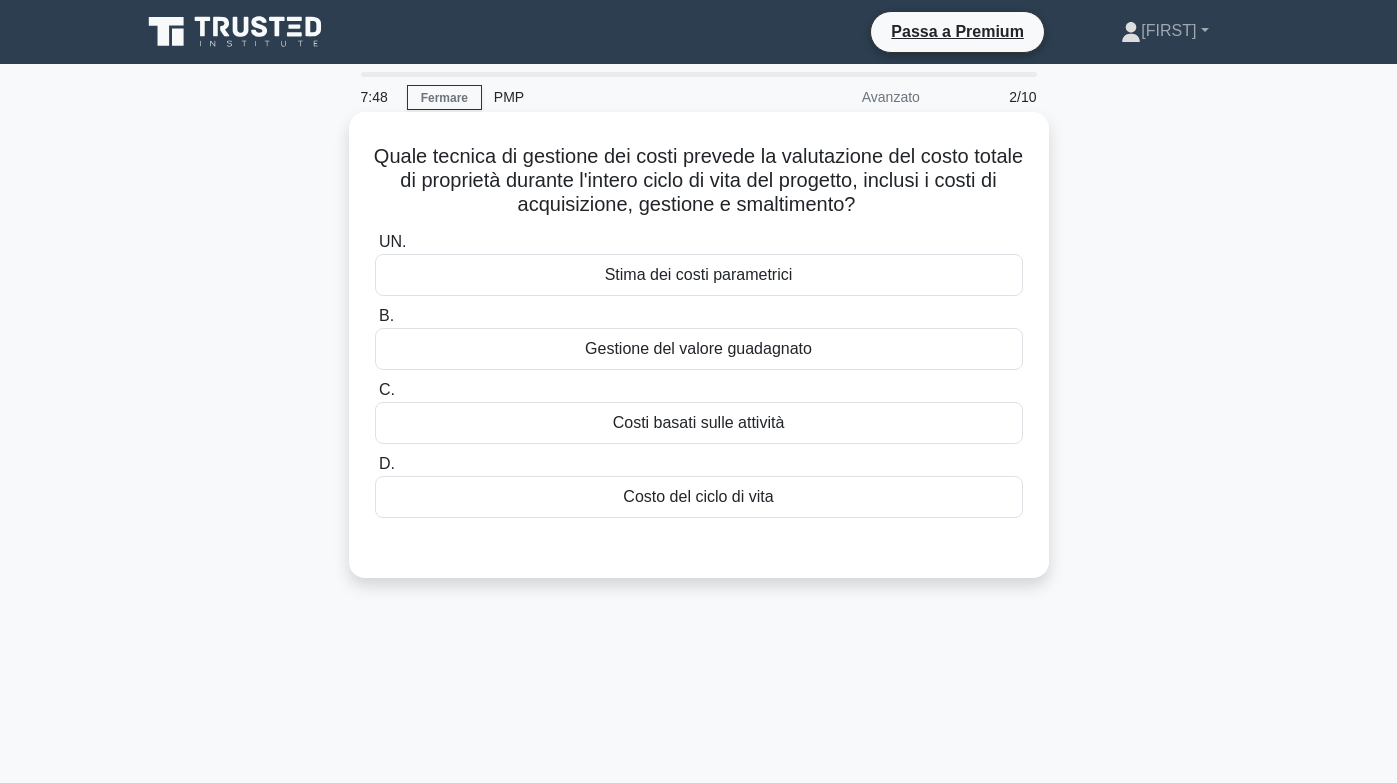 click on "Costo del ciclo di vita" at bounding box center [699, 497] 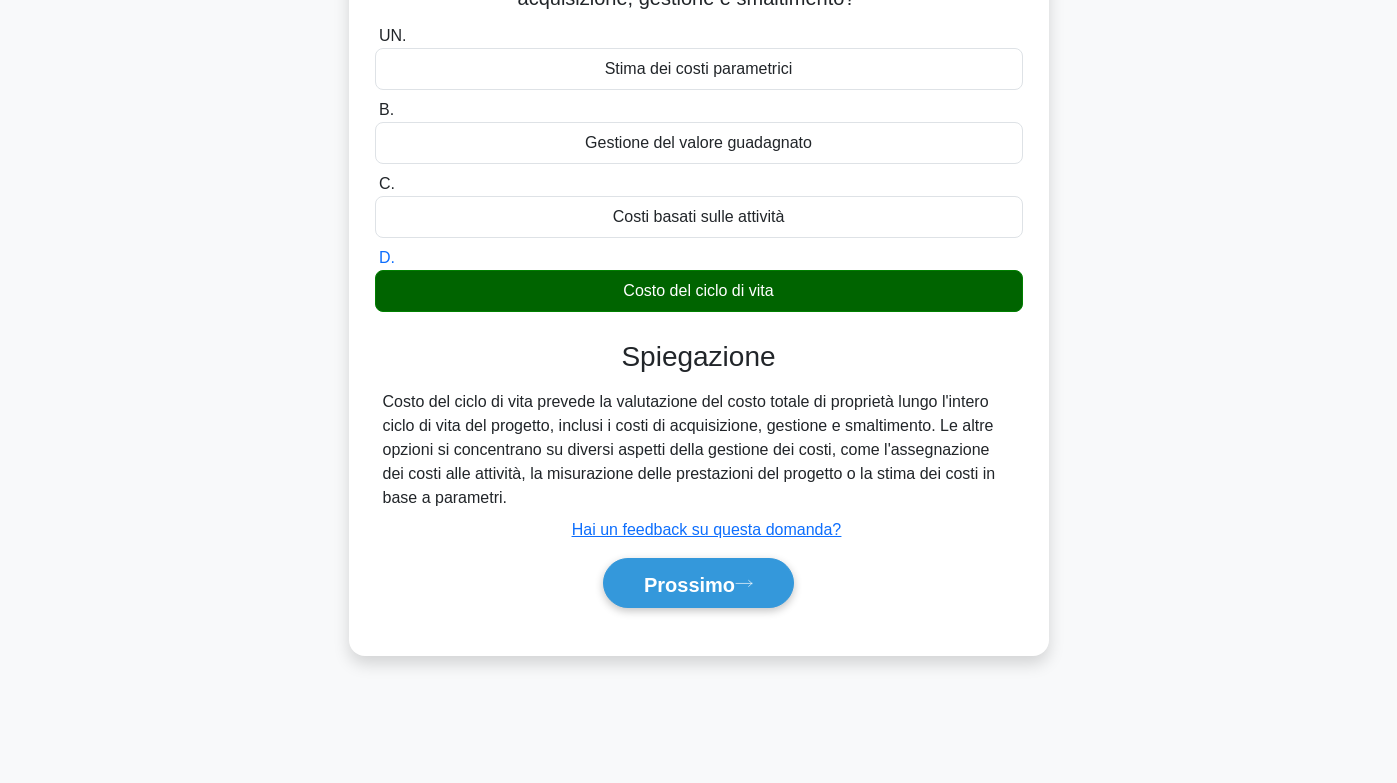 scroll, scrollTop: 297, scrollLeft: 0, axis: vertical 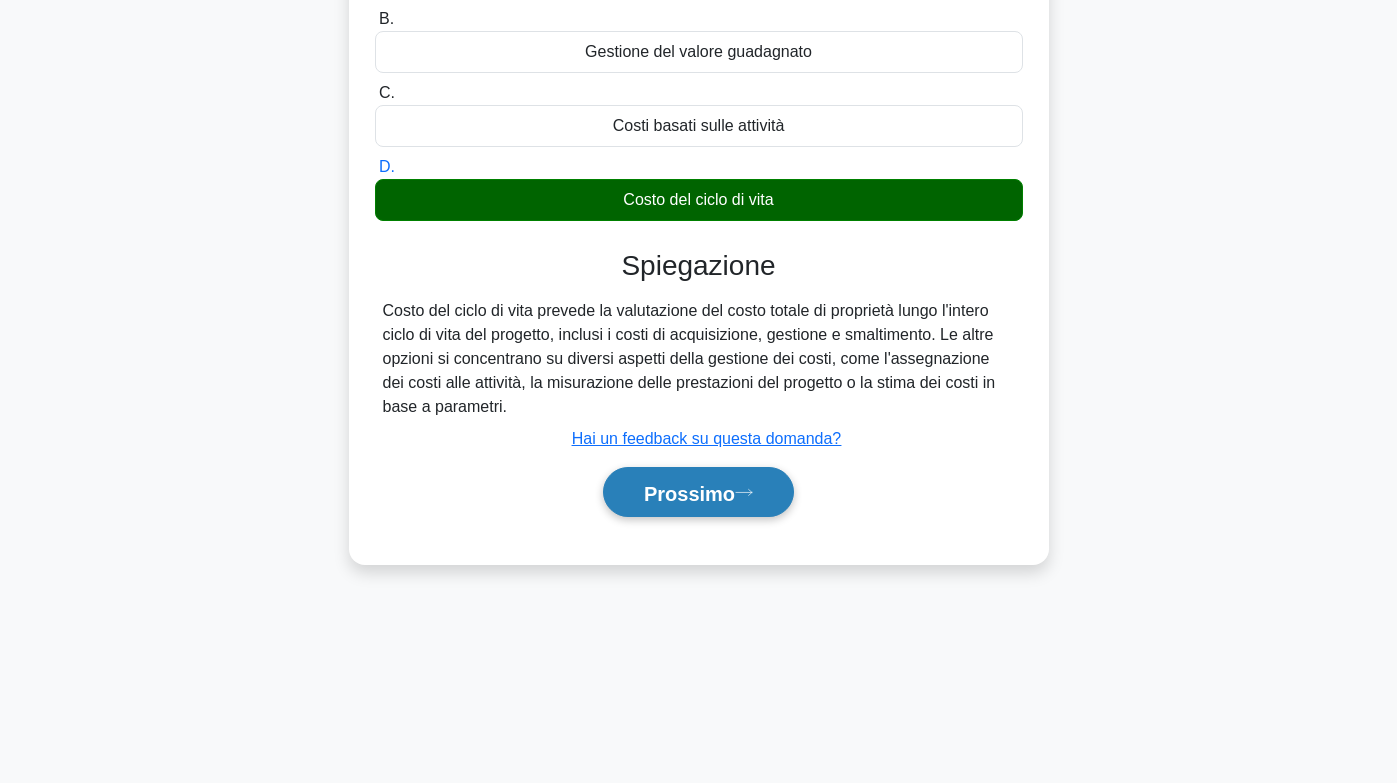 click on "Prossimo" at bounding box center [689, 493] 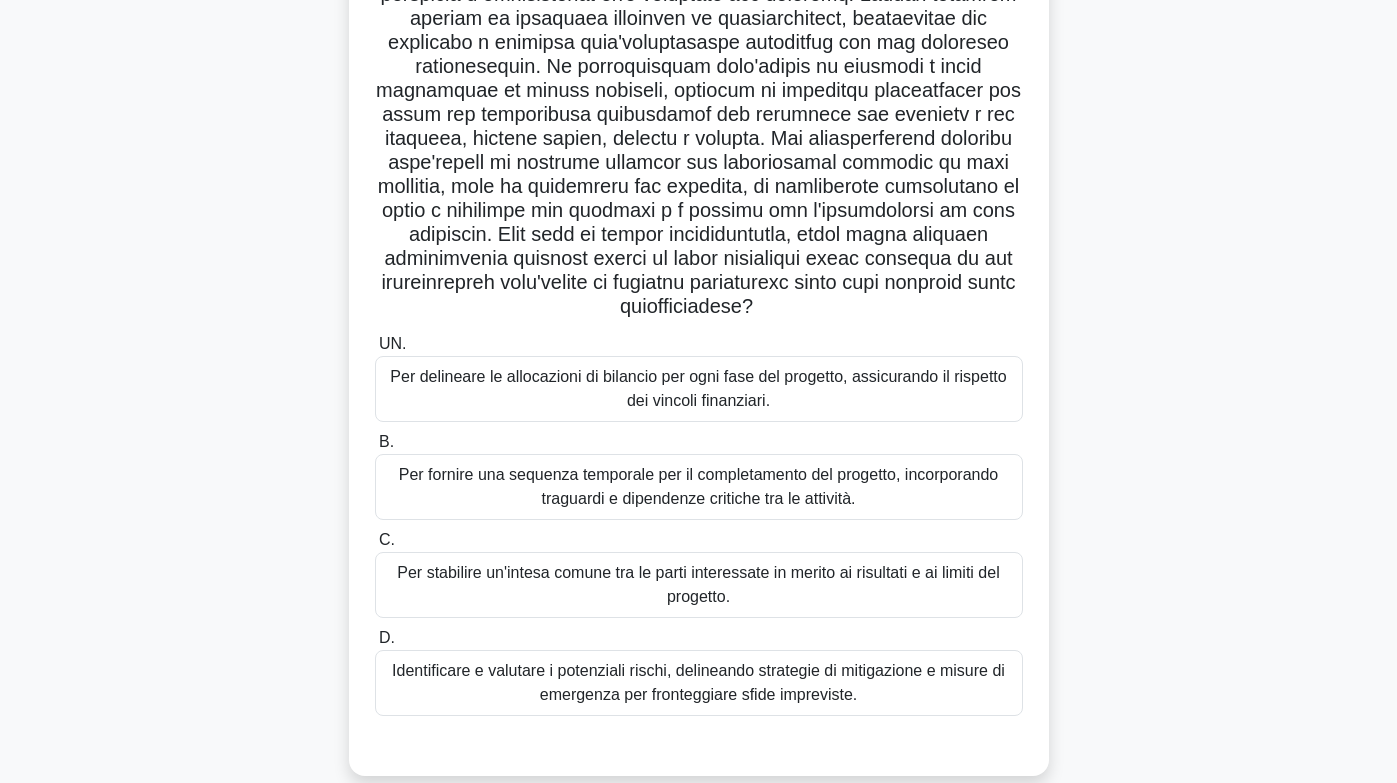 scroll, scrollTop: 297, scrollLeft: 0, axis: vertical 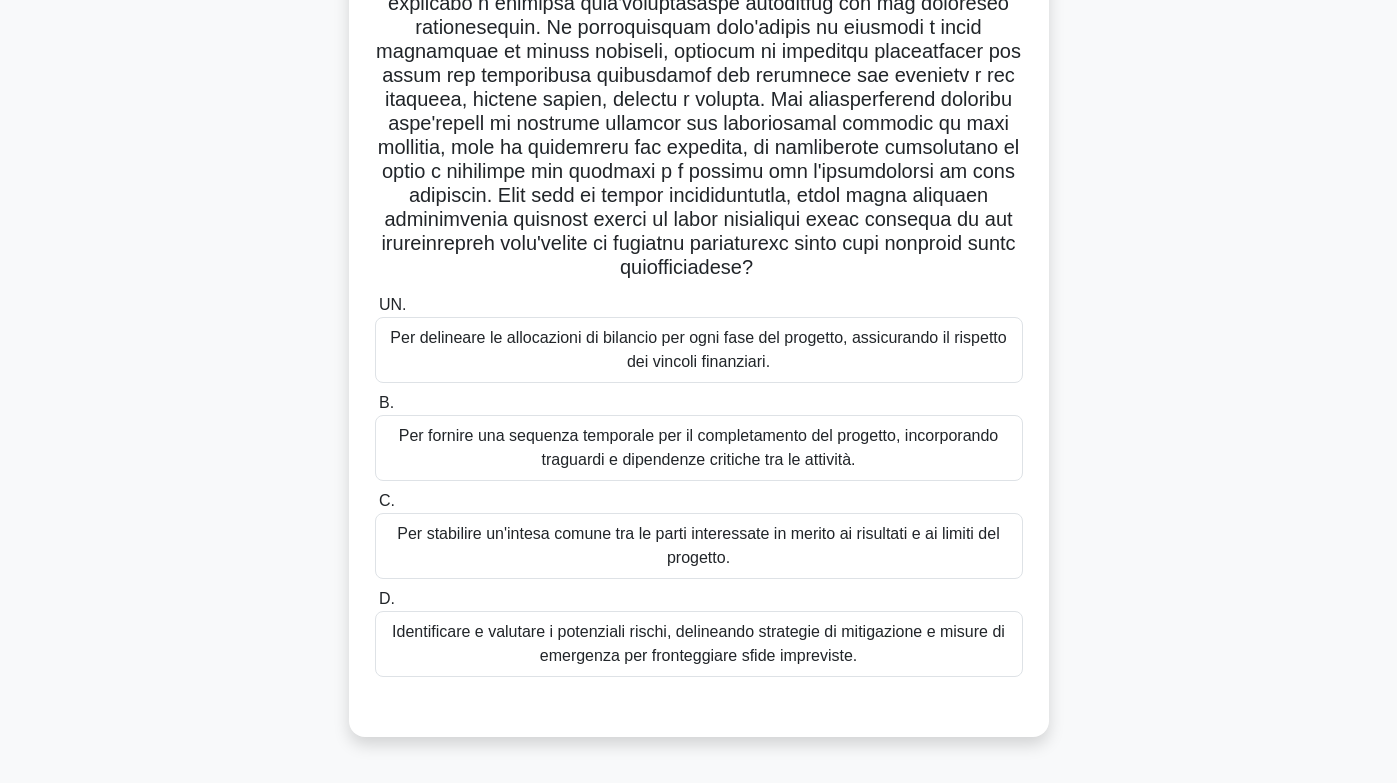 click on "Per stabilire un'intesa comune tra le parti interessate in merito ai risultati e ai limiti del progetto." at bounding box center (699, 546) 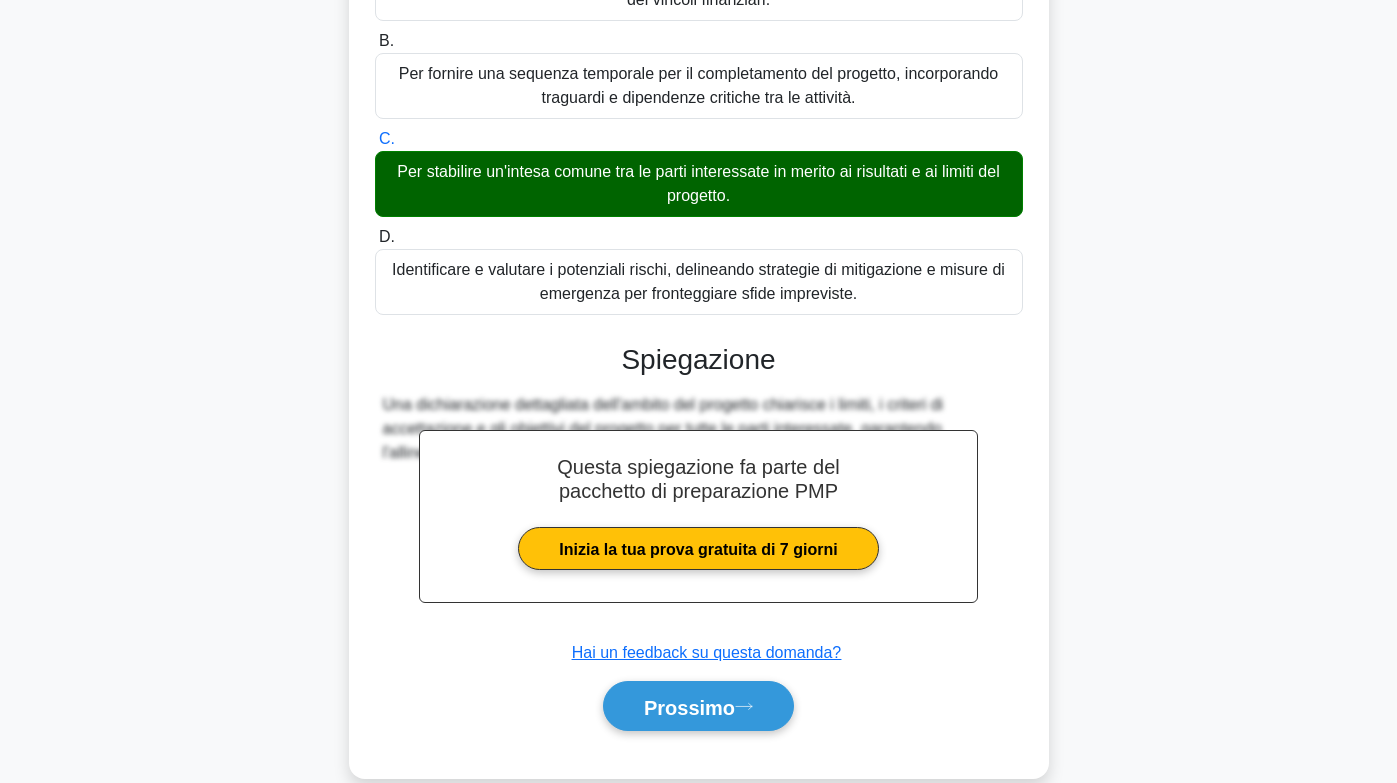 scroll, scrollTop: 670, scrollLeft: 0, axis: vertical 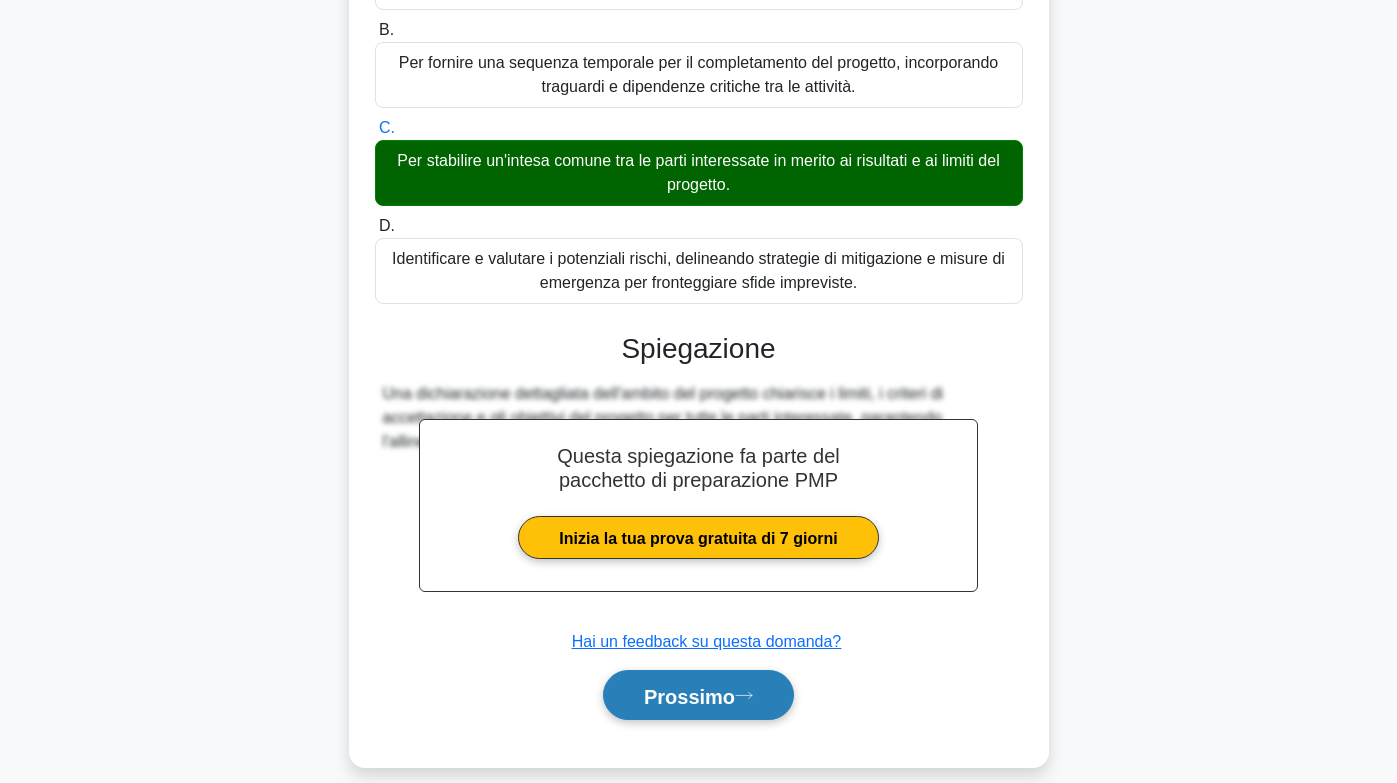 click on "Prossimo" at bounding box center [689, 696] 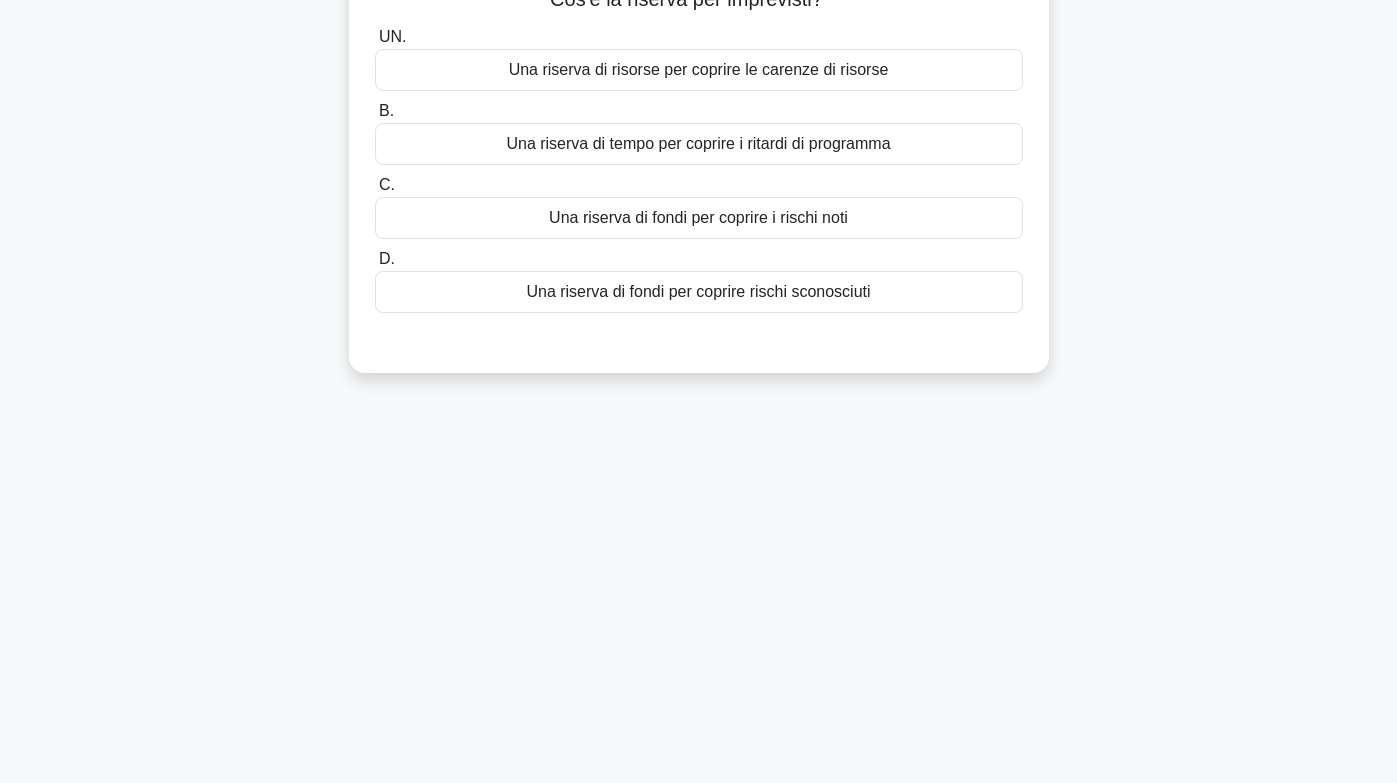 scroll, scrollTop: 0, scrollLeft: 0, axis: both 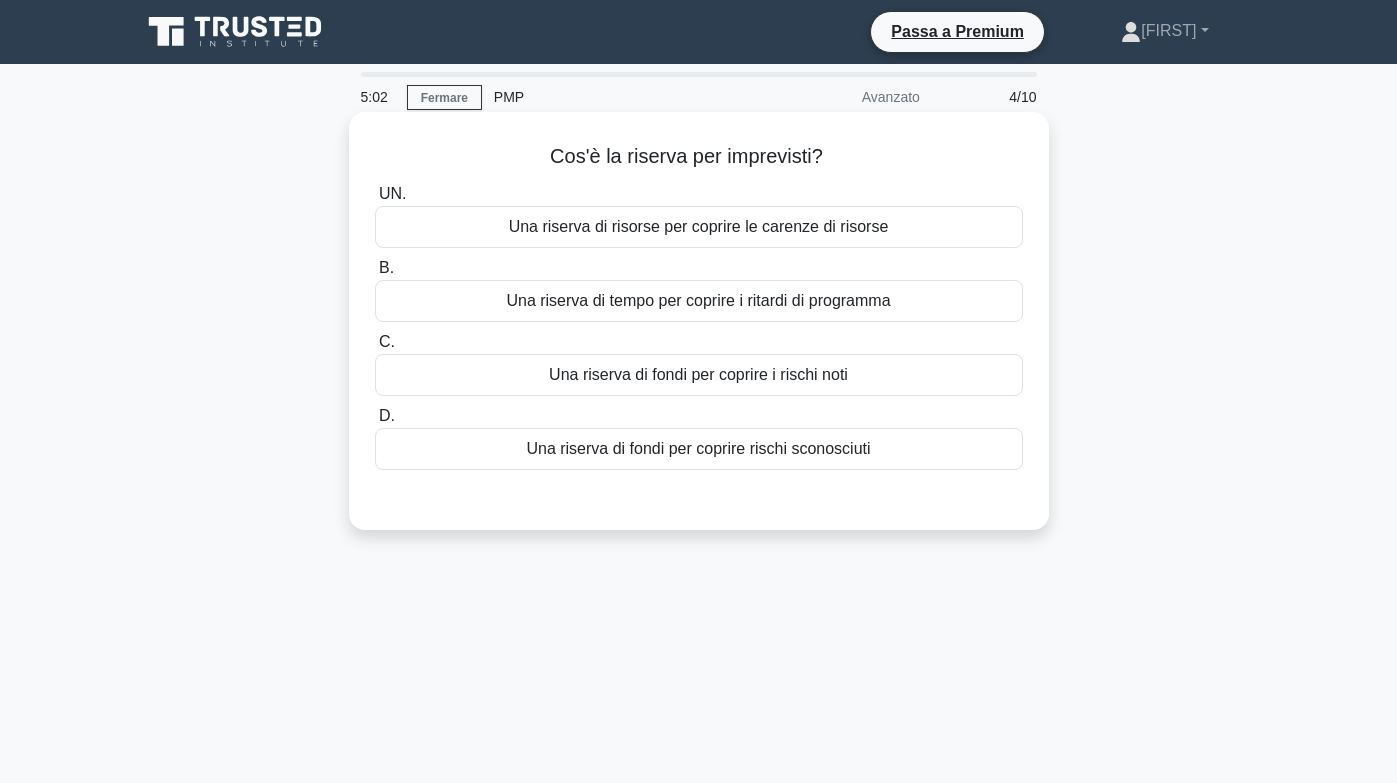click on "Una riserva di fondi per coprire rischi sconosciuti" at bounding box center [698, 448] 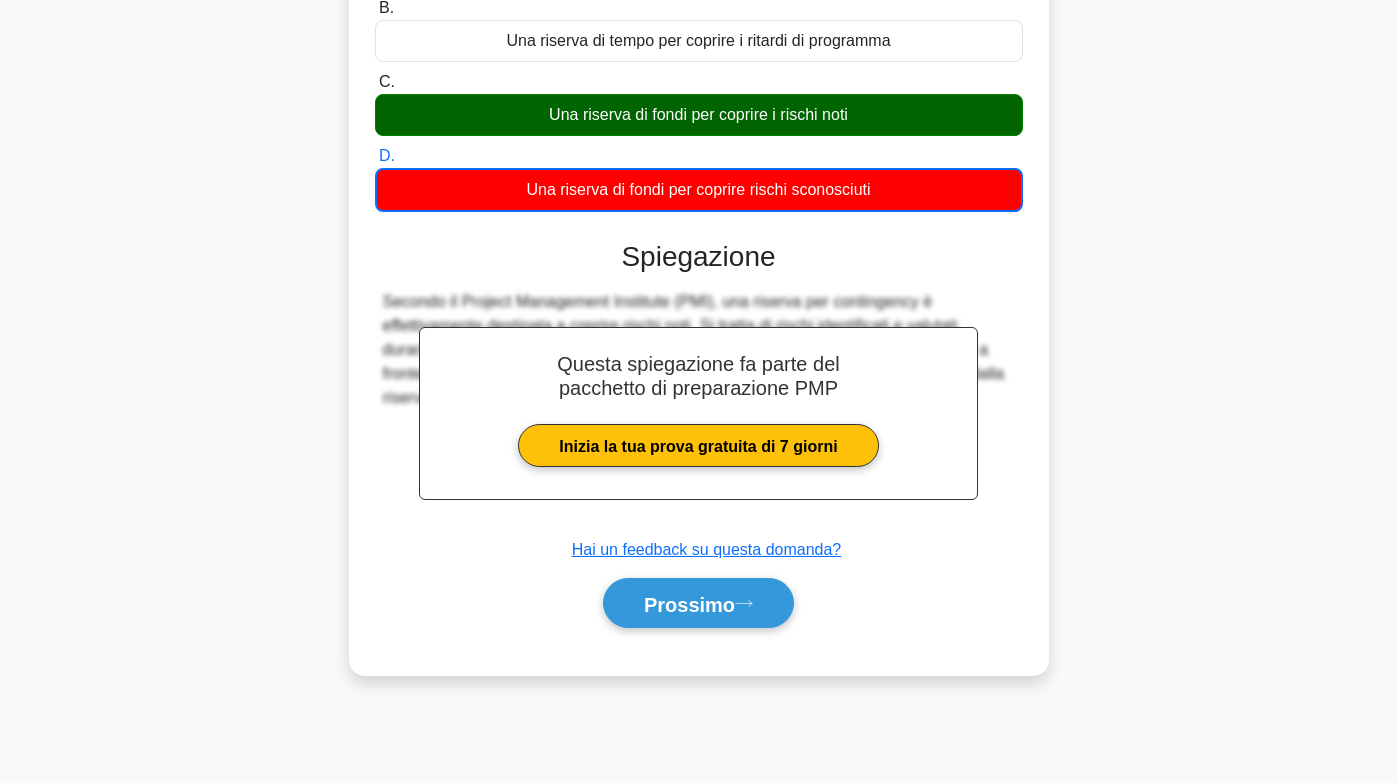 scroll, scrollTop: 297, scrollLeft: 0, axis: vertical 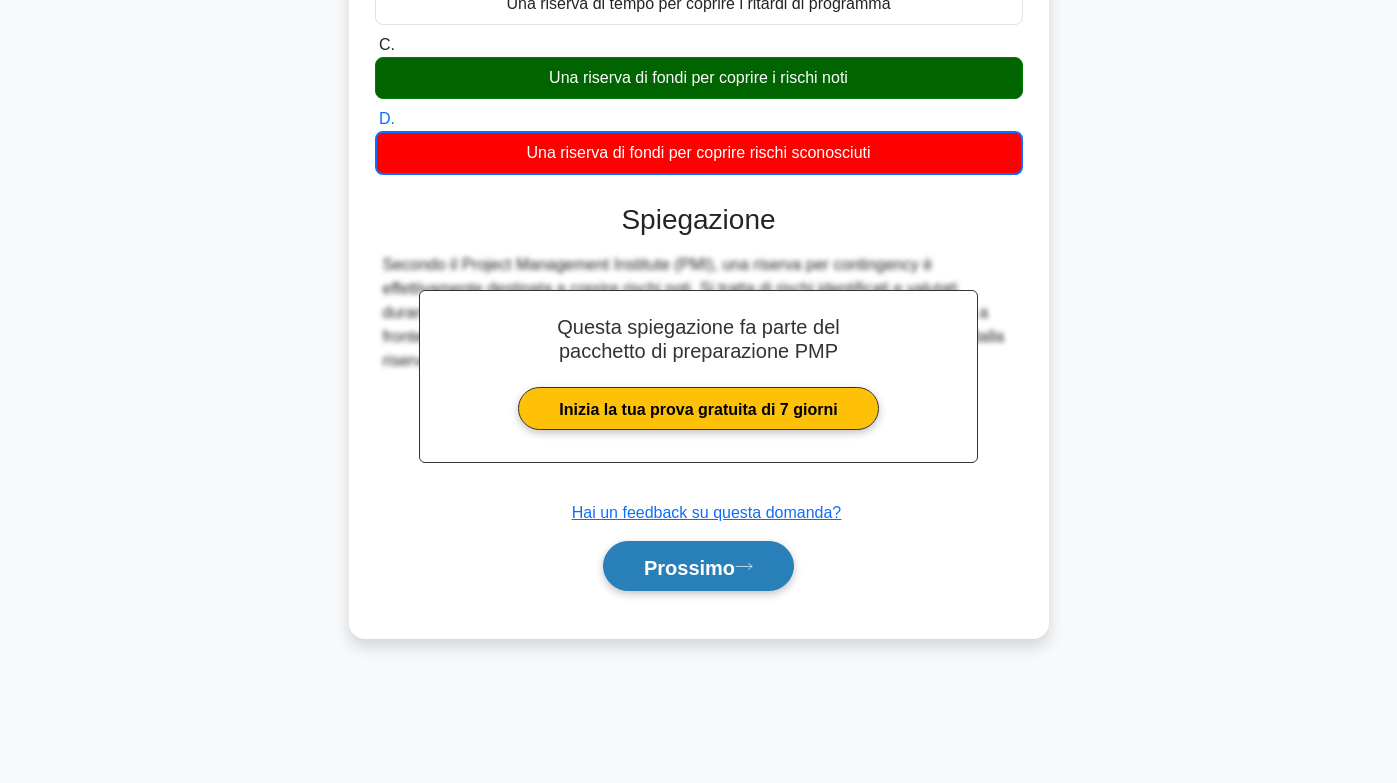 click on "Prossimo" at bounding box center [689, 567] 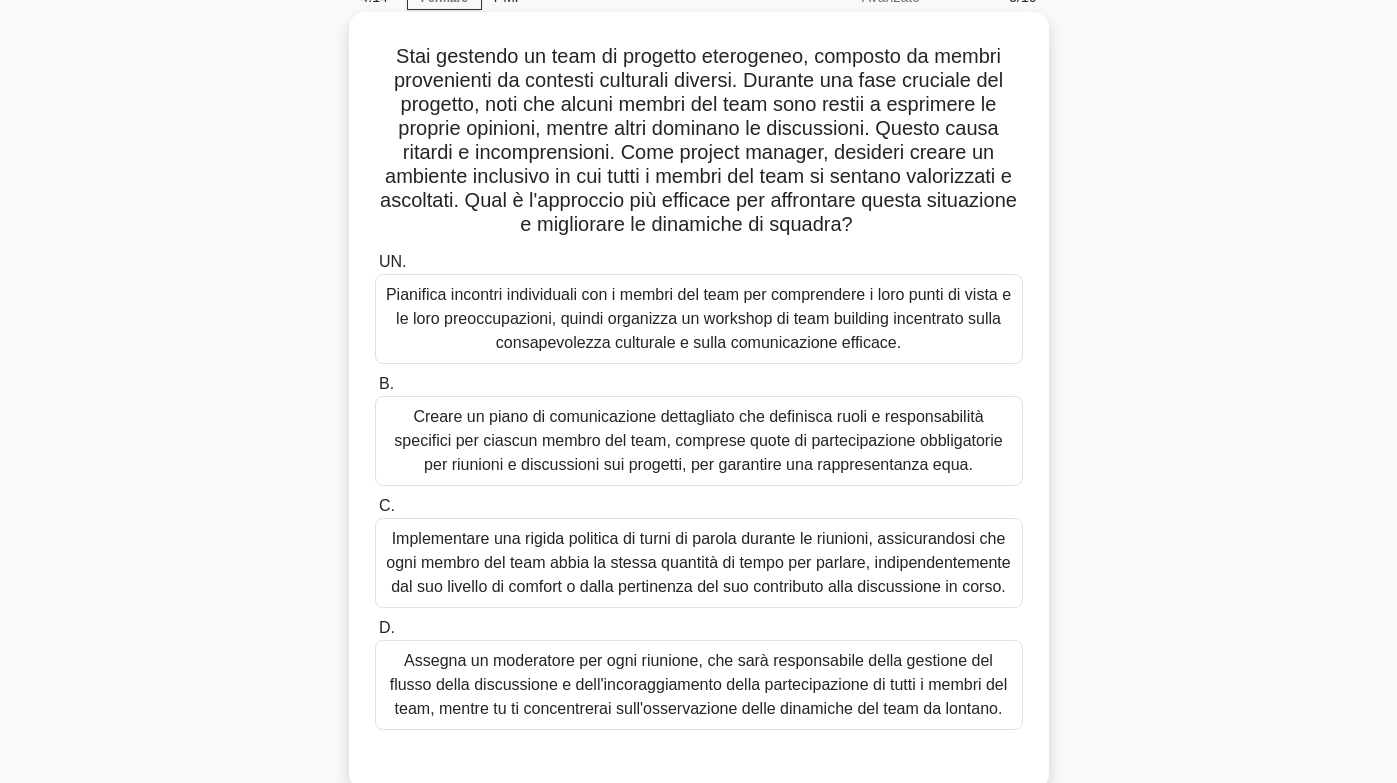 scroll, scrollTop: 200, scrollLeft: 0, axis: vertical 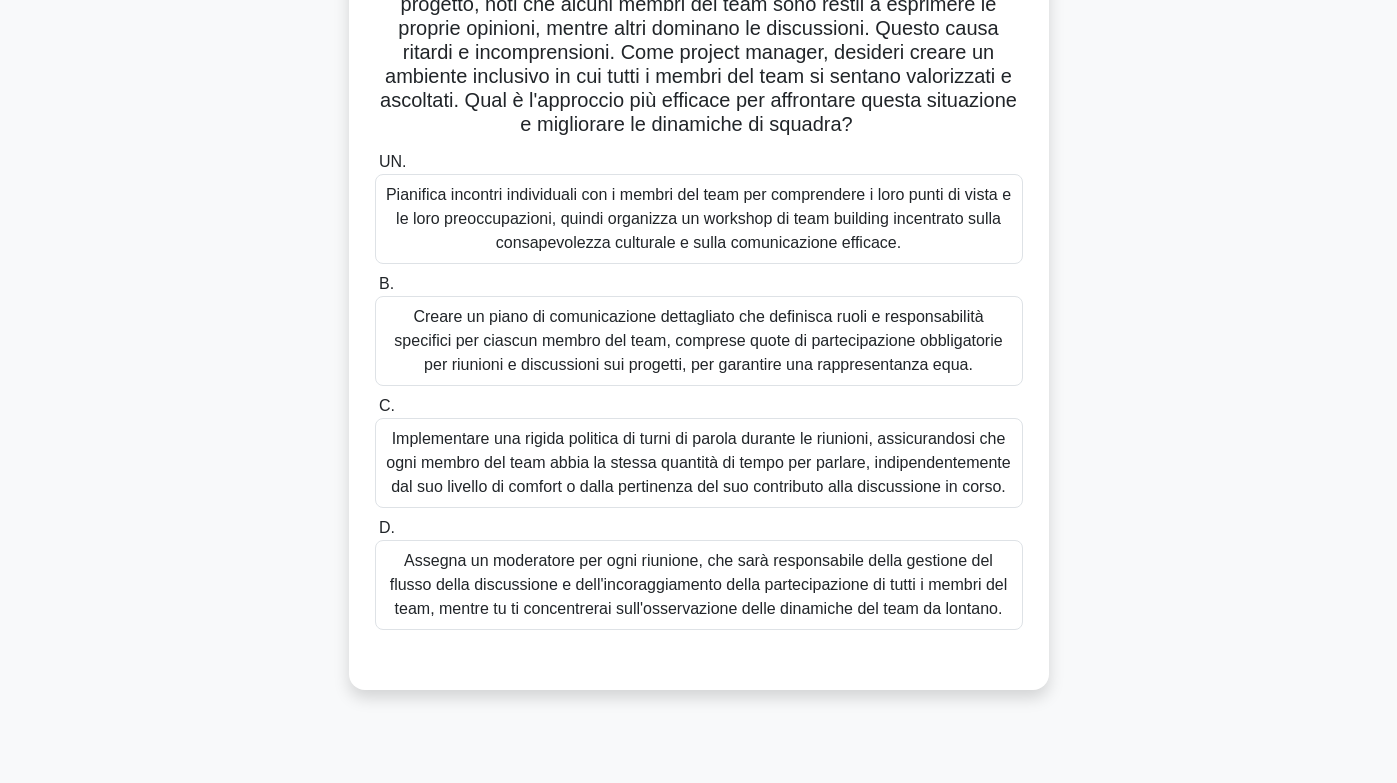 click on "Pianifica incontri individuali con i membri del team per comprendere i loro punti di vista e le loro preoccupazioni, quindi organizza un workshop di team building incentrato sulla consapevolezza culturale e sulla comunicazione efficace." at bounding box center [698, 218] 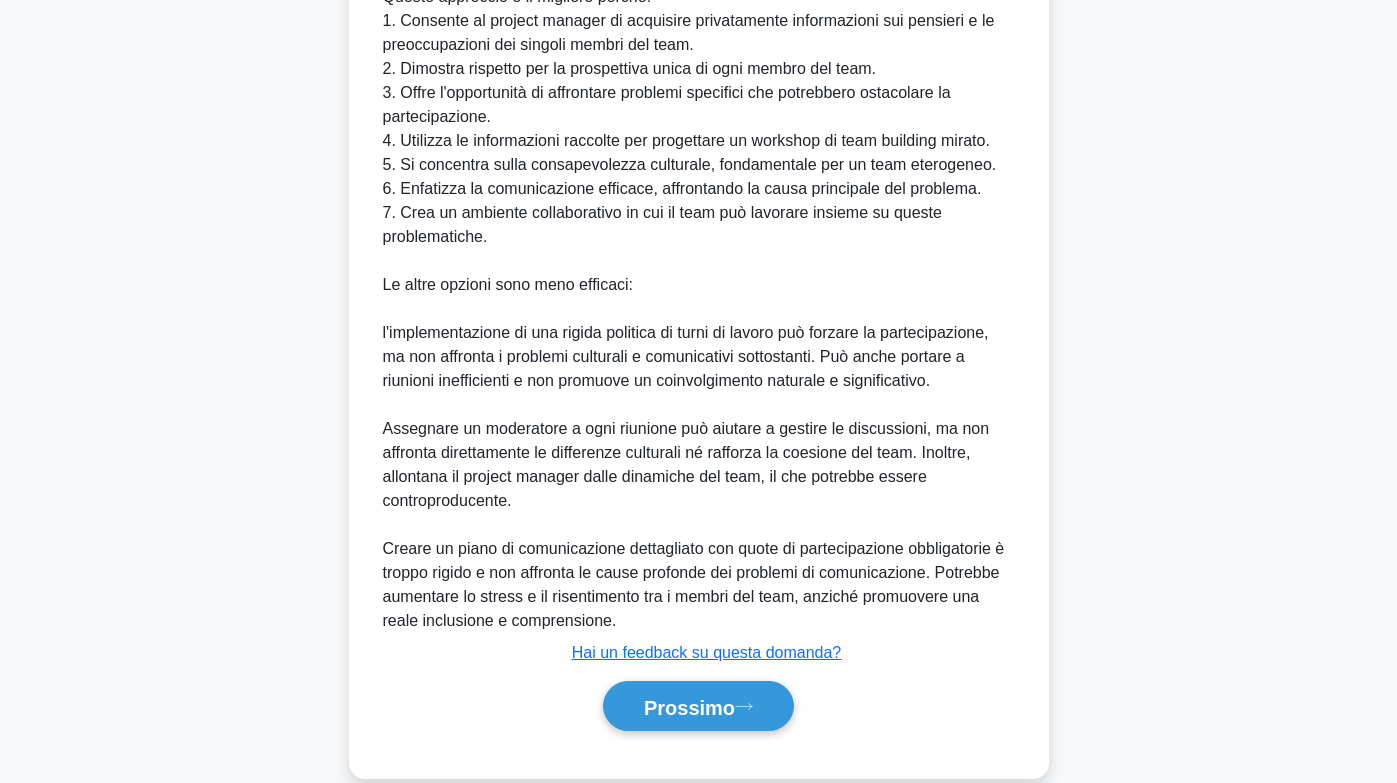 scroll, scrollTop: 1078, scrollLeft: 0, axis: vertical 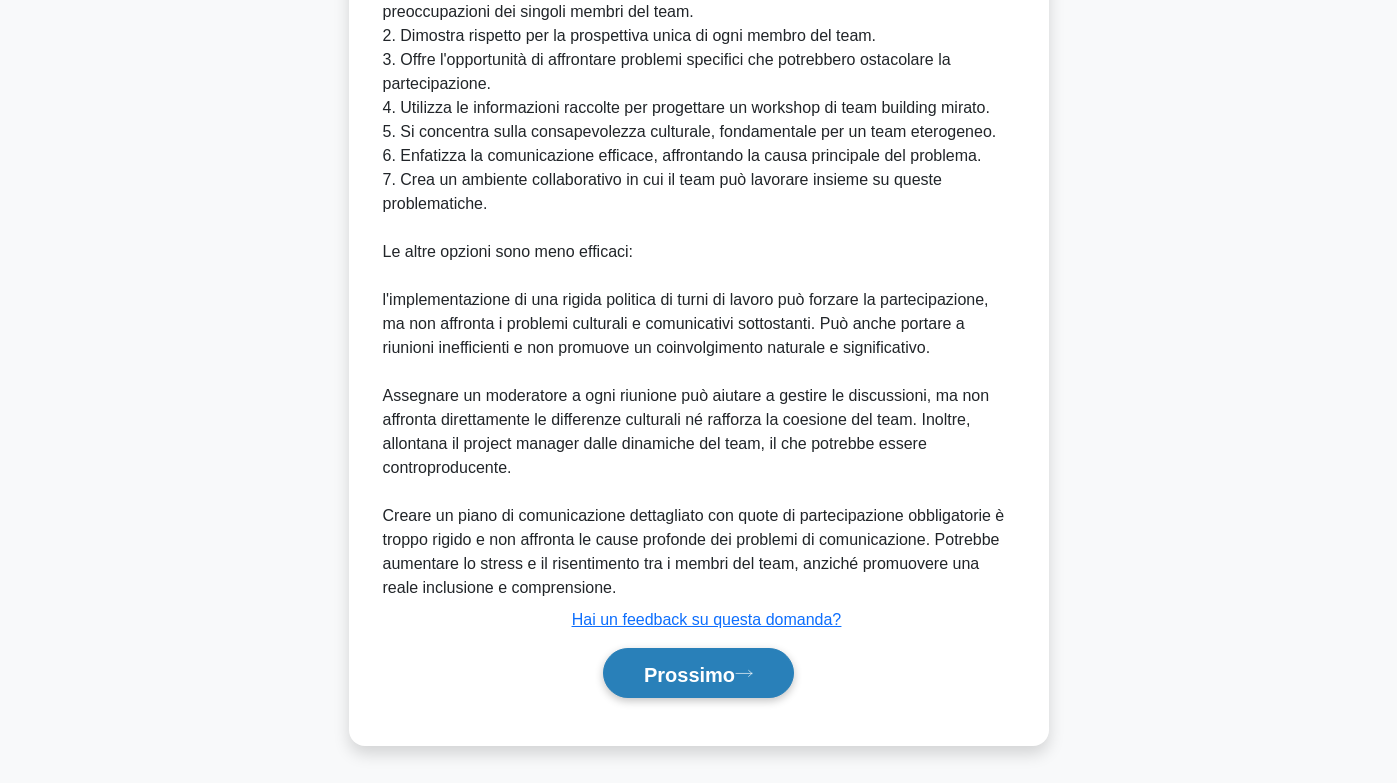 click on "Prossimo" at bounding box center [698, 673] 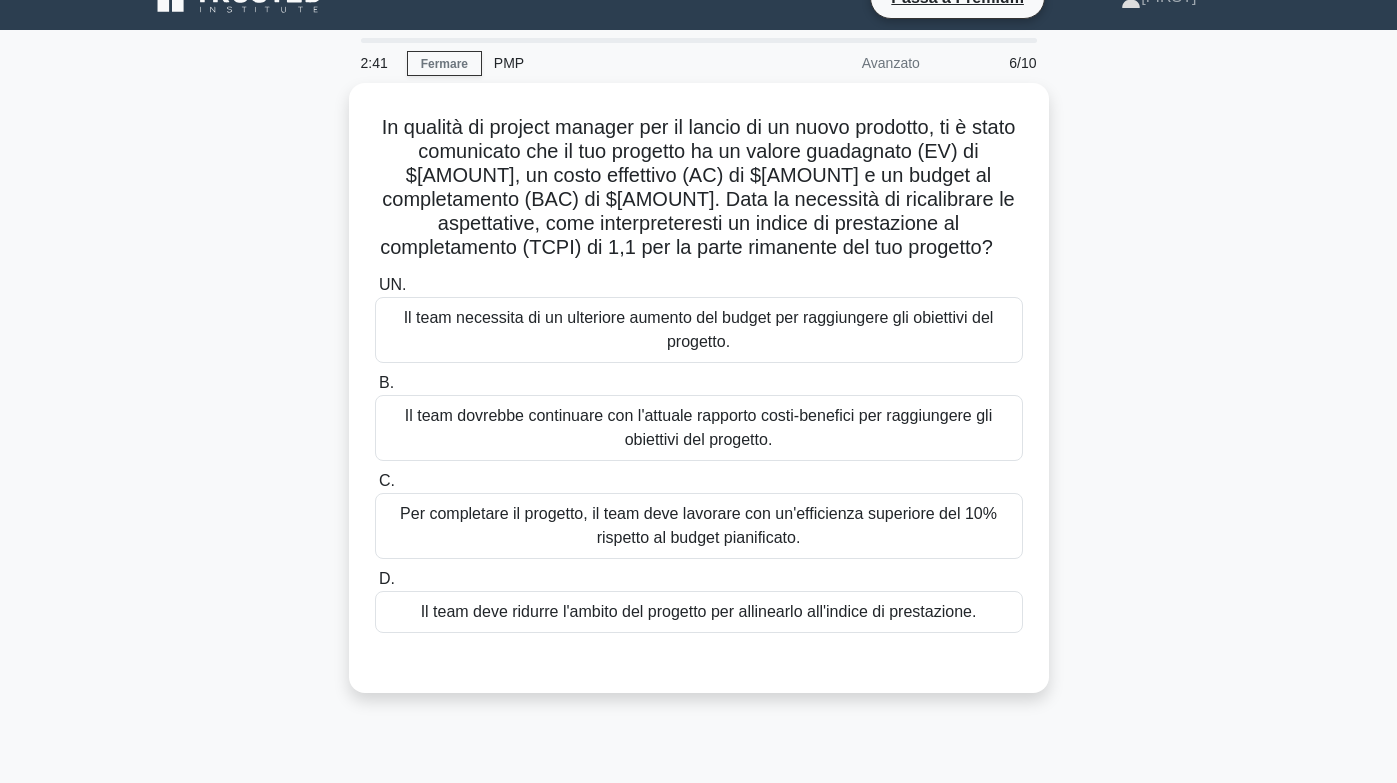 scroll, scrollTop: 0, scrollLeft: 0, axis: both 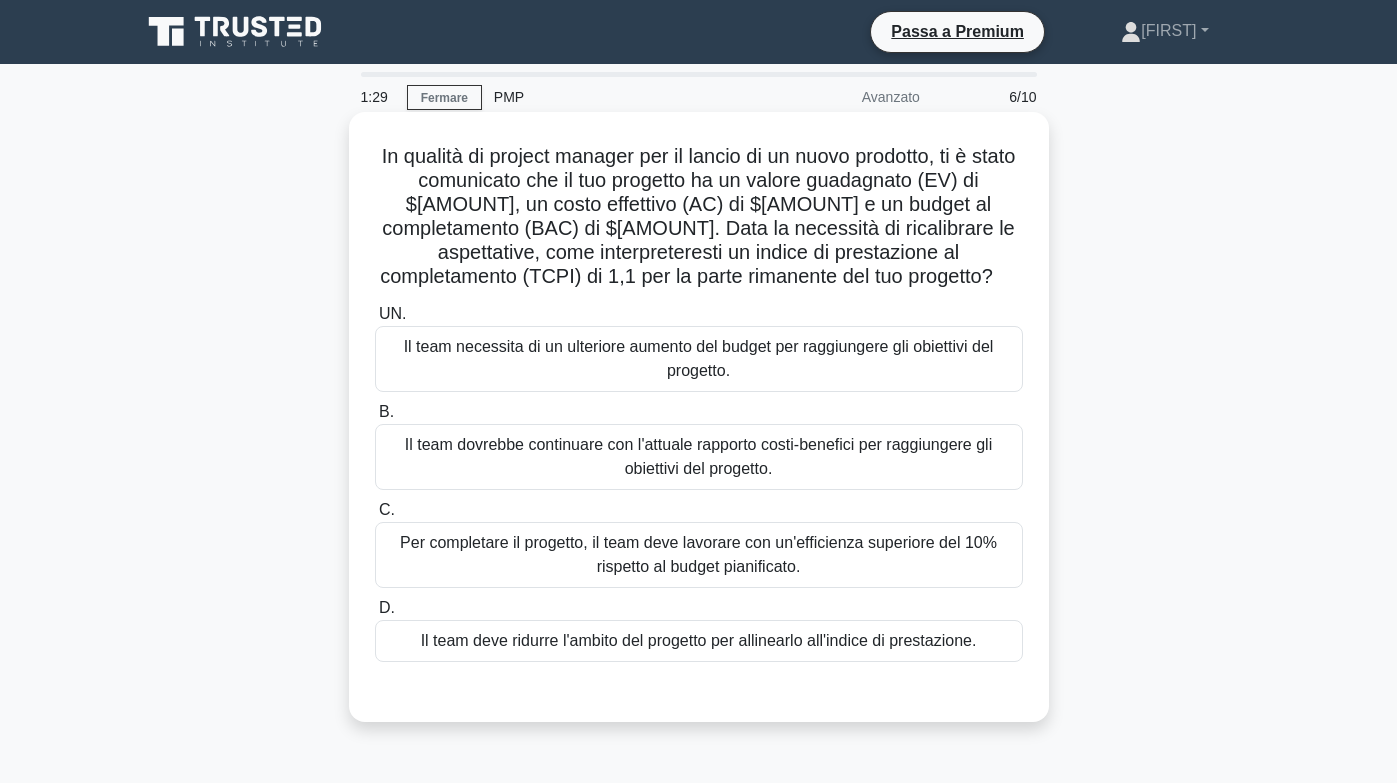 click on "Il team dovrebbe continuare con l'attuale rapporto costi-benefici per raggiungere gli obiettivi del progetto." at bounding box center [699, 457] 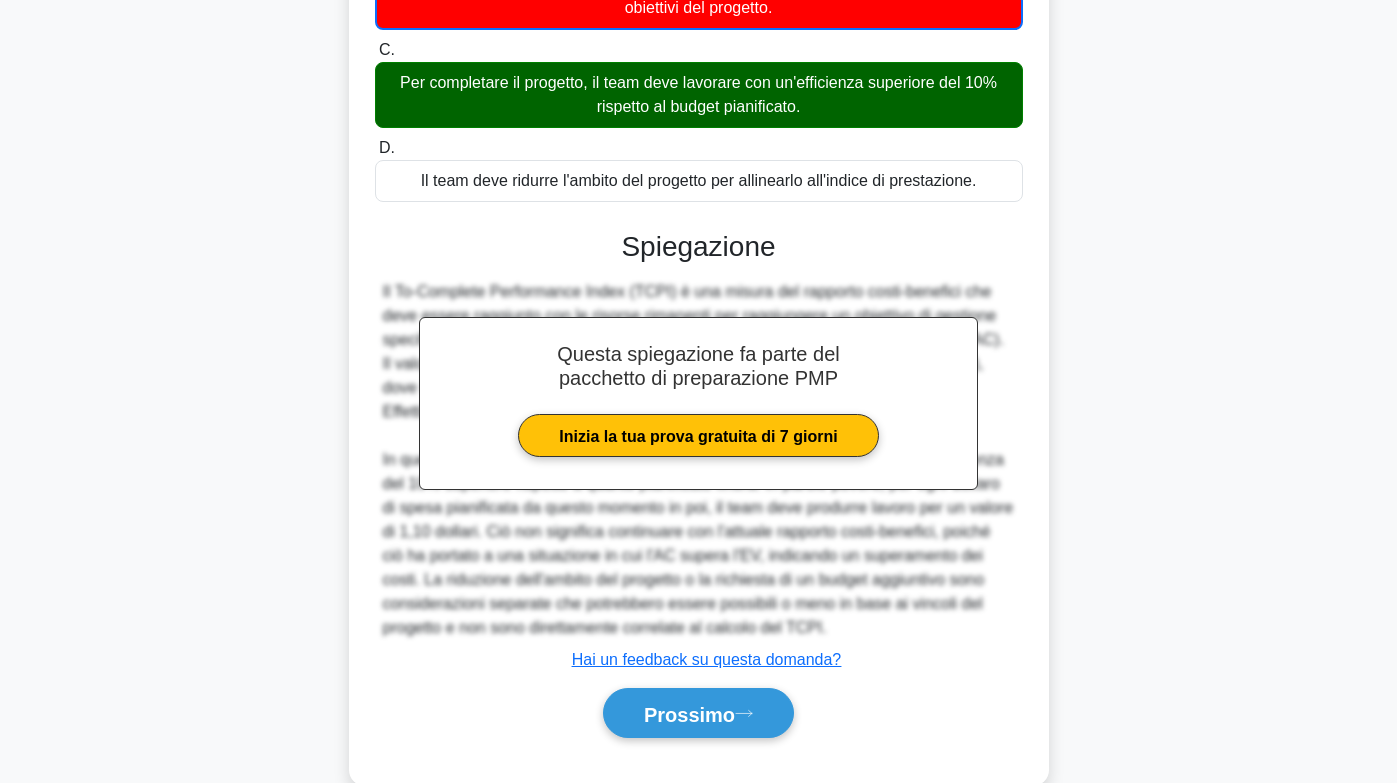 scroll, scrollTop: 504, scrollLeft: 0, axis: vertical 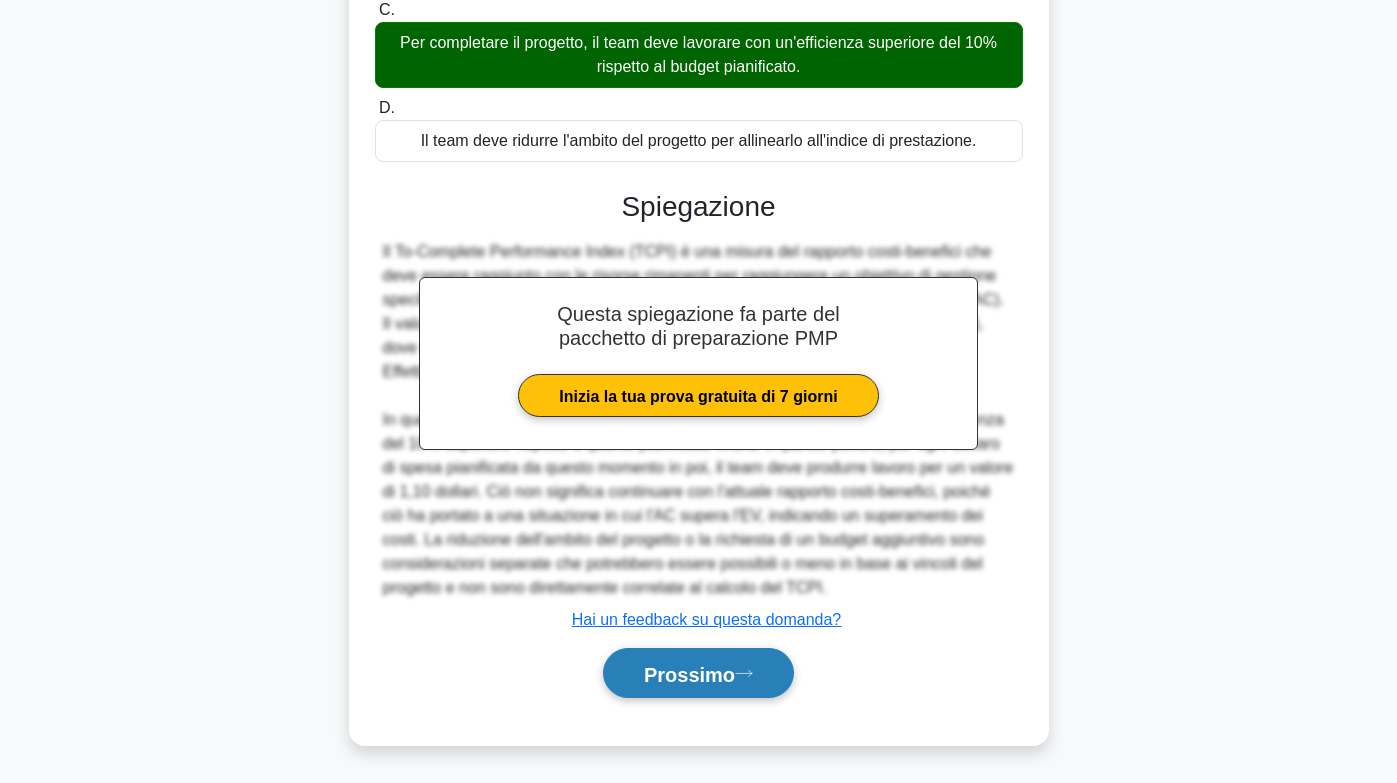 click on "Prossimo" at bounding box center (689, 674) 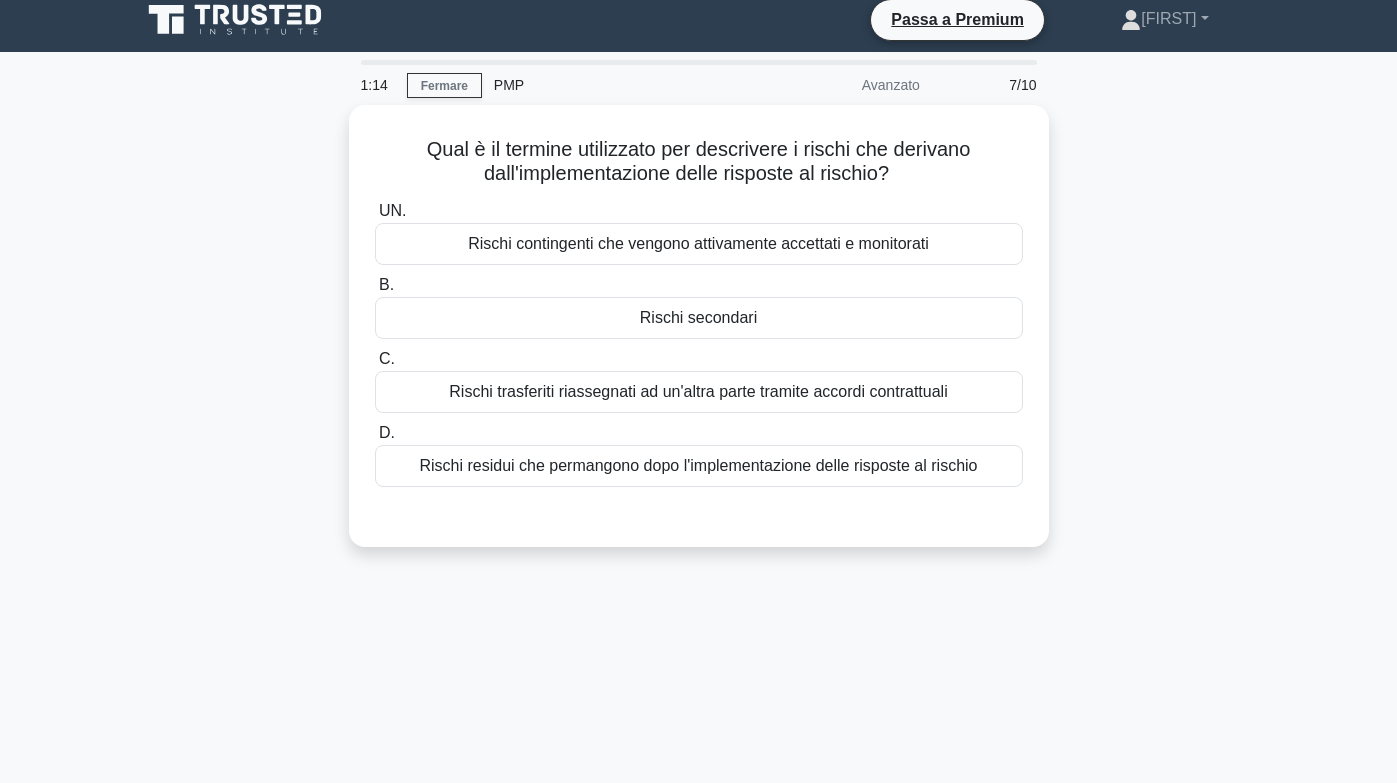 scroll, scrollTop: 0, scrollLeft: 0, axis: both 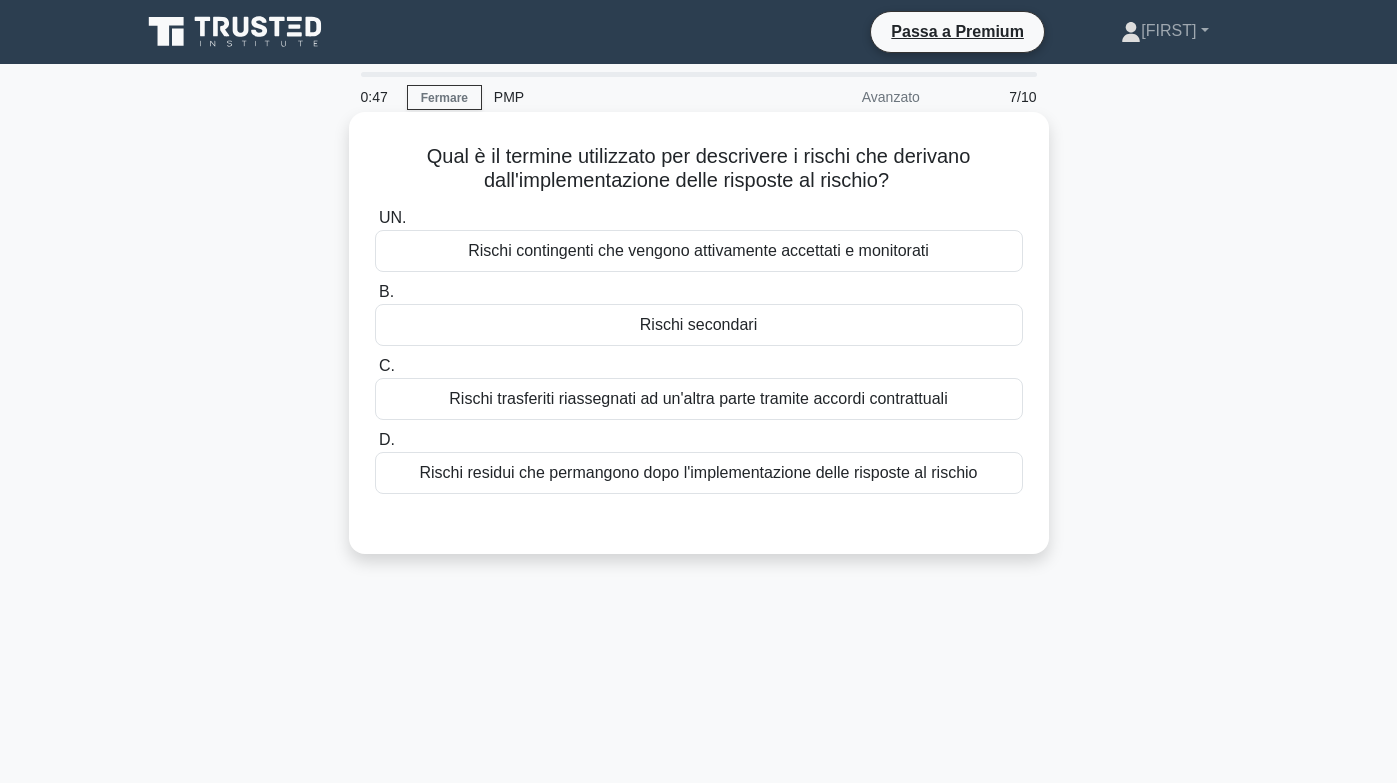 click on "Rischi residui che permangono dopo l'implementazione delle risposte al rischio" at bounding box center [698, 472] 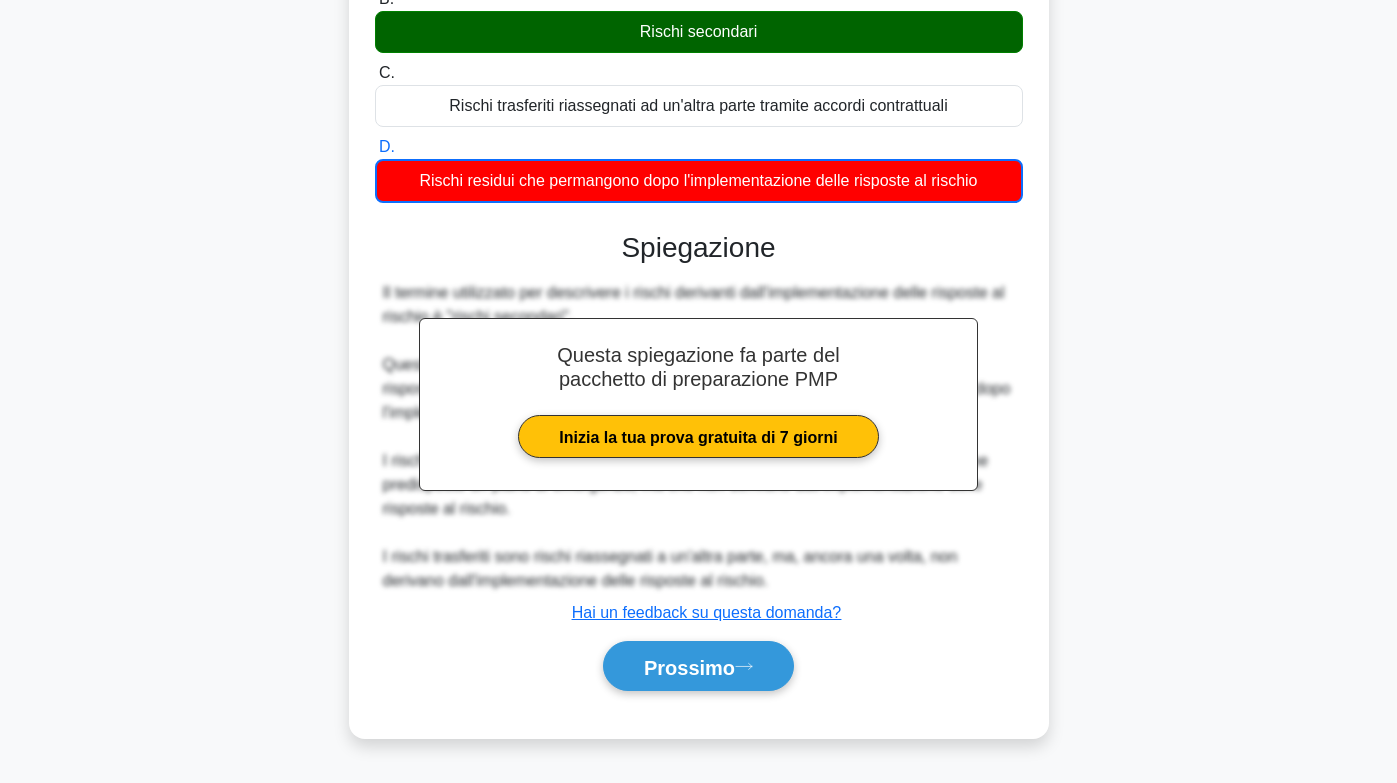 scroll, scrollTop: 297, scrollLeft: 0, axis: vertical 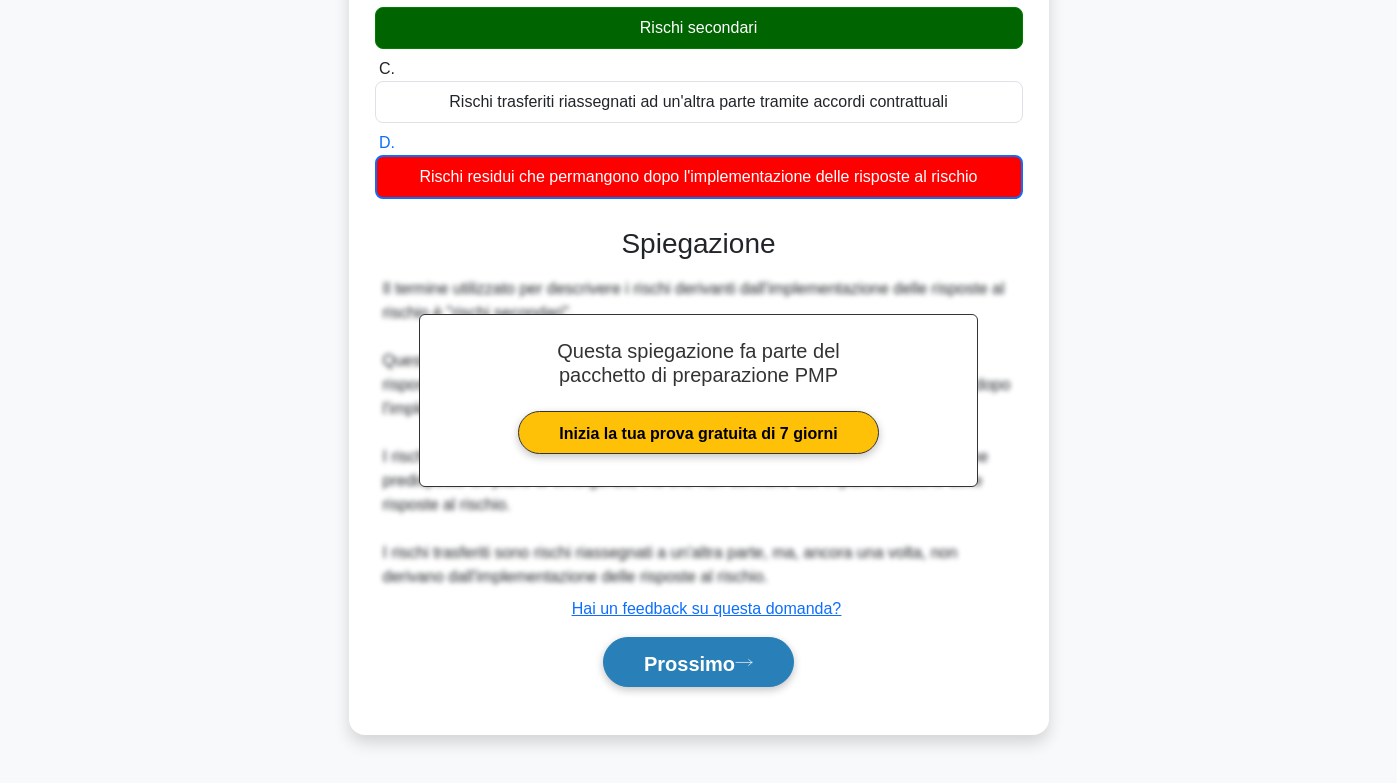 click on "Prossimo" at bounding box center [689, 663] 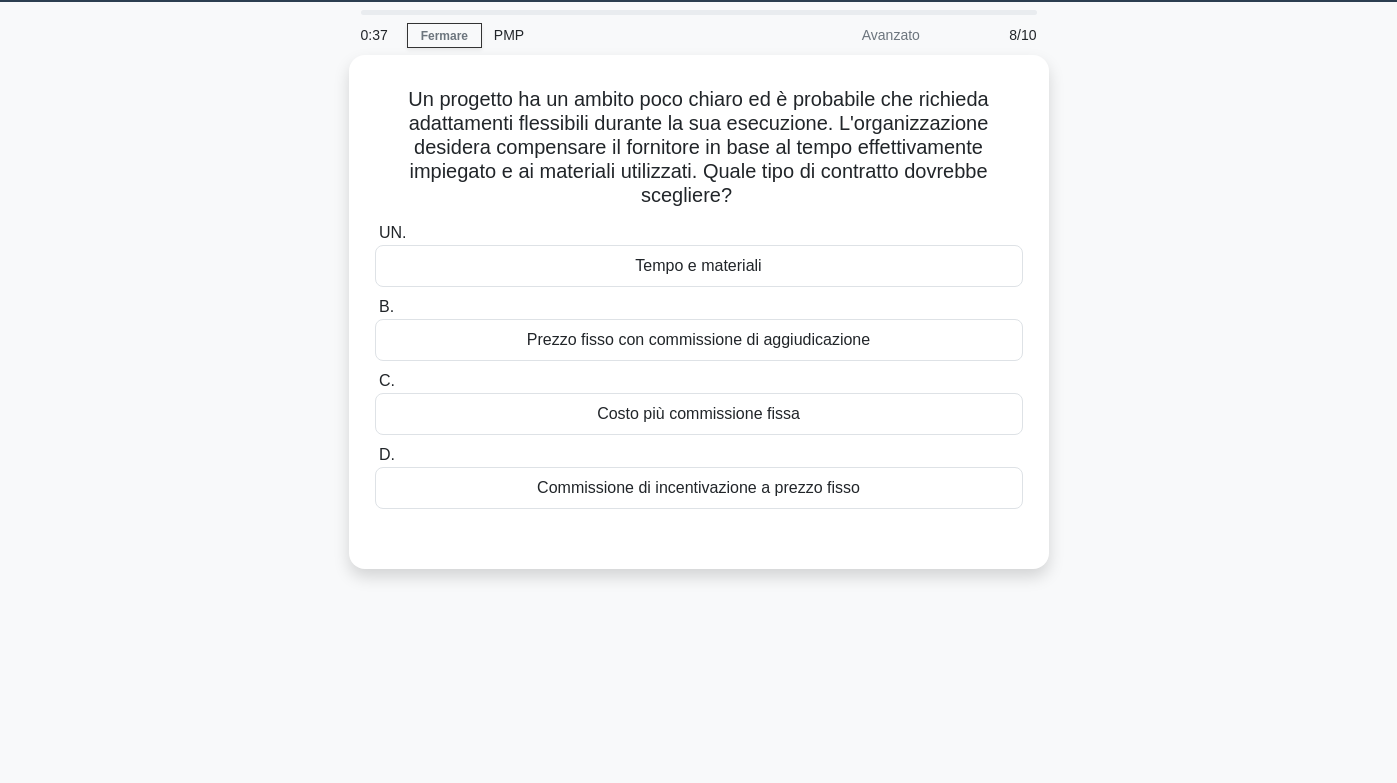 scroll, scrollTop: 0, scrollLeft: 0, axis: both 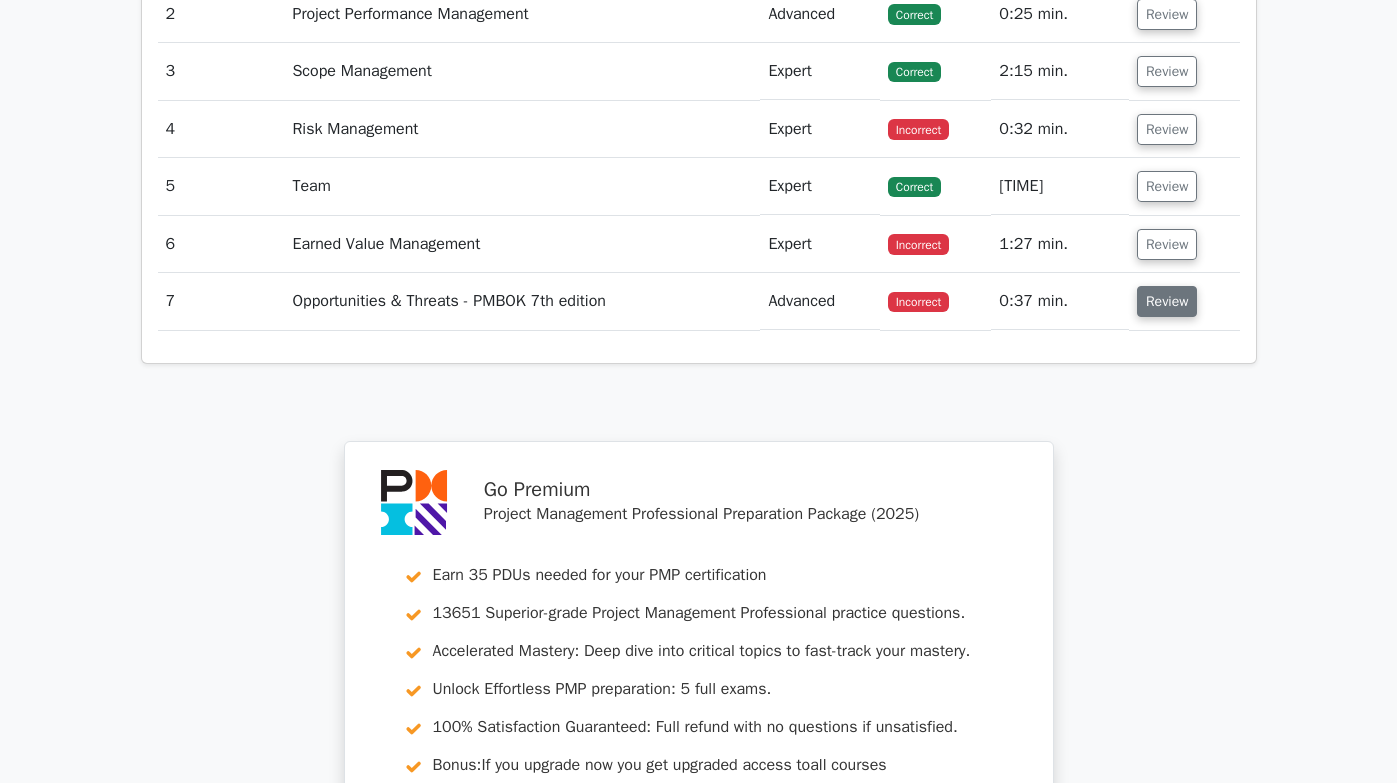 click on "Review" at bounding box center (1167, 301) 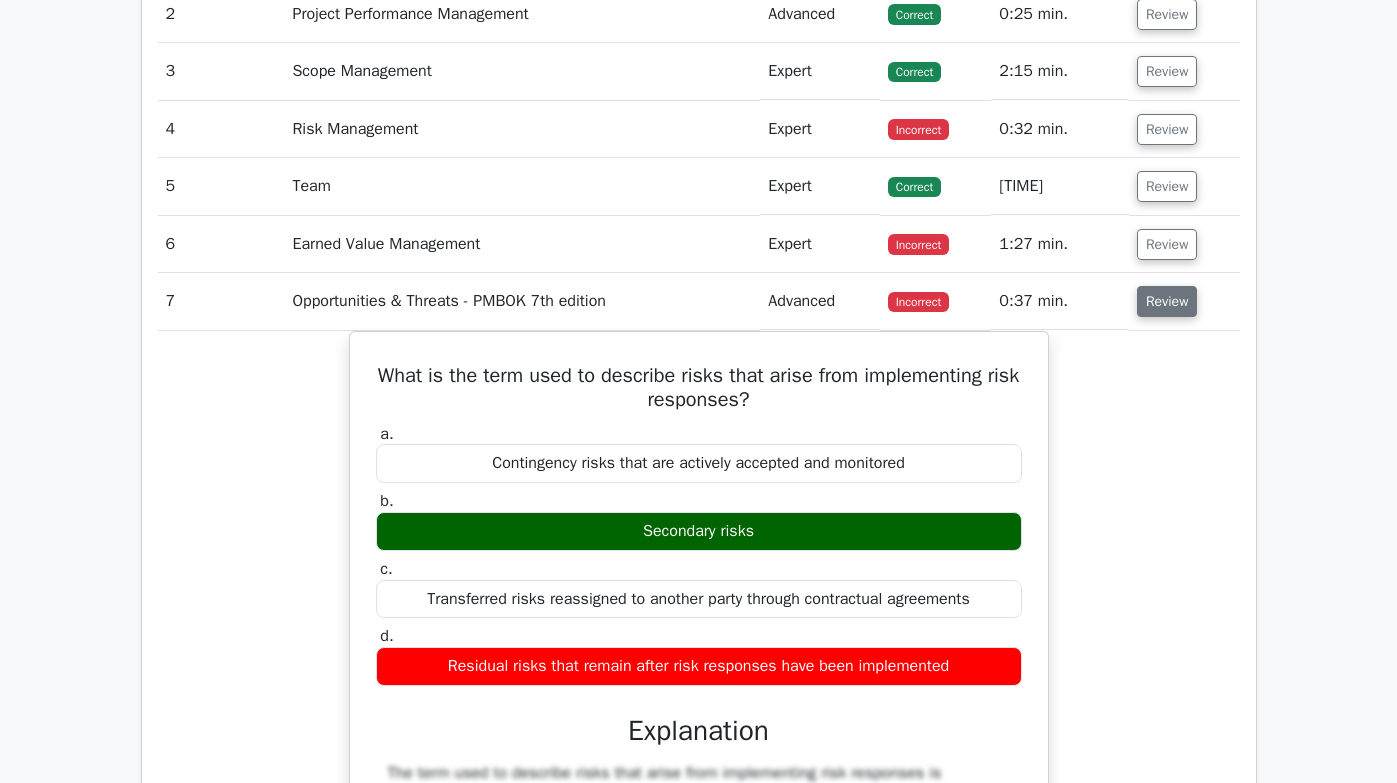 click on "Review" at bounding box center [1167, 301] 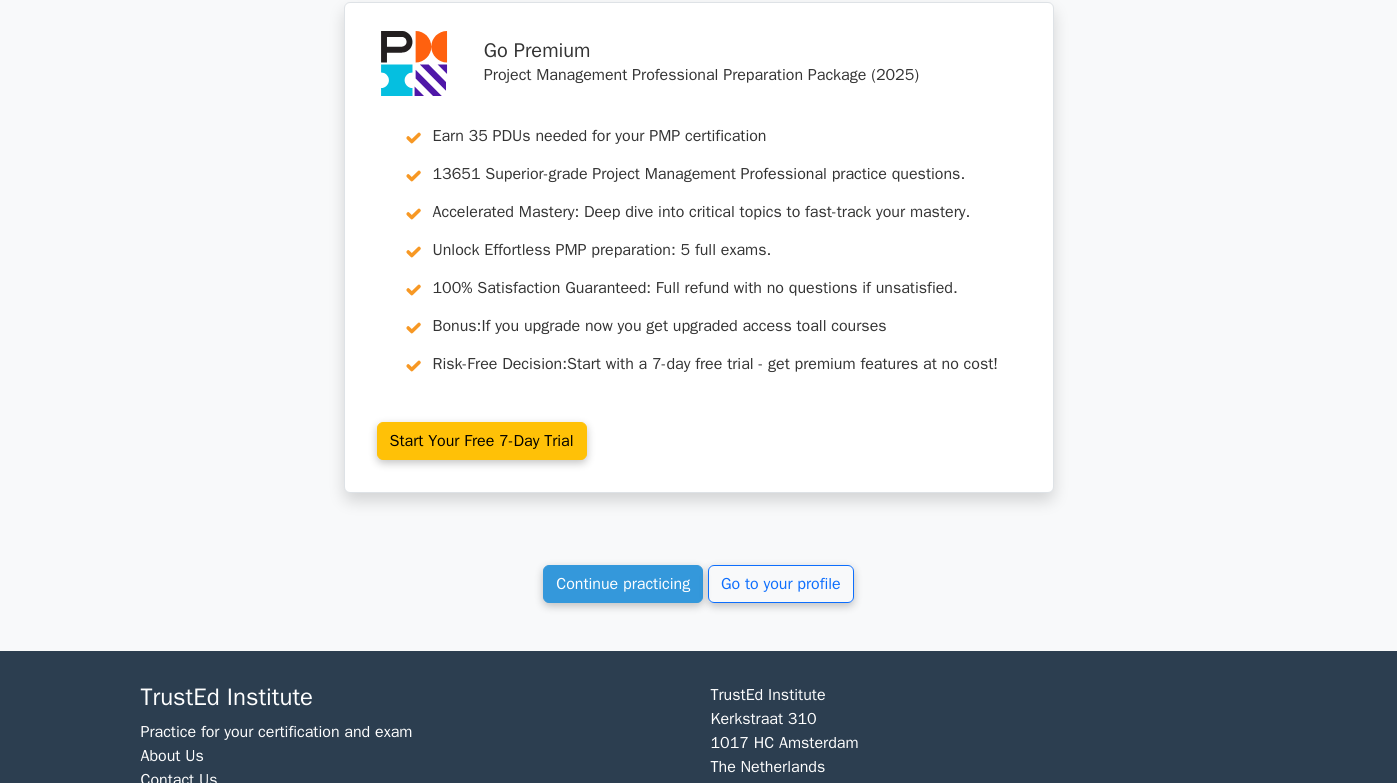 scroll, scrollTop: 3300, scrollLeft: 0, axis: vertical 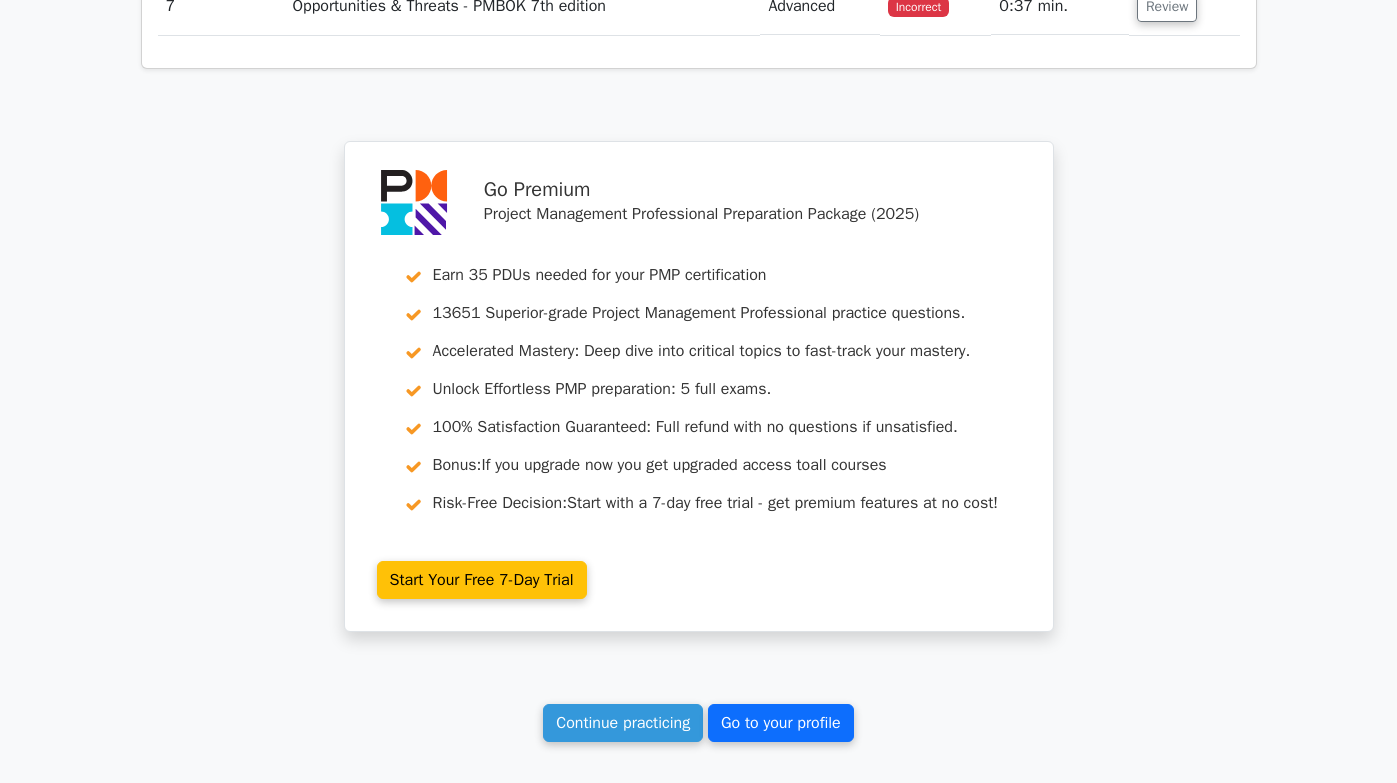 click on "Go to your profile" at bounding box center [781, 723] 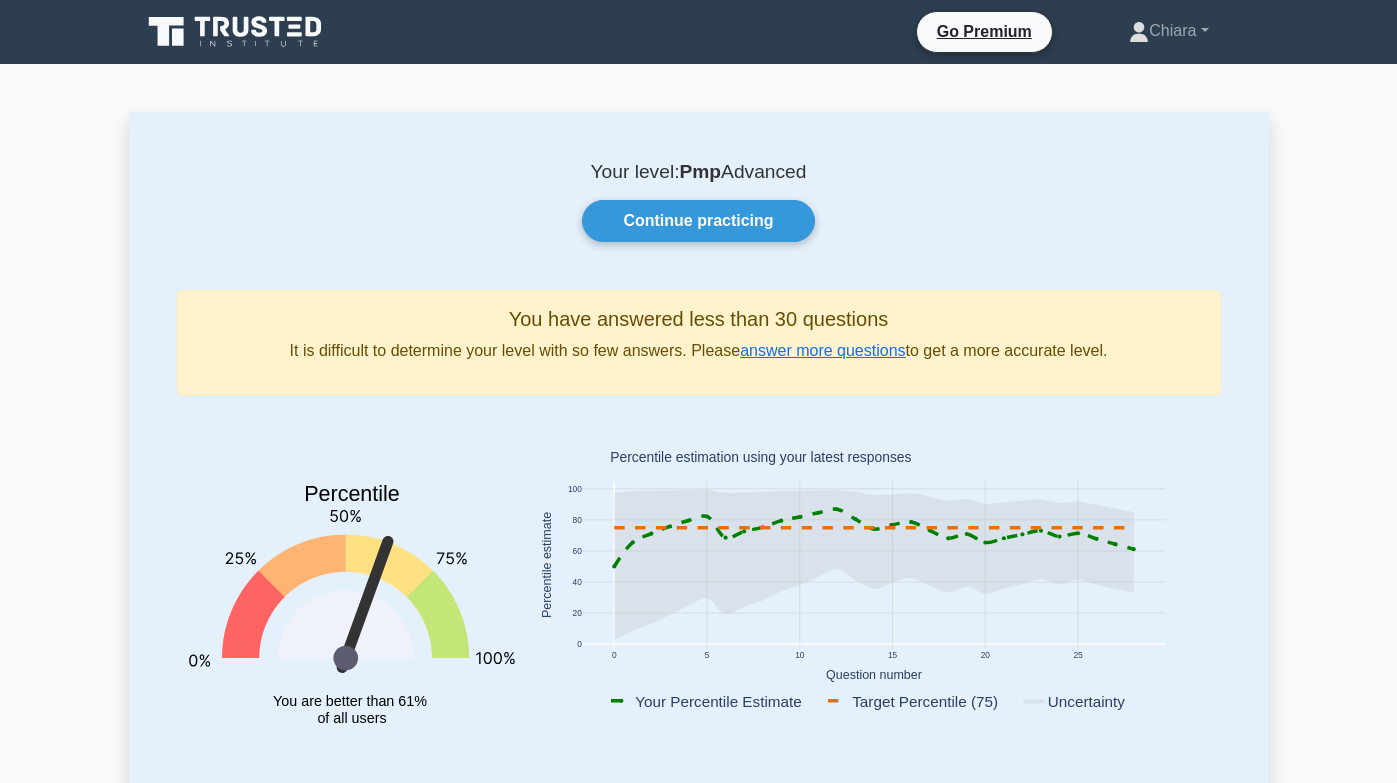 scroll, scrollTop: 0, scrollLeft: 0, axis: both 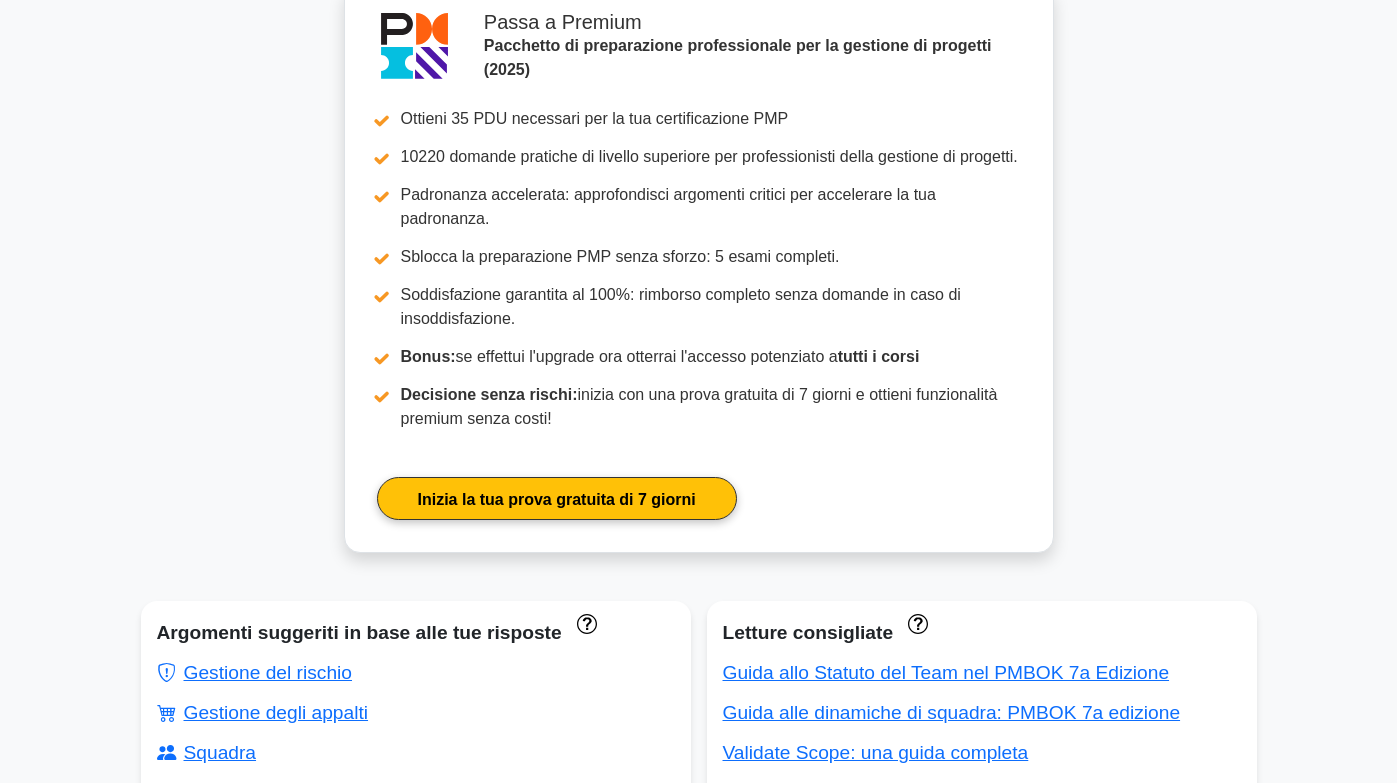 click on "Passa a Premium
Pacchetto di preparazione professionale per la gestione di progetti (2025)
Ottieni 35 PDU necessari per la tua certificazione PMP
10220 domande pratiche di livello superiore per professionisti della gestione di progetti.
Padronanza accelerata: approfondisci argomenti critici per accelerare la tua padronanza.
Sblocca la preparazione PMP senza sforzo: 5 esami completi.
Bonus: tutti i corsi" at bounding box center (699, 280) 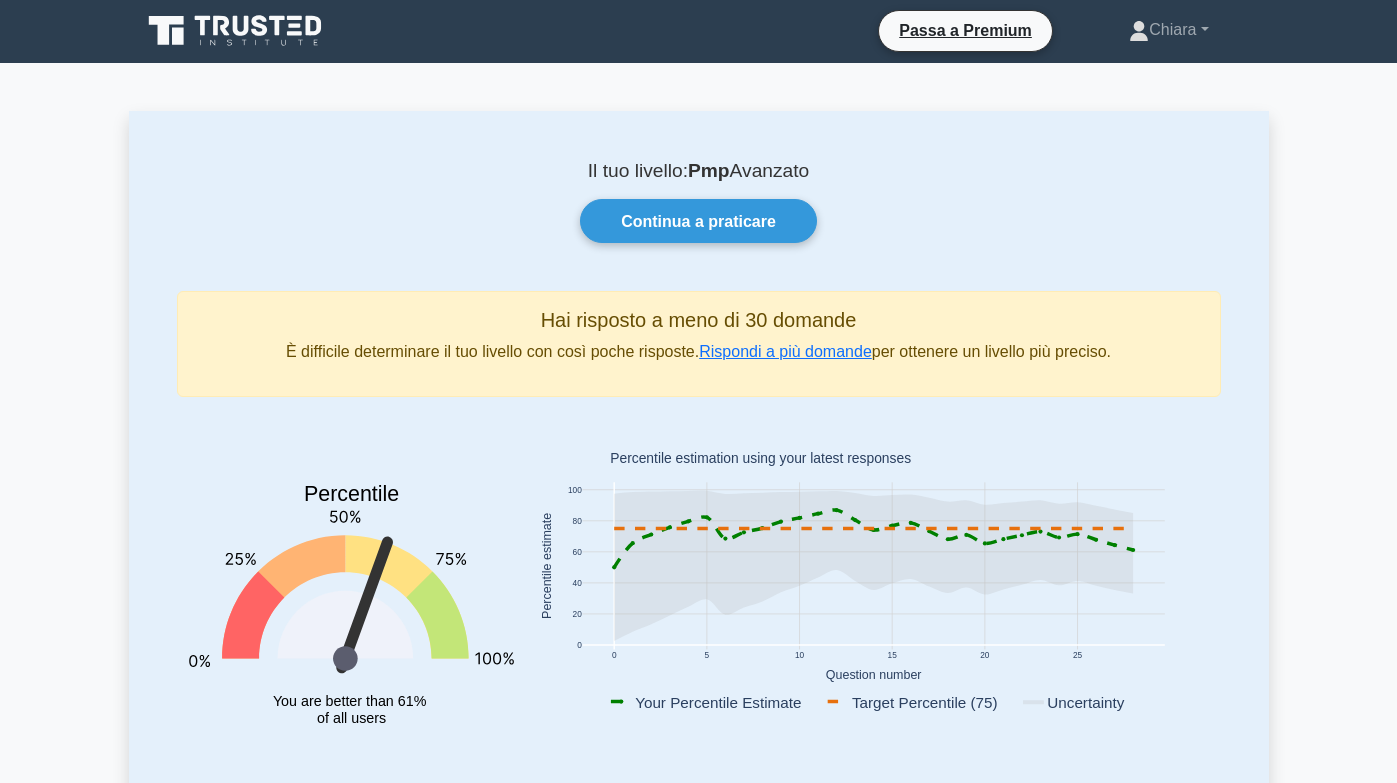 scroll, scrollTop: 0, scrollLeft: 0, axis: both 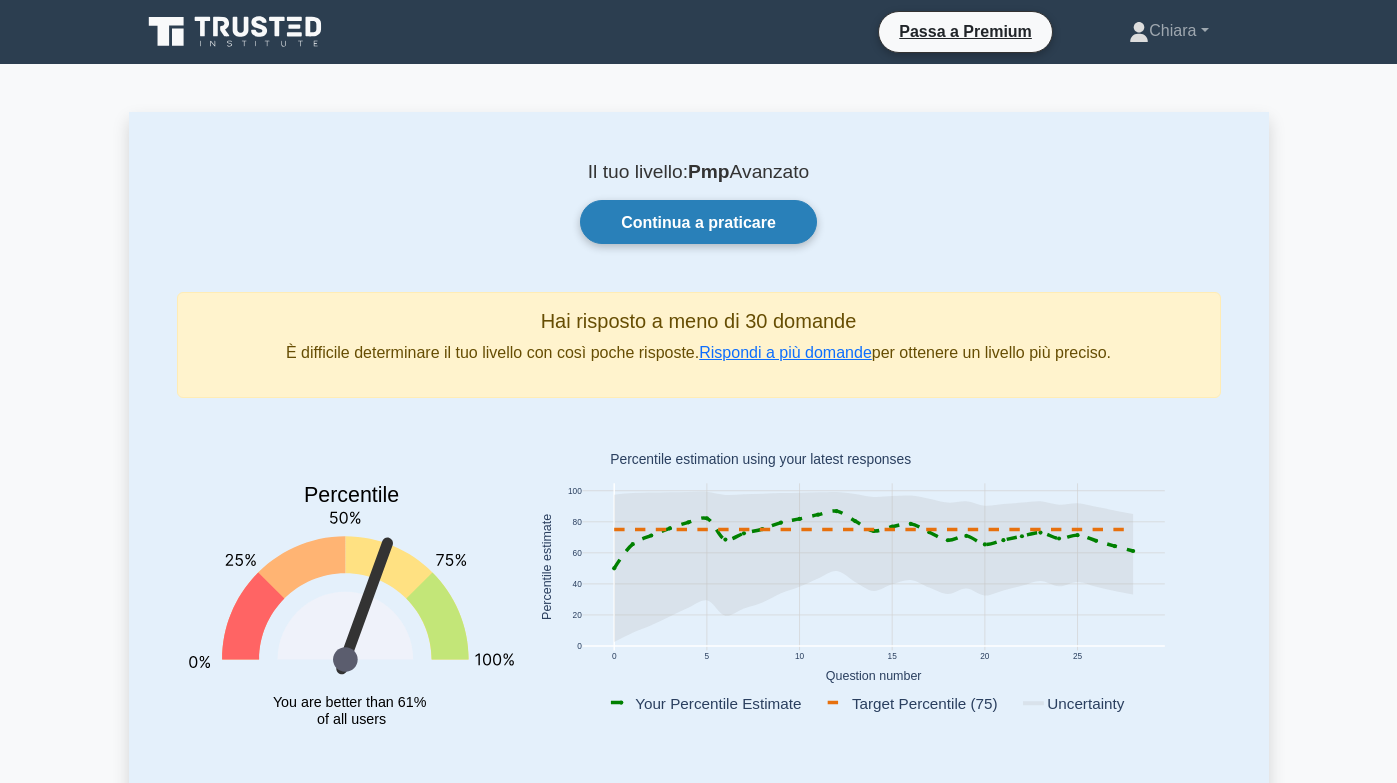 click on "Continua a praticare" at bounding box center [698, 222] 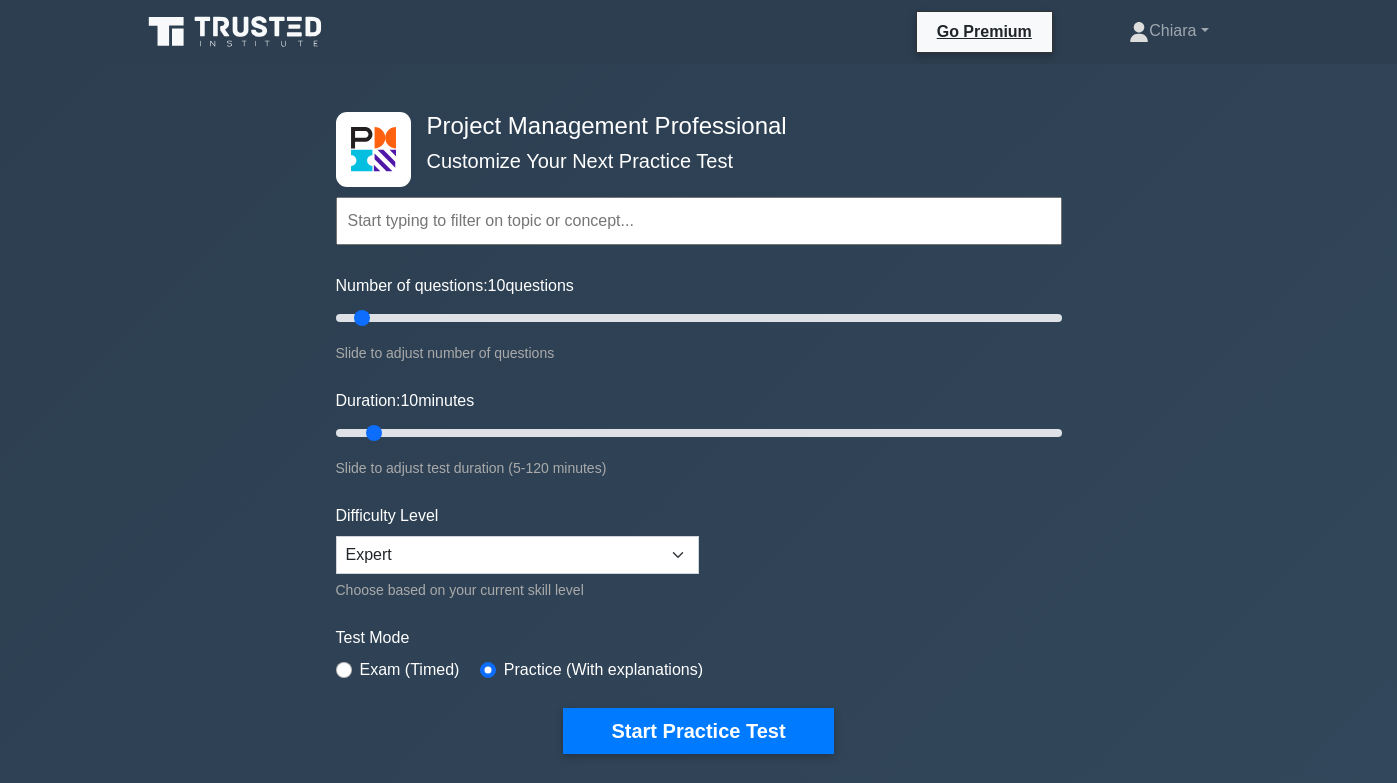 scroll, scrollTop: 0, scrollLeft: 0, axis: both 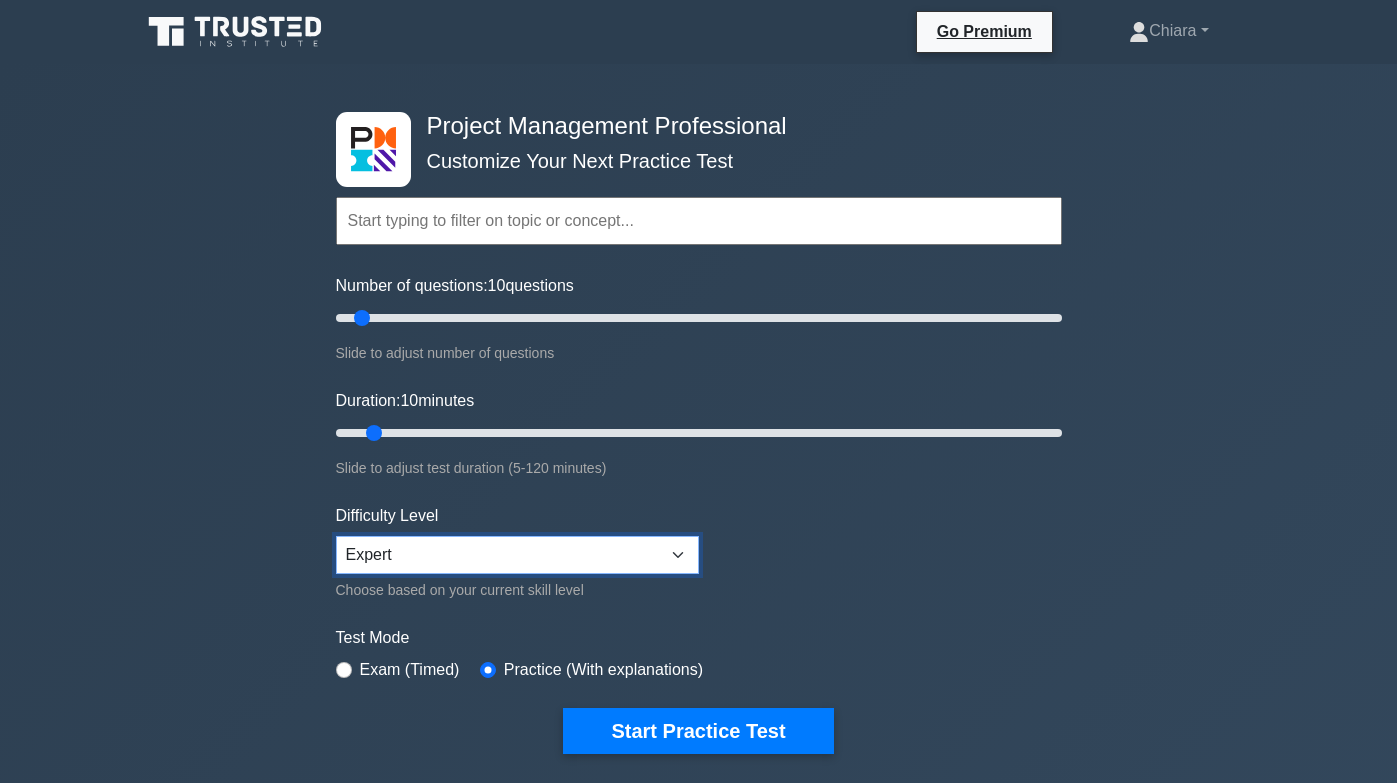 click on "Beginner
Intermediate
Expert" at bounding box center (517, 555) 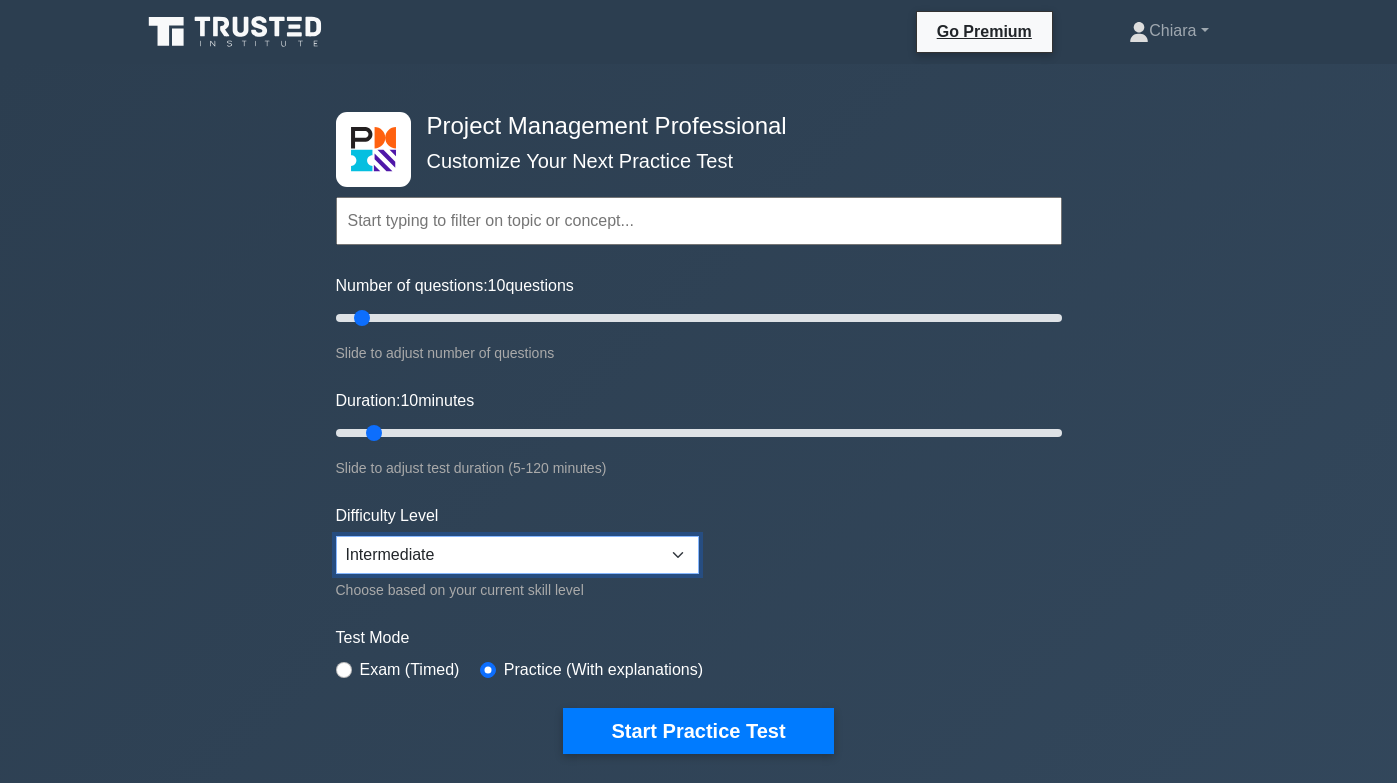 click on "Beginner
Intermediate
Expert" at bounding box center [517, 555] 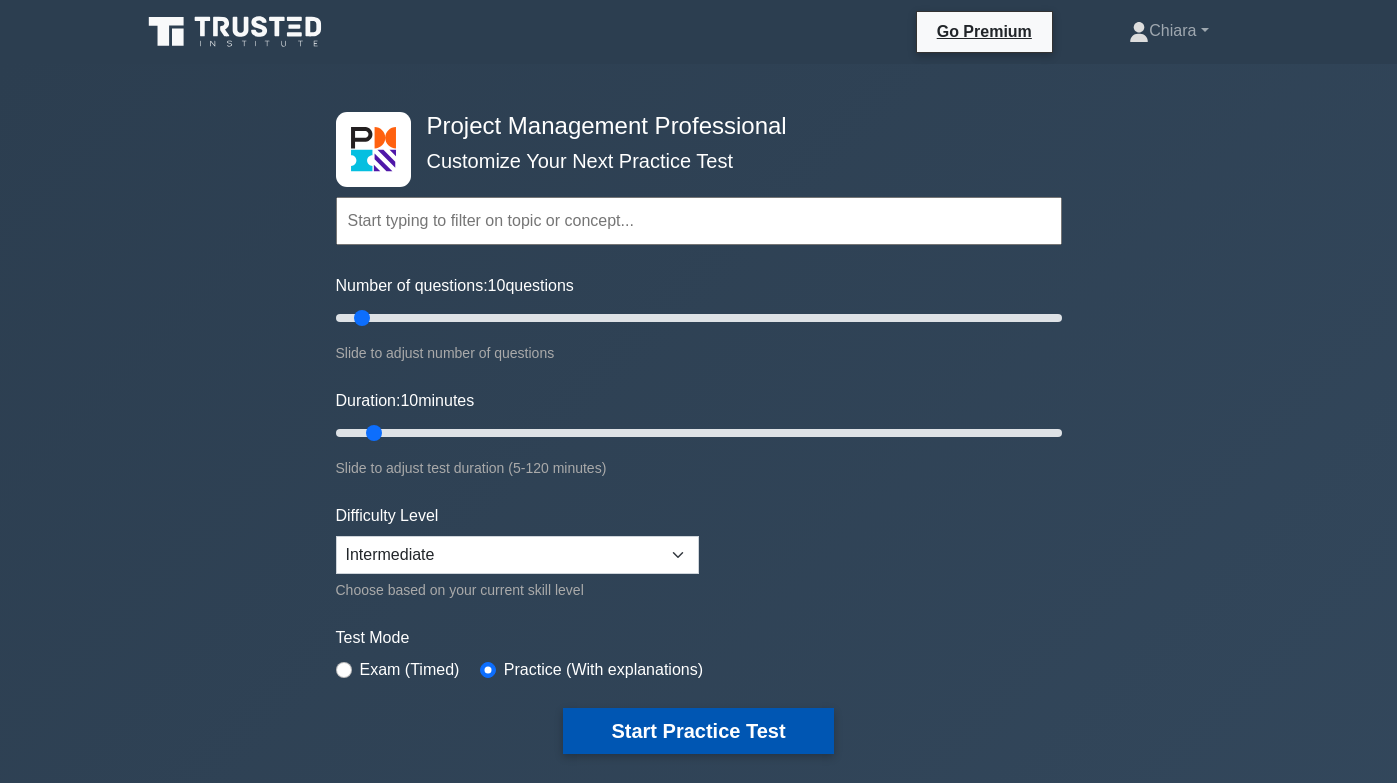 click on "Start Practice Test" at bounding box center (698, 731) 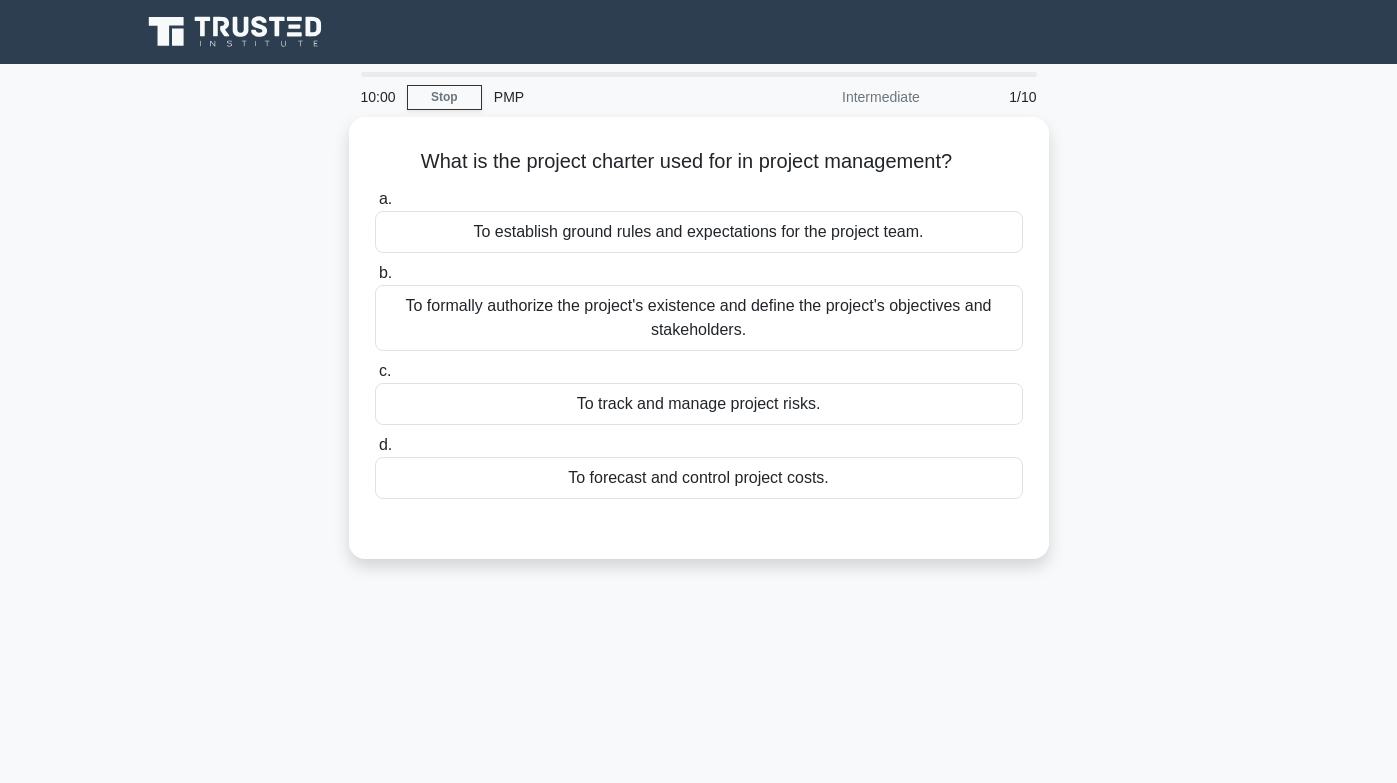 scroll, scrollTop: 0, scrollLeft: 0, axis: both 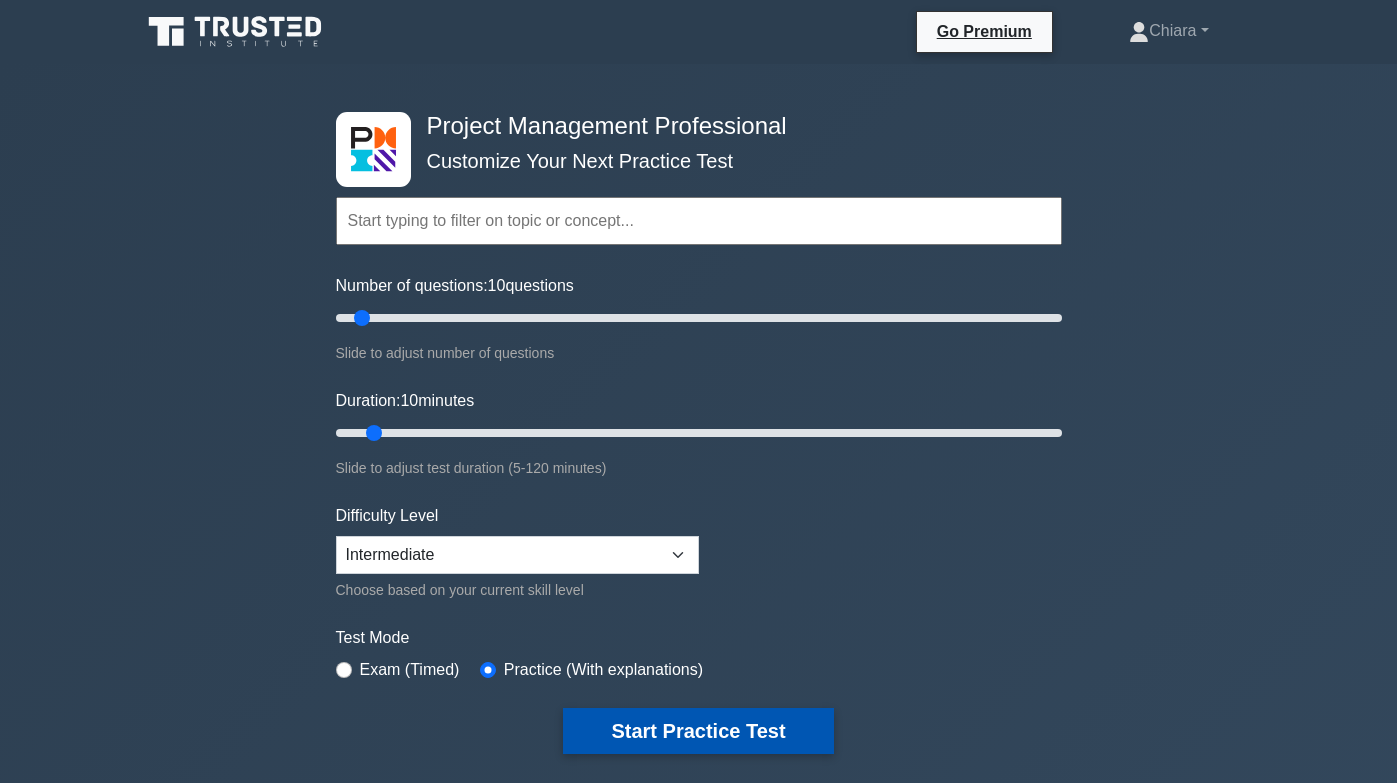 click on "Start Practice Test" at bounding box center [698, 731] 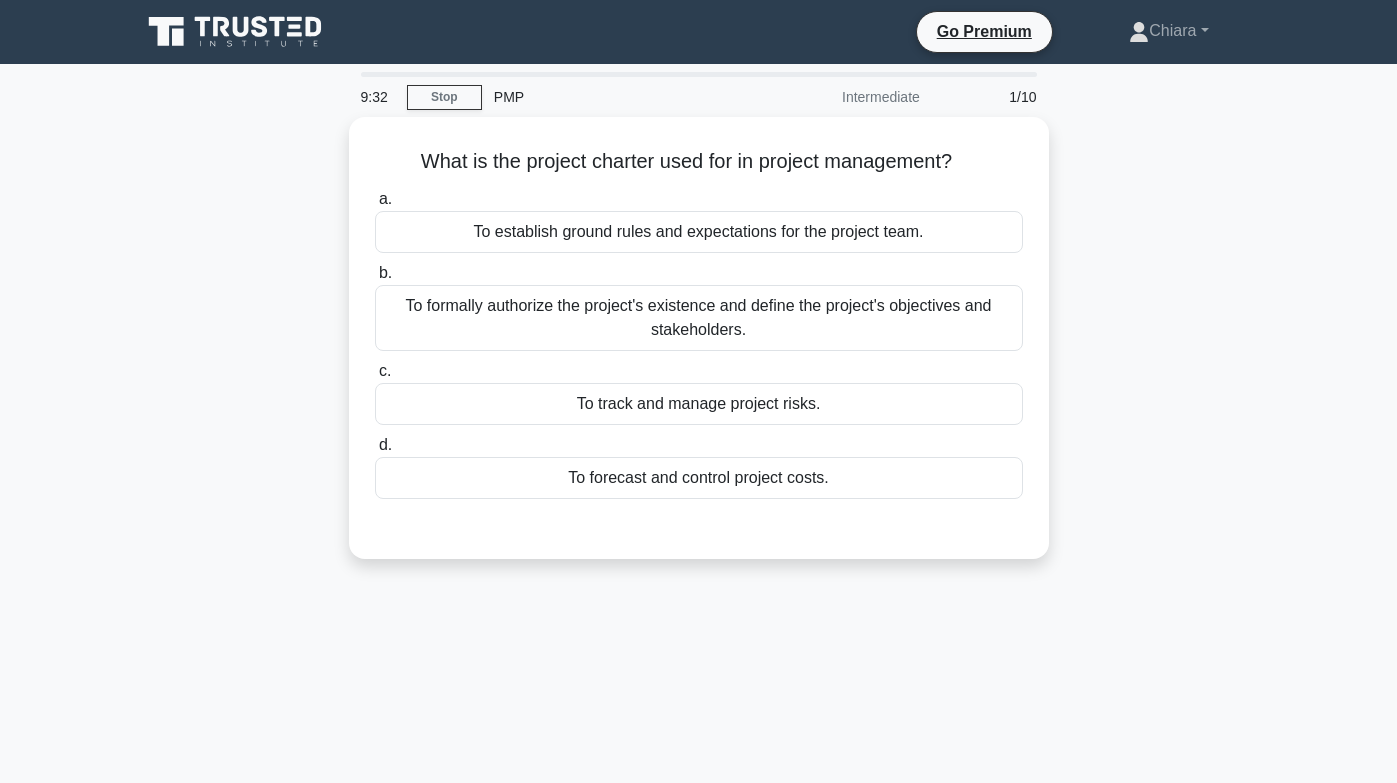 scroll, scrollTop: 0, scrollLeft: 0, axis: both 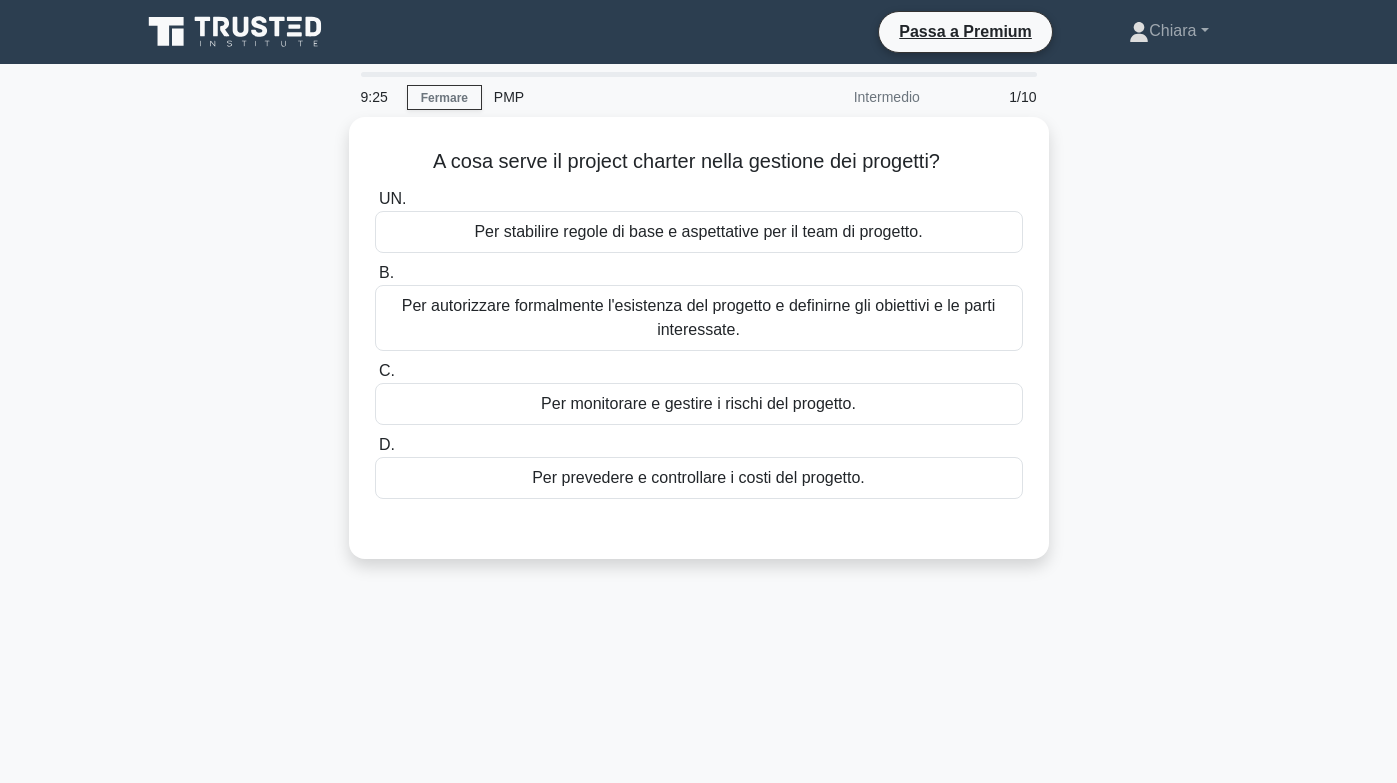 click on "A cosa serve il project charter nella gestione dei progetti?
.spinner_0XTQ{transform-origin:center;animation:spinner_y6GP .75s linear infinite}@keyframes spinner_y6GP{100%{transform:rotate(360deg)}}
UN.
Per stabilire regole di base e aspettative per il team di progetto.
B. C. D." at bounding box center [699, 350] 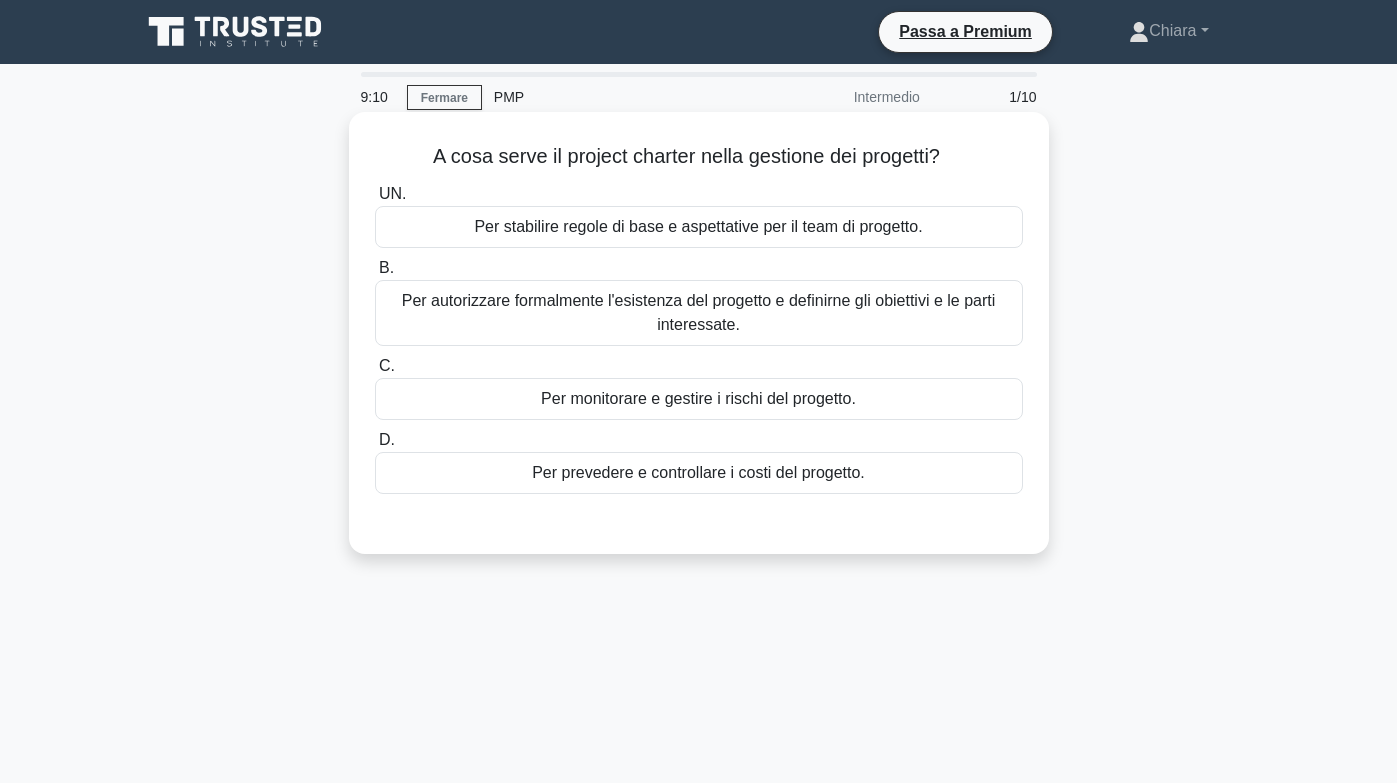 click on "Per stabilire regole di base e aspettative per il team di progetto." at bounding box center (698, 226) 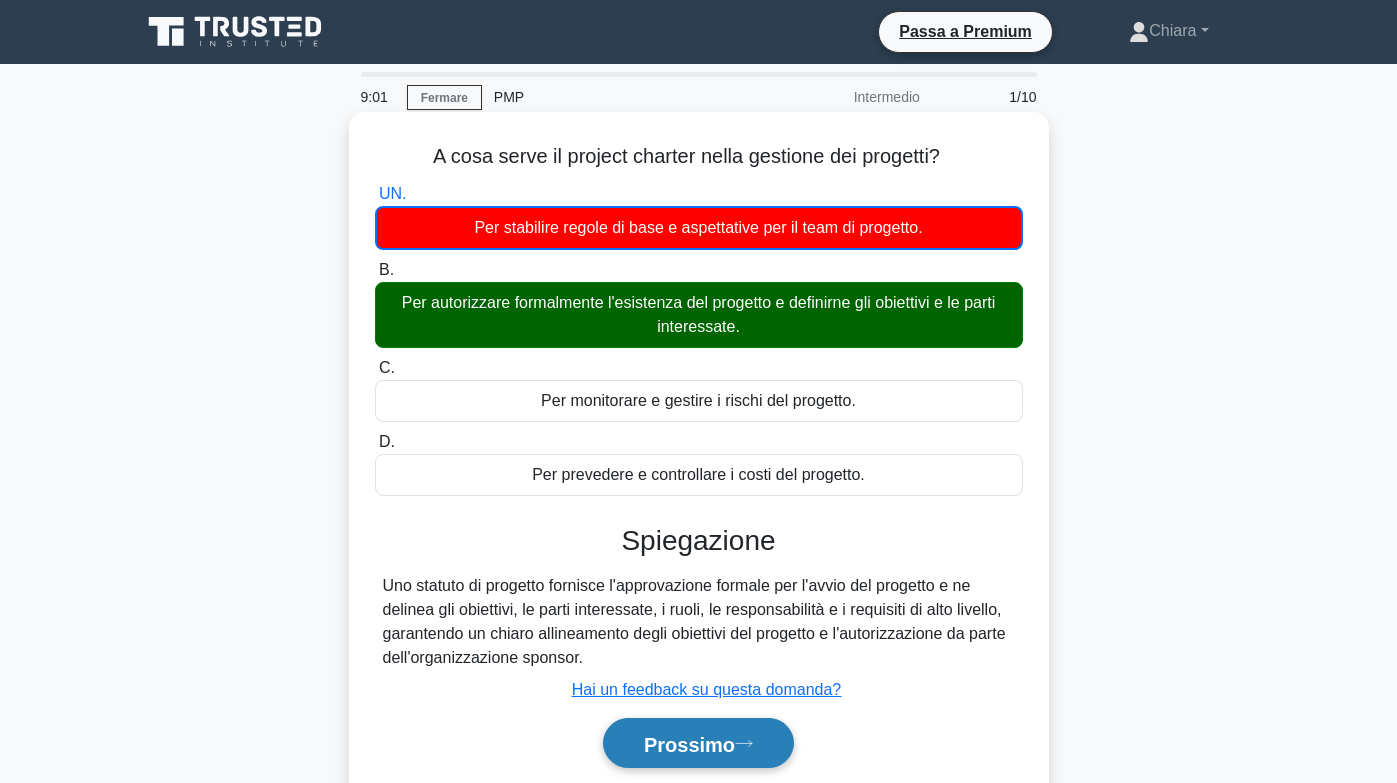 click on "Prossimo" at bounding box center (689, 744) 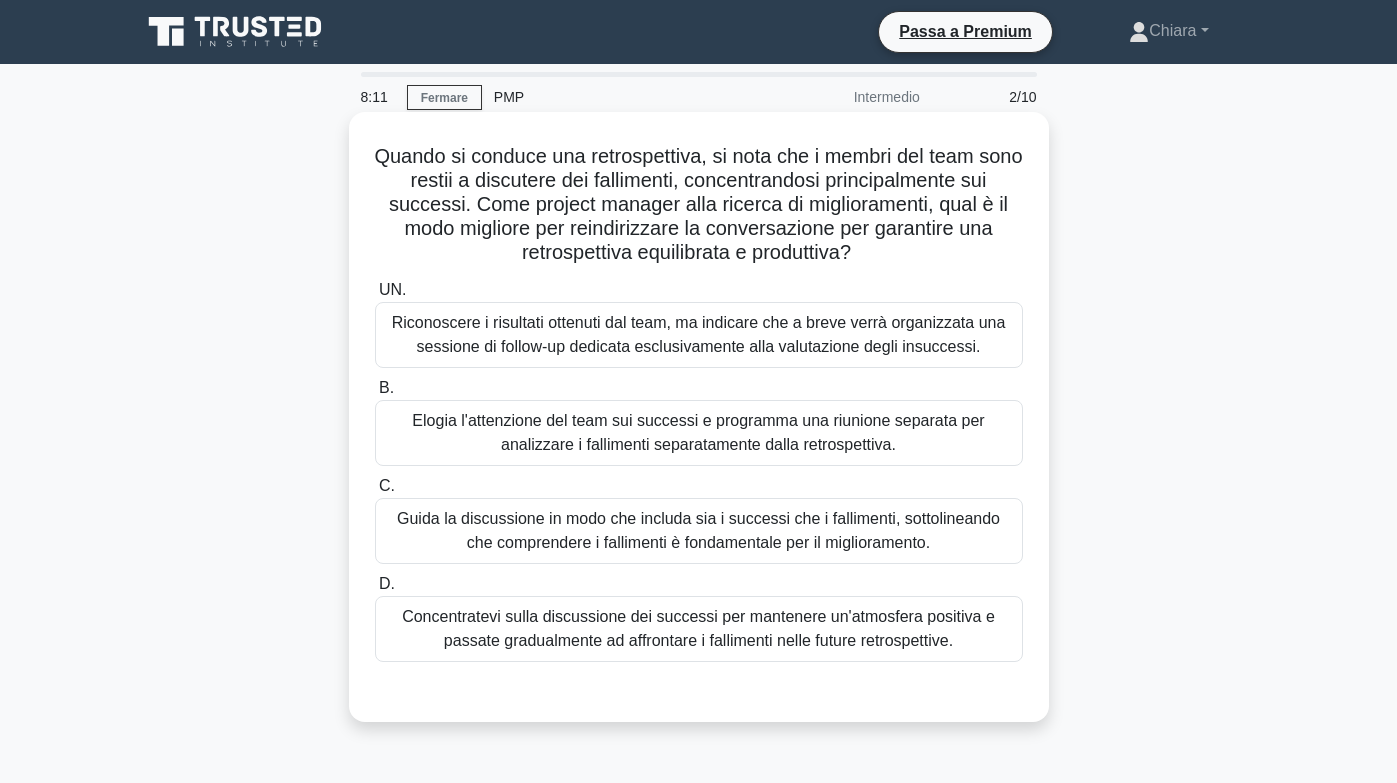 click on "Guida la discussione in modo che includa sia i successi che i fallimenti, sottolineando che comprendere i fallimenti è fondamentale per il miglioramento." at bounding box center (698, 530) 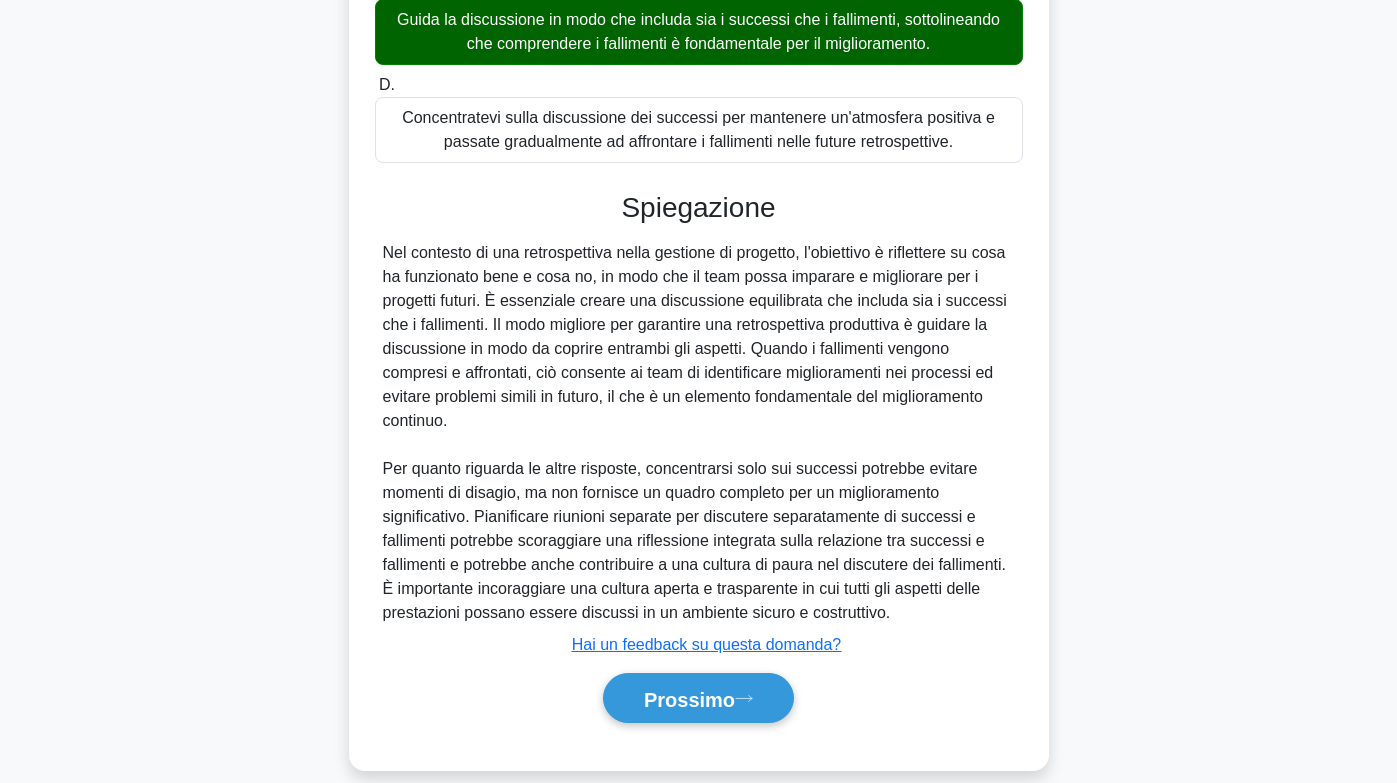 scroll, scrollTop: 500, scrollLeft: 0, axis: vertical 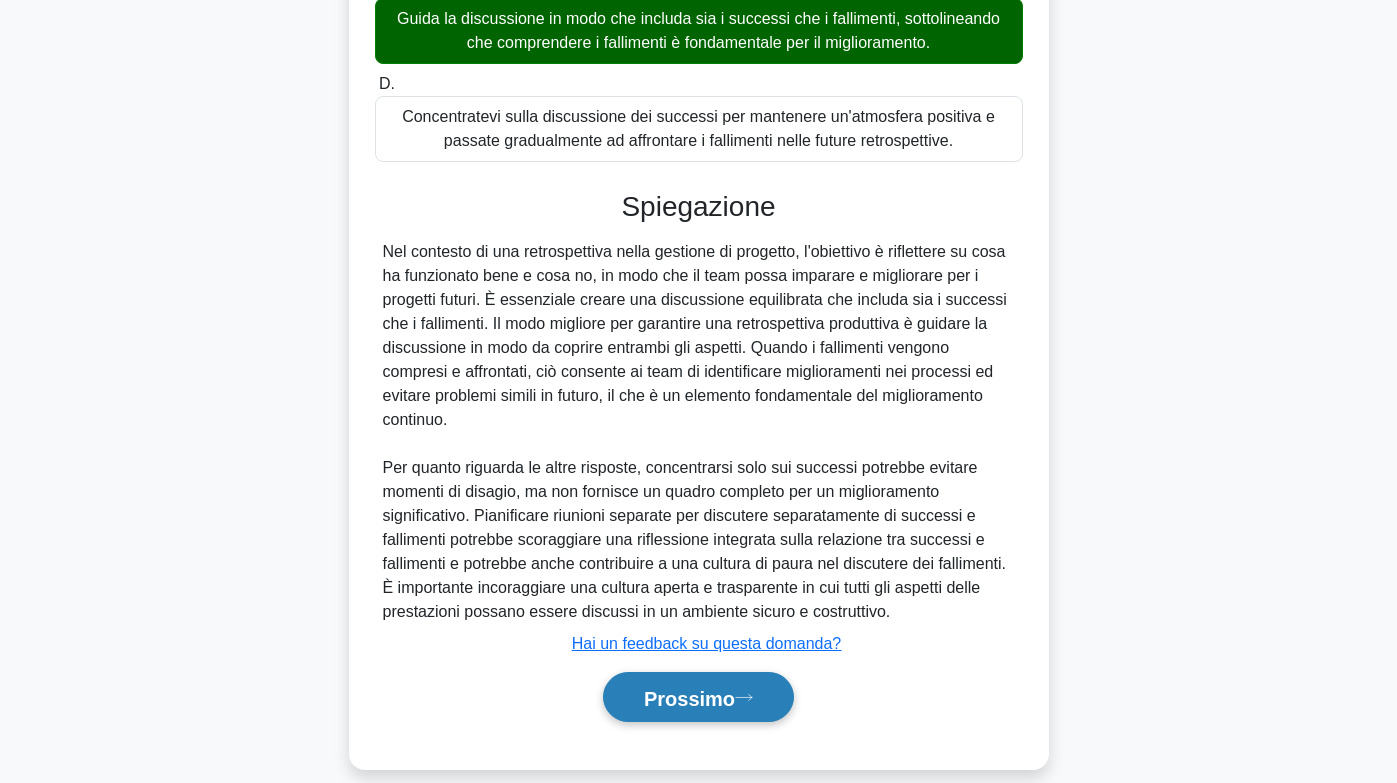 click on "Prossimo" at bounding box center (689, 698) 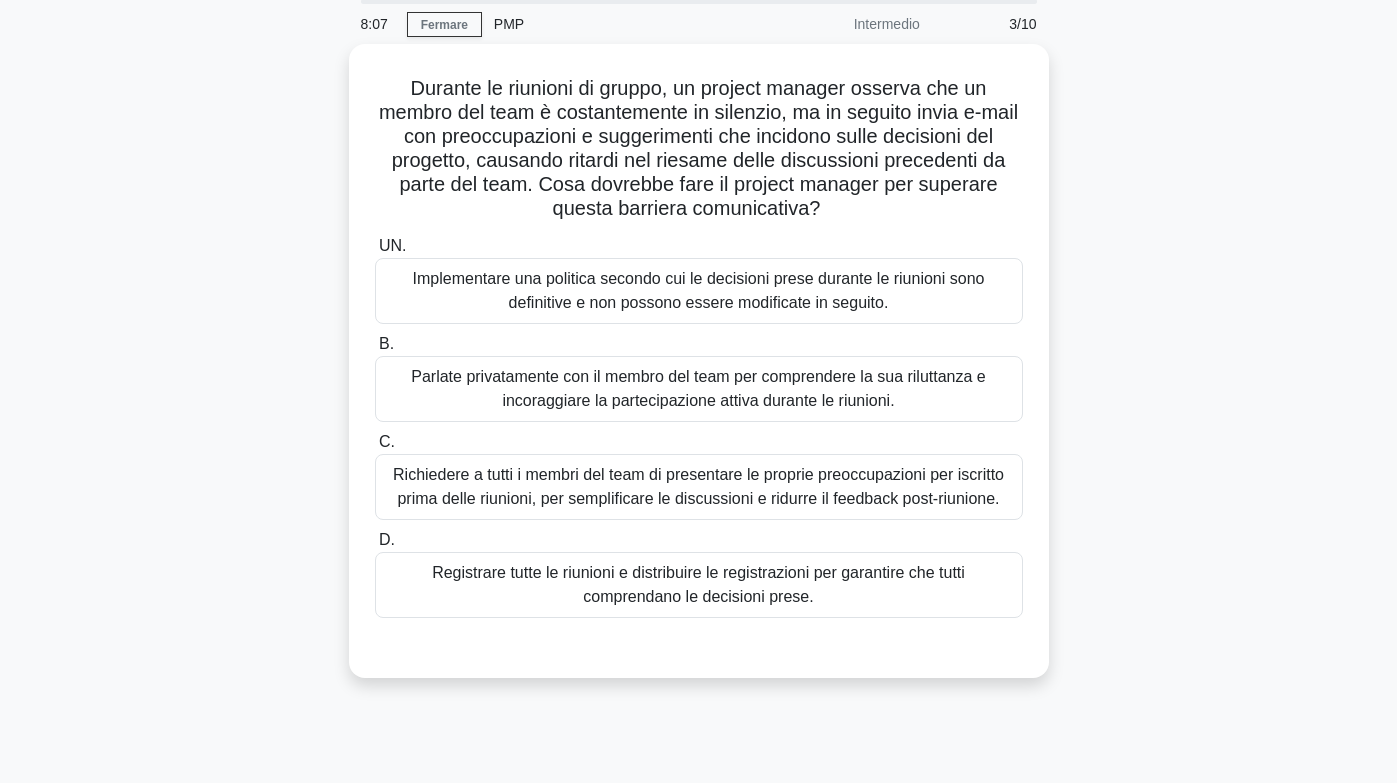 scroll, scrollTop: 0, scrollLeft: 0, axis: both 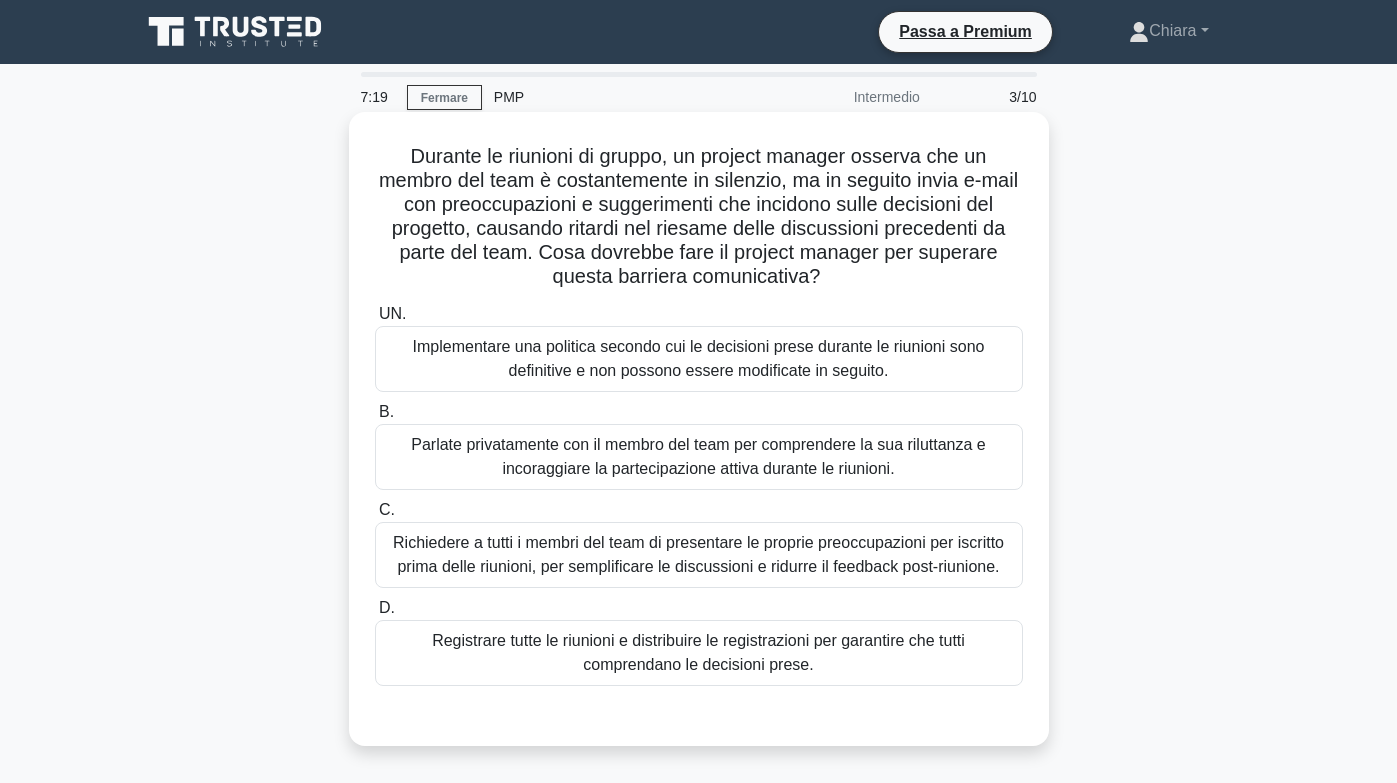 click on "Parlate privatamente con il membro del team per comprendere la sua riluttanza e incoraggiare la partecipazione attiva durante le riunioni." at bounding box center (698, 456) 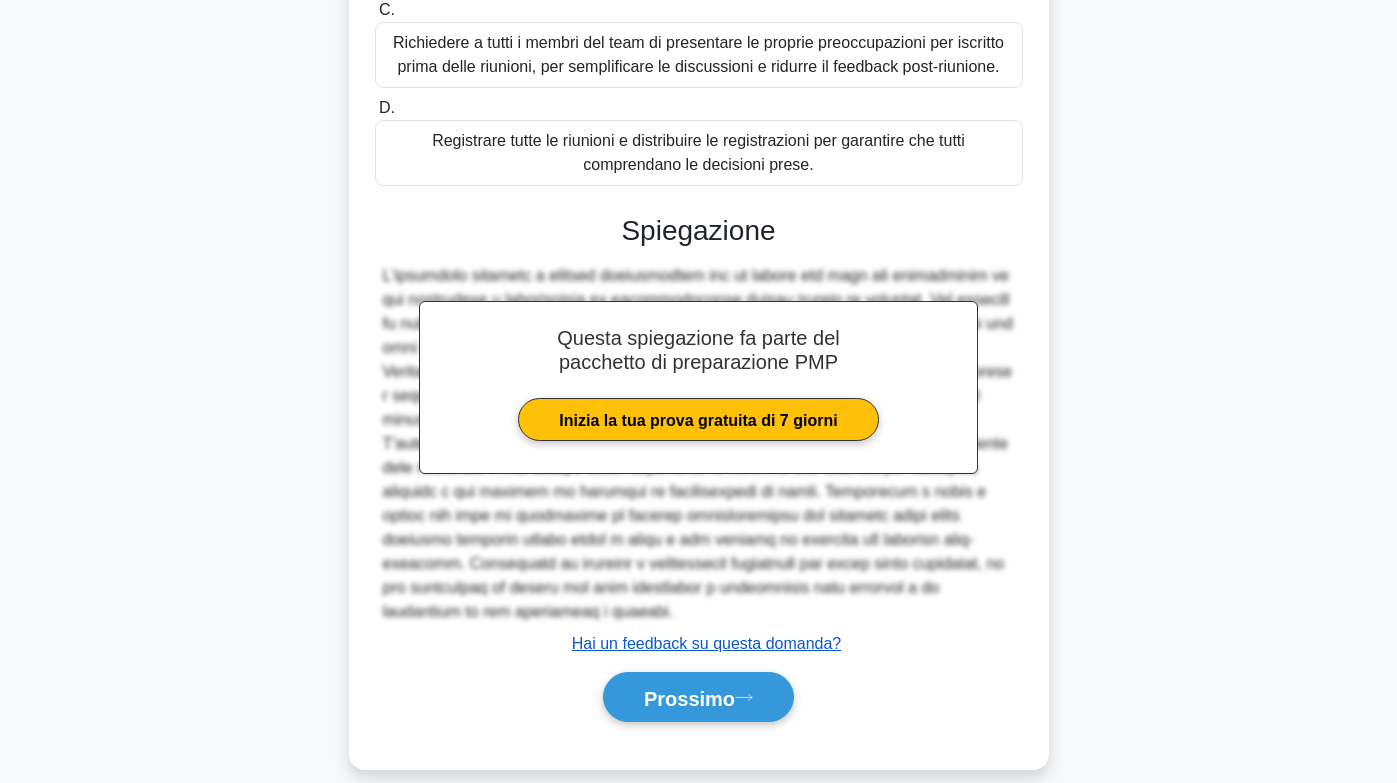 scroll, scrollTop: 502, scrollLeft: 0, axis: vertical 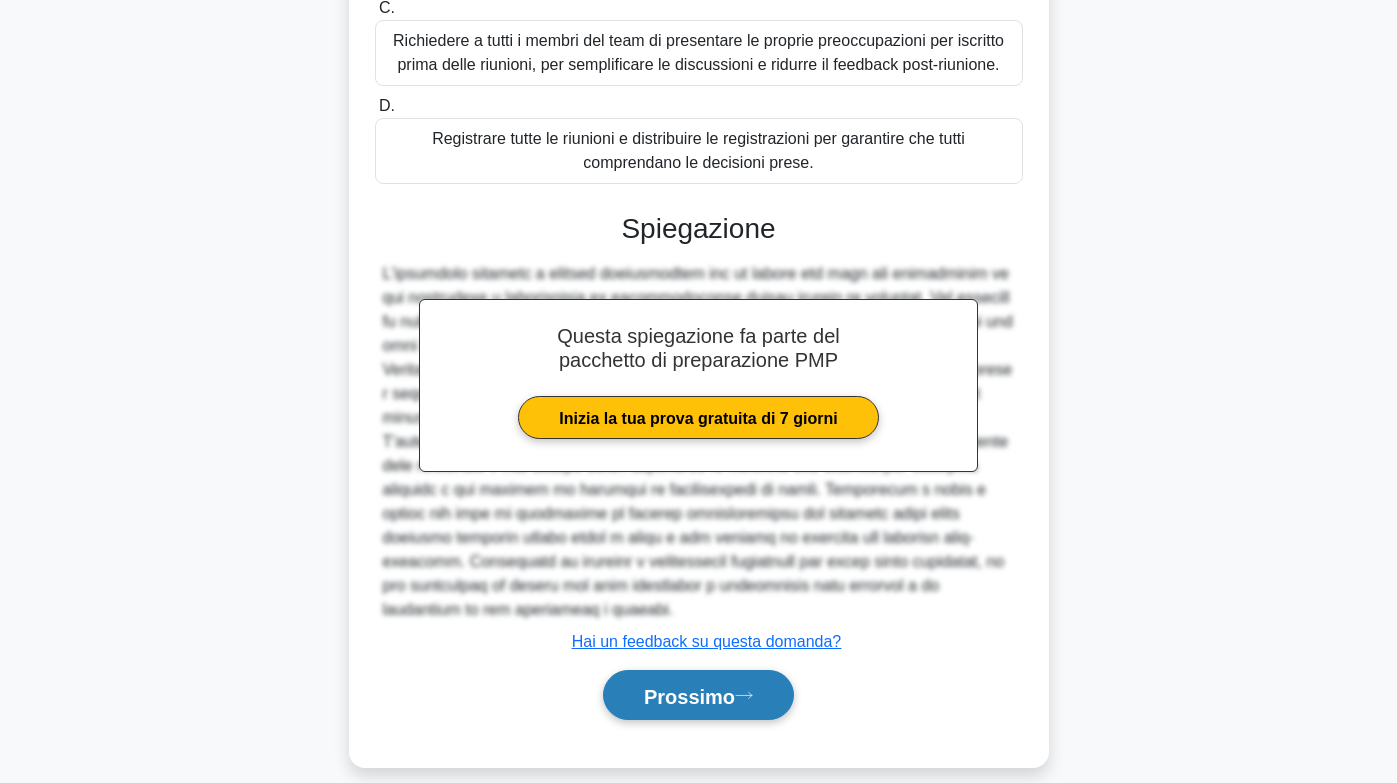 click on "Prossimo" at bounding box center [689, 696] 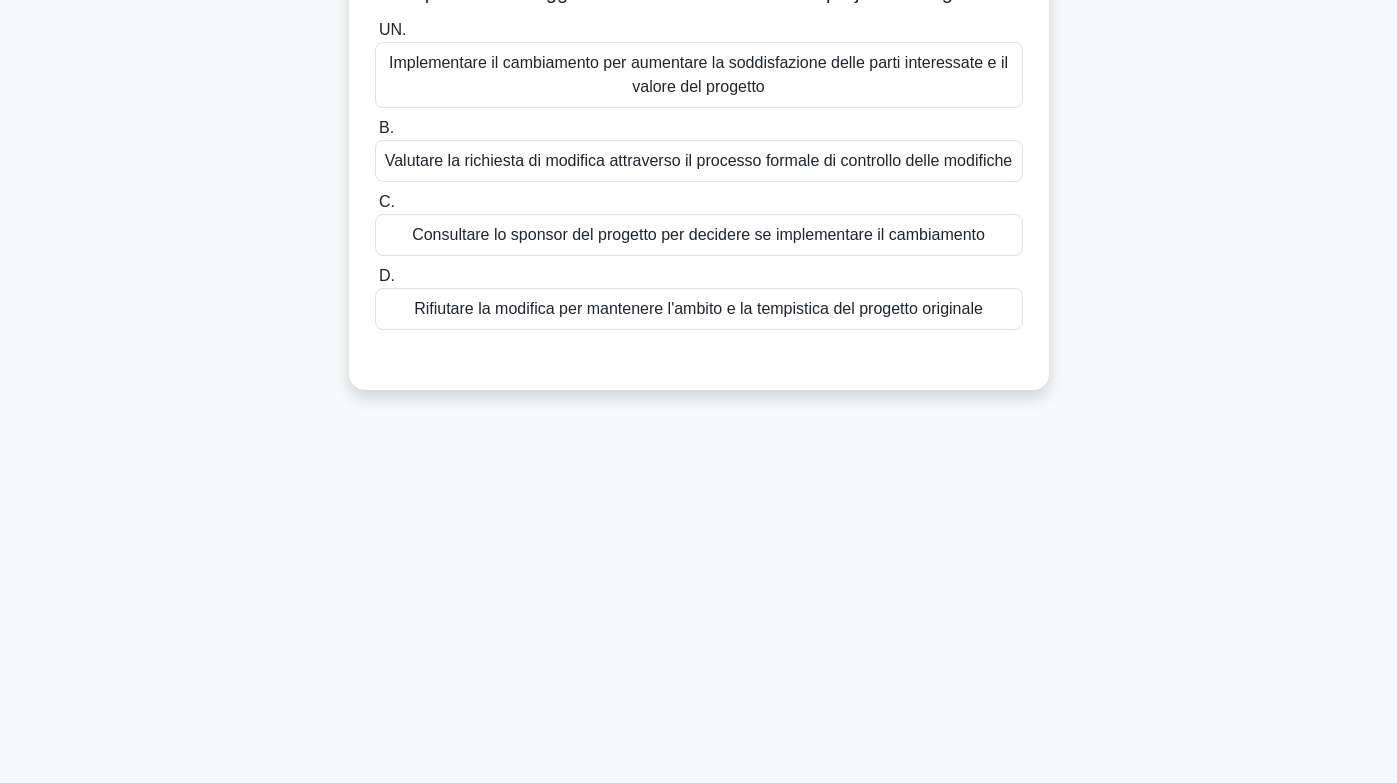 scroll, scrollTop: 0, scrollLeft: 0, axis: both 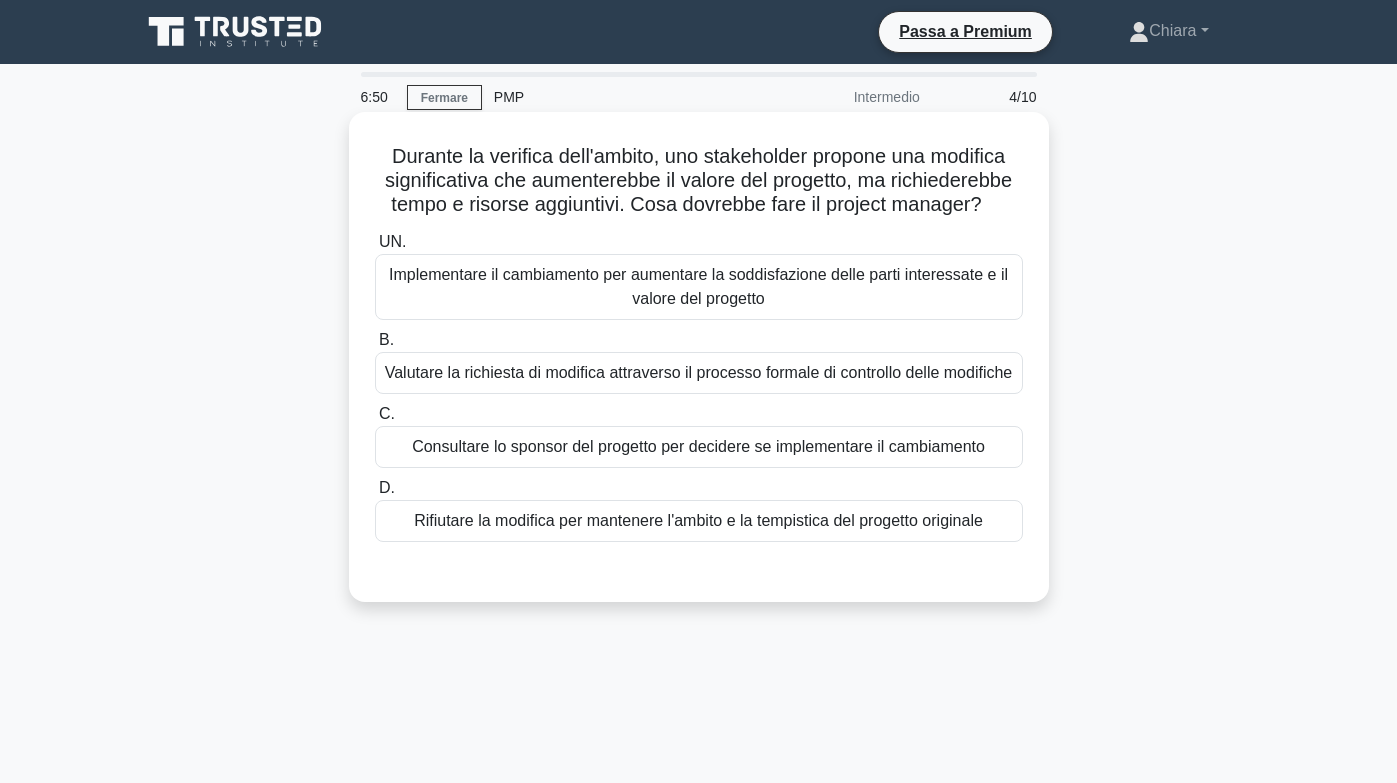 click on "Valutare la richiesta di modifica attraverso il processo formale di controllo delle modifiche" at bounding box center [699, 373] 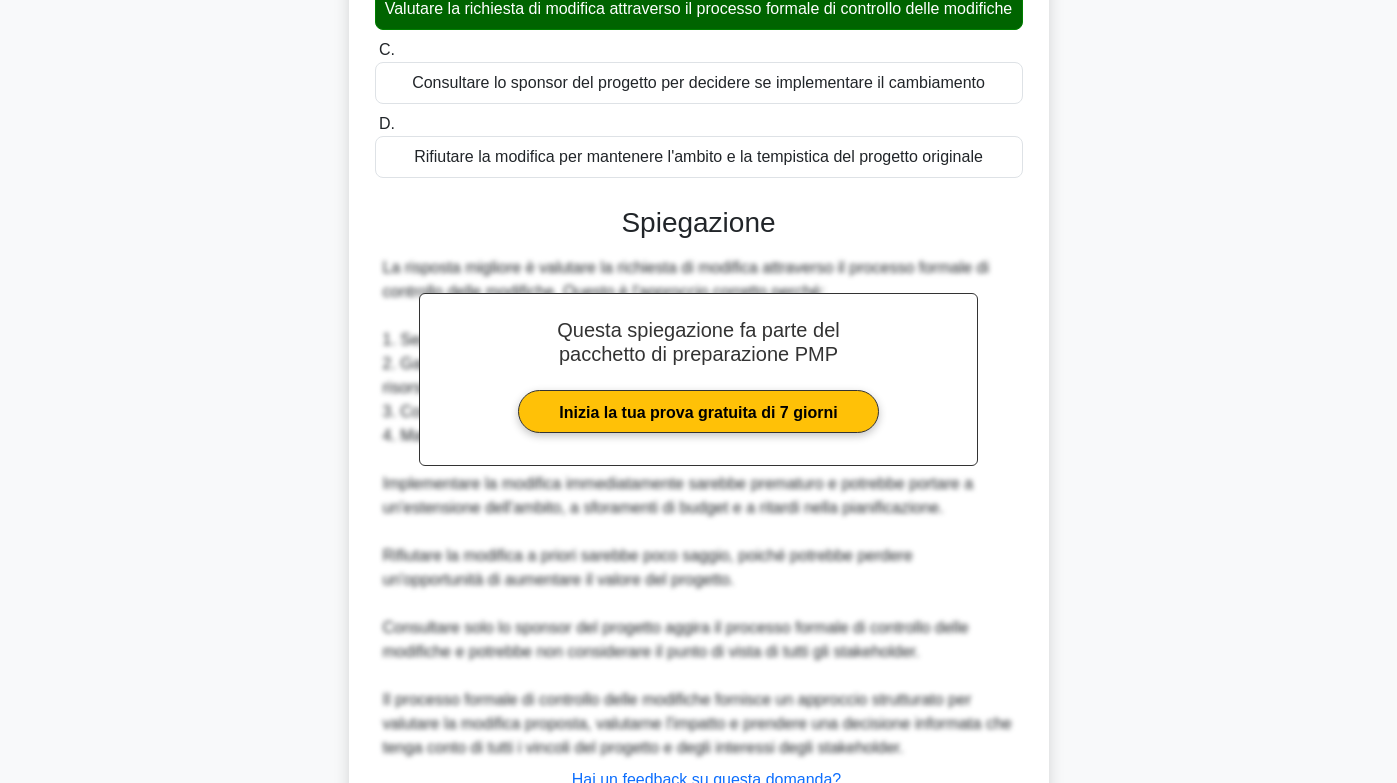 scroll, scrollTop: 526, scrollLeft: 0, axis: vertical 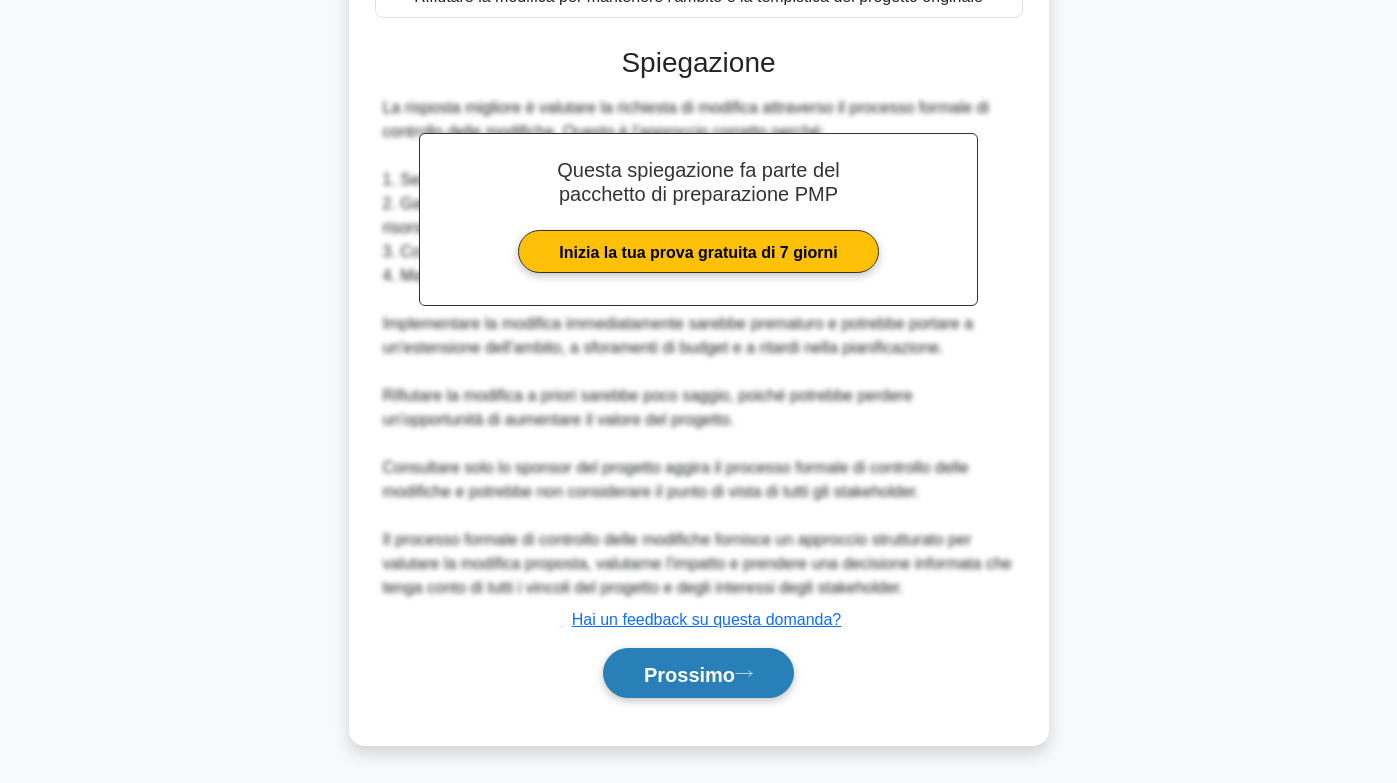 click on "Prossimo" at bounding box center [689, 674] 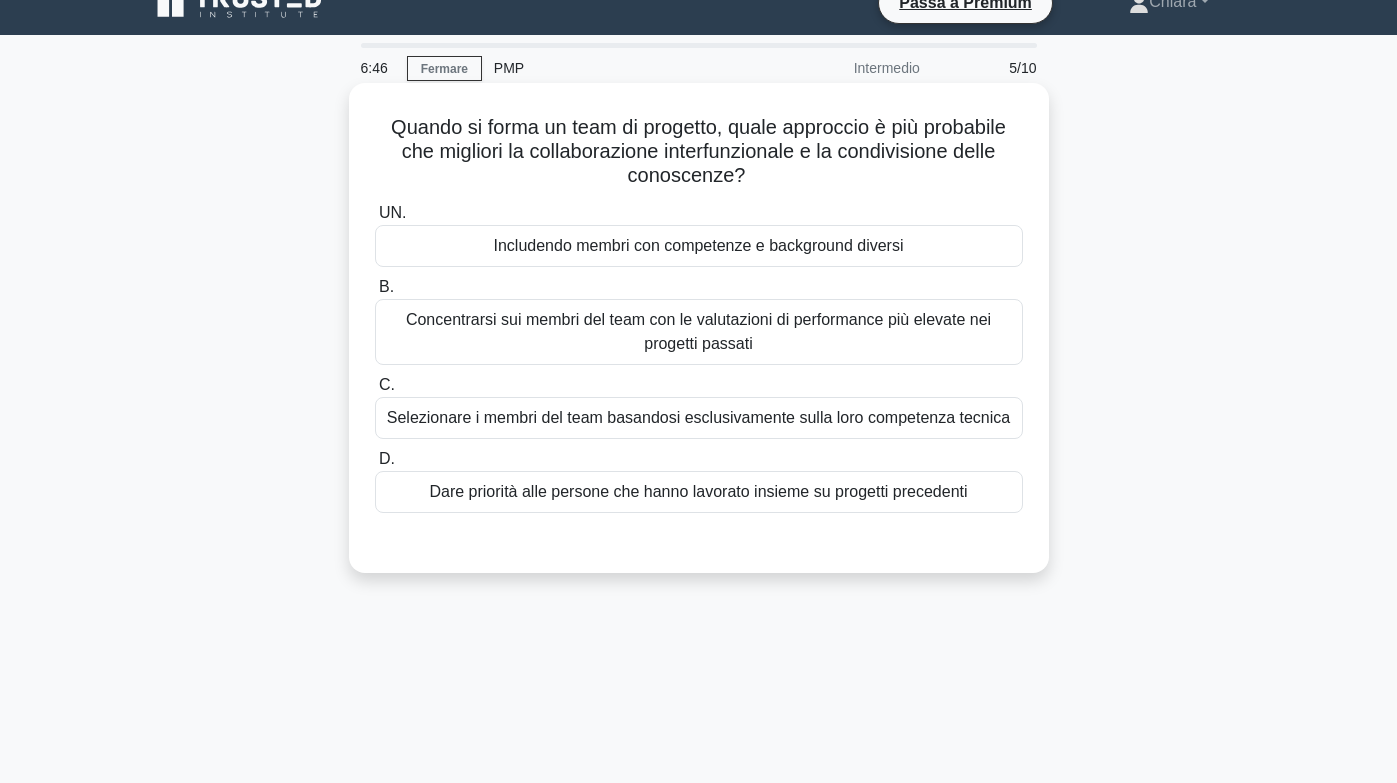 scroll, scrollTop: 0, scrollLeft: 0, axis: both 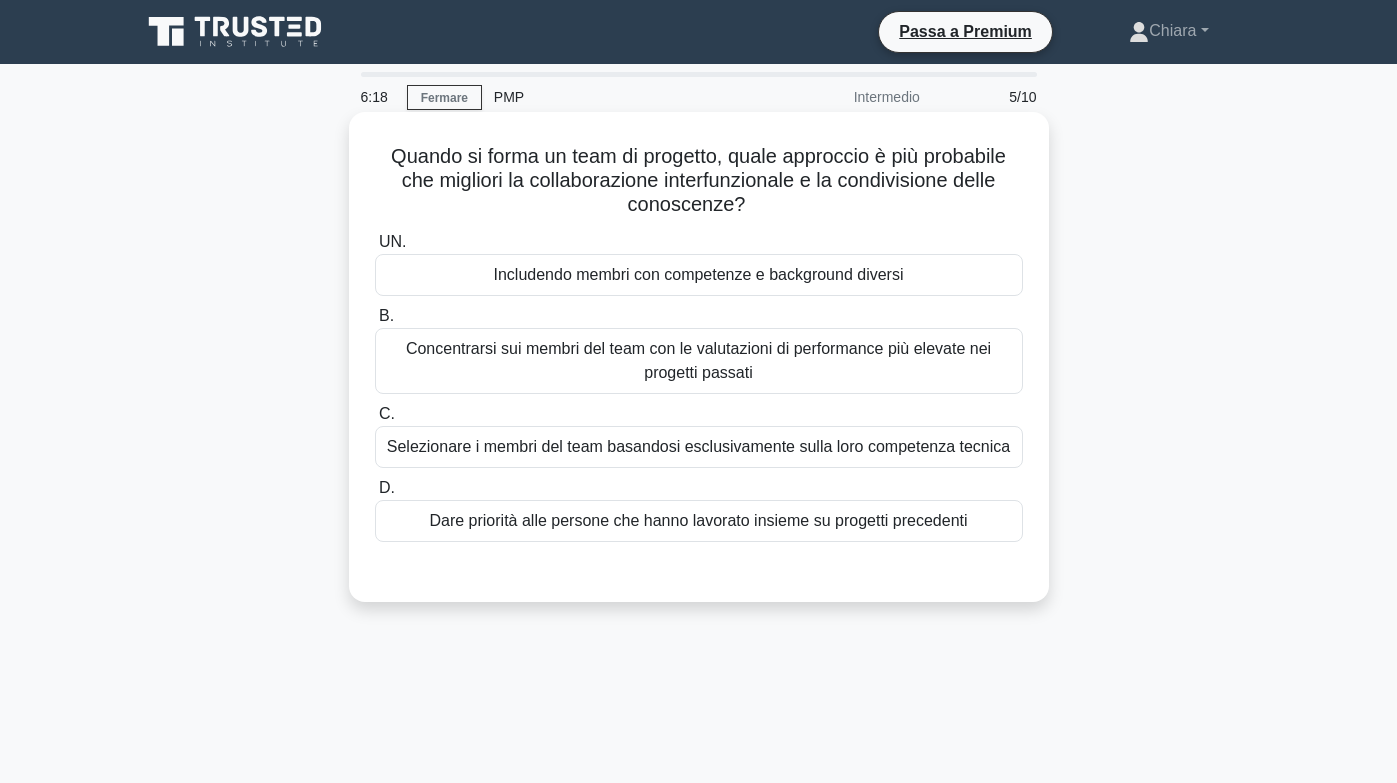 click on "Dare priorità alle persone che hanno lavorato insieme su progetti precedenti" at bounding box center [698, 520] 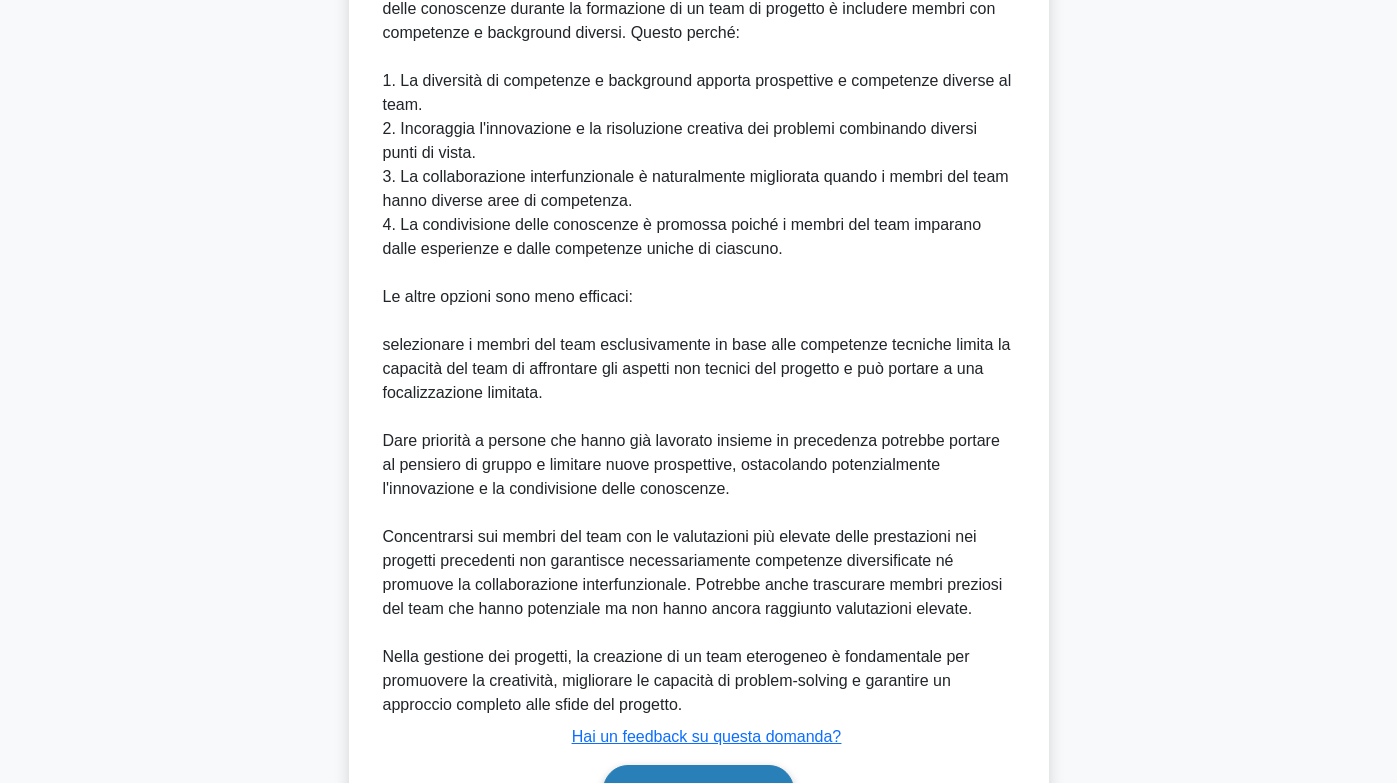 scroll, scrollTop: 768, scrollLeft: 0, axis: vertical 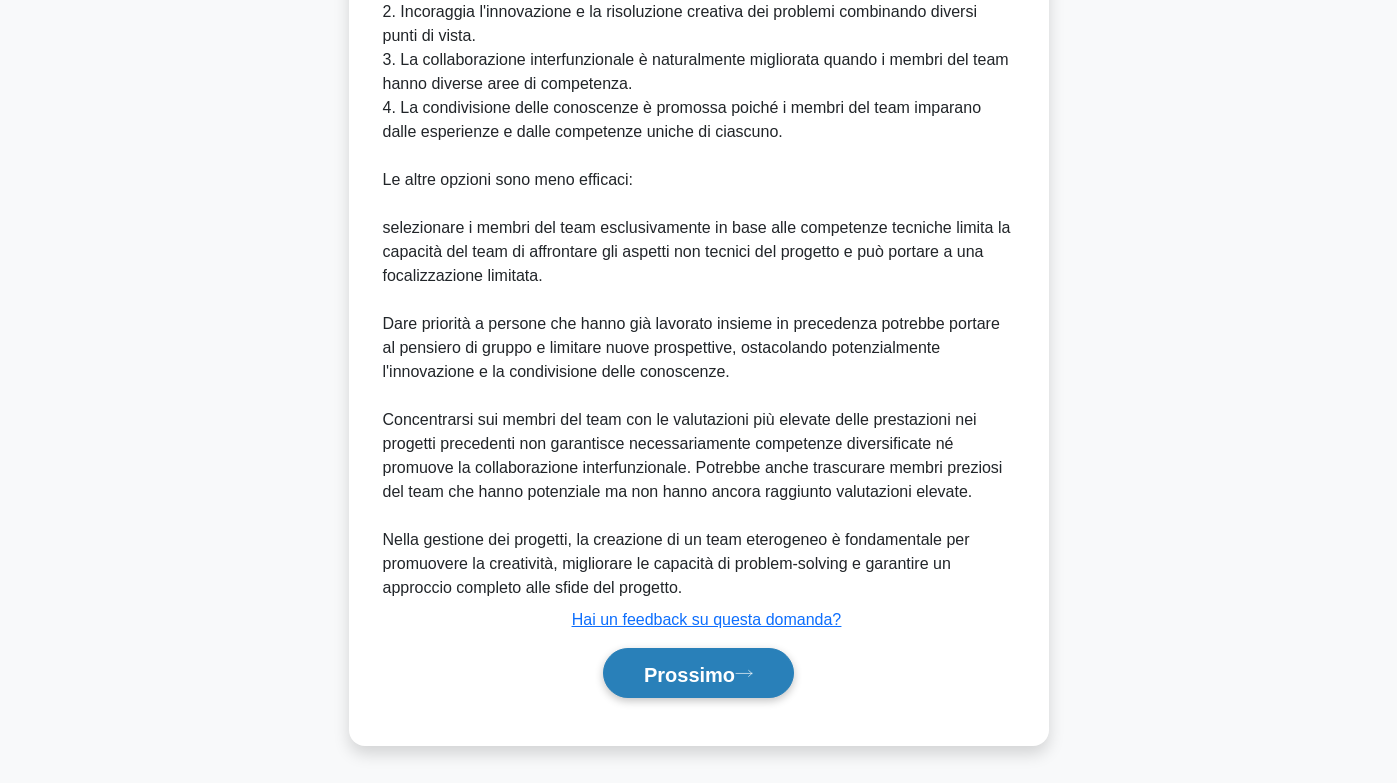 click on "Prossimo" at bounding box center (689, 674) 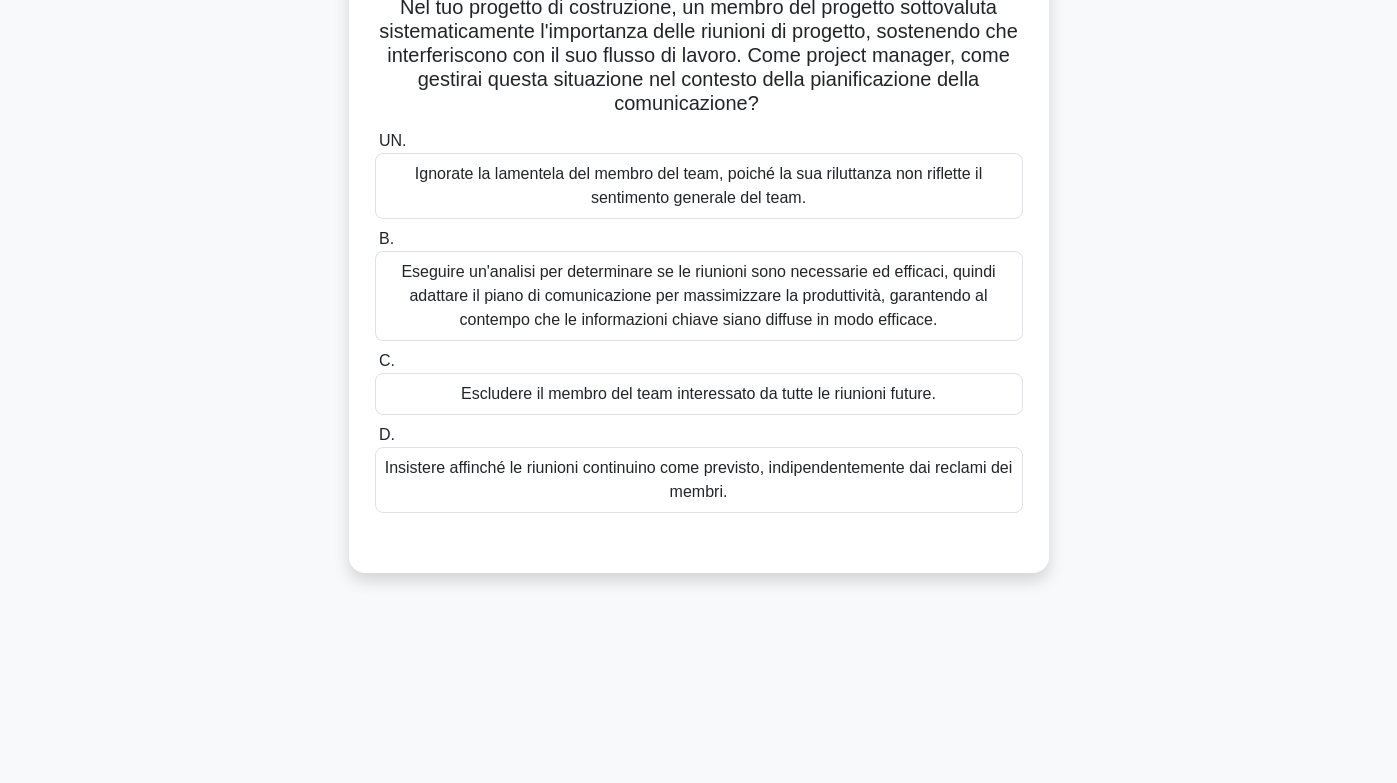 scroll, scrollTop: 0, scrollLeft: 0, axis: both 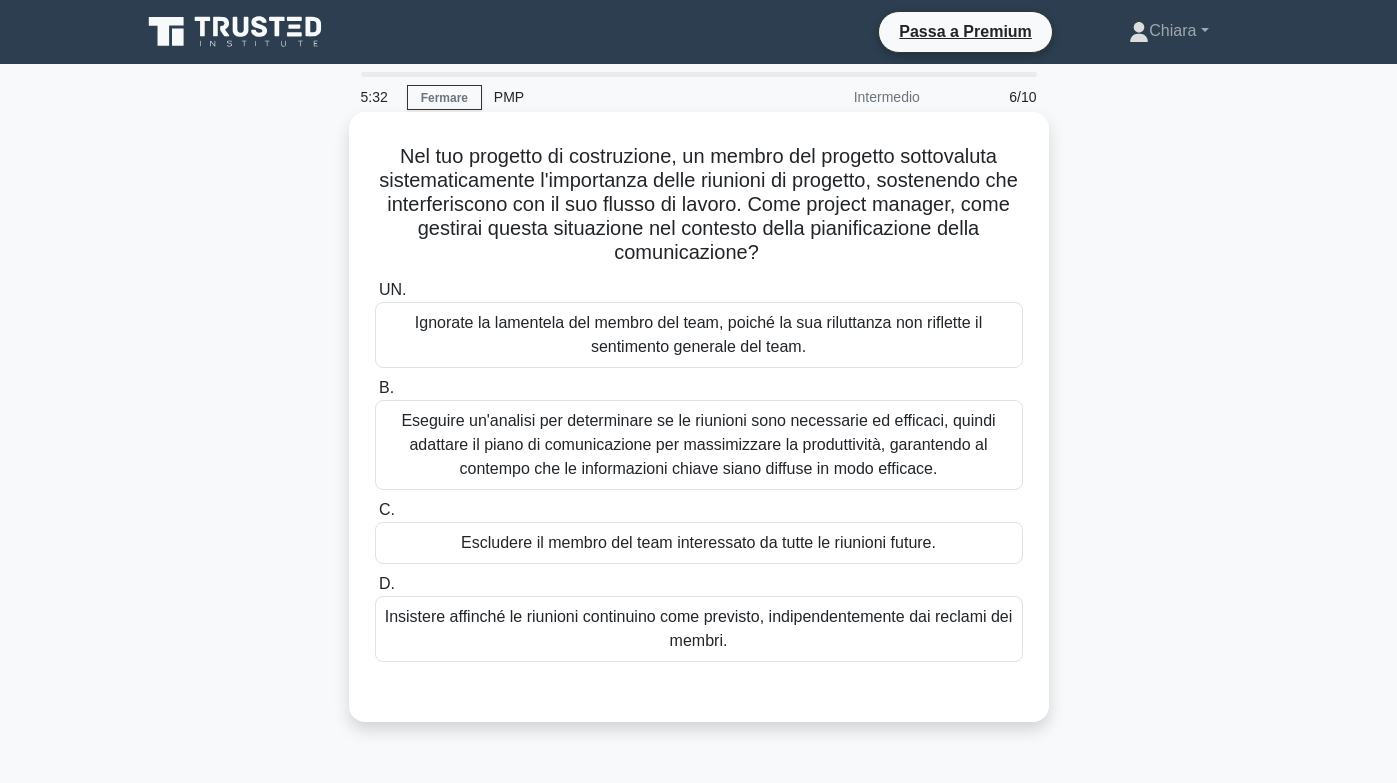 click on "Eseguire un'analisi per determinare se le riunioni sono necessarie ed efficaci, quindi adattare il piano di comunicazione per massimizzare la produttività, garantendo al contempo che le informazioni chiave siano diffuse in modo efficace." at bounding box center (698, 444) 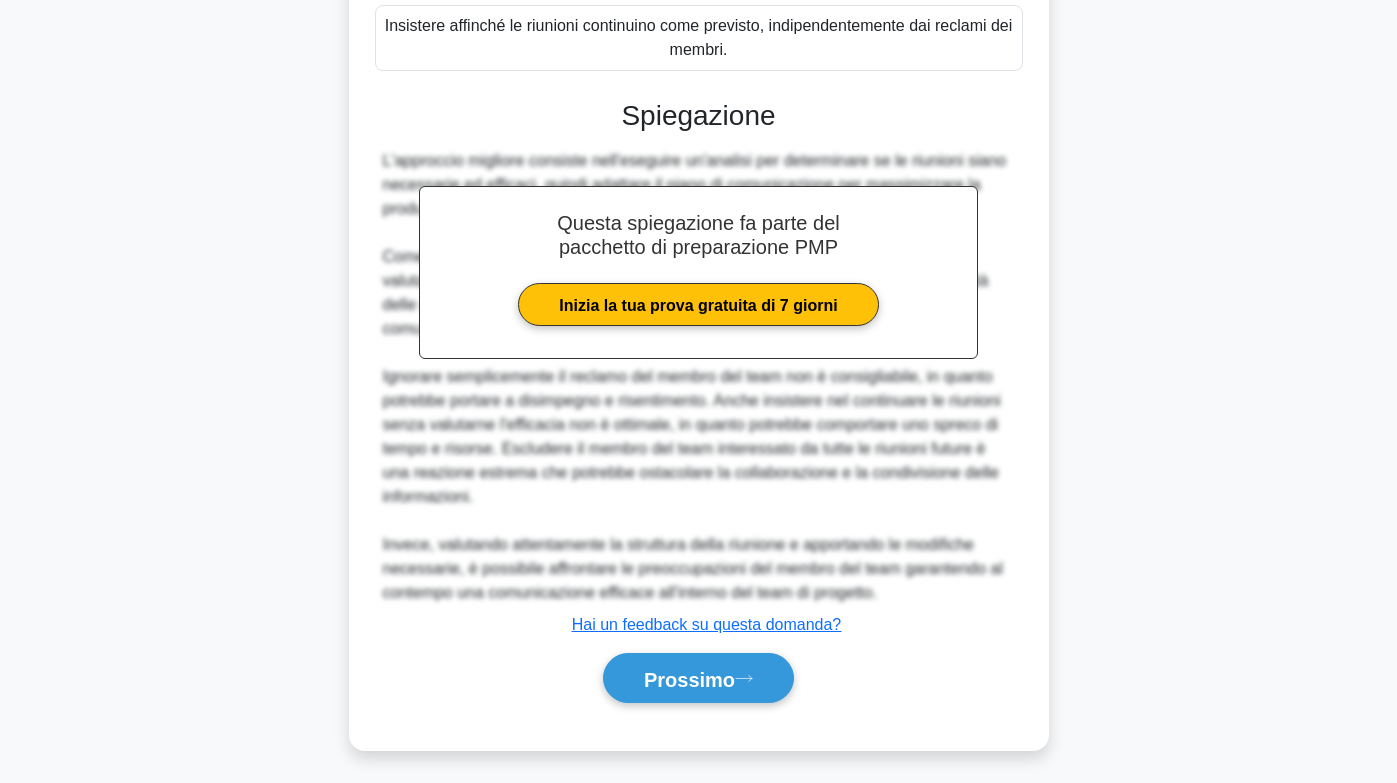 scroll, scrollTop: 598, scrollLeft: 0, axis: vertical 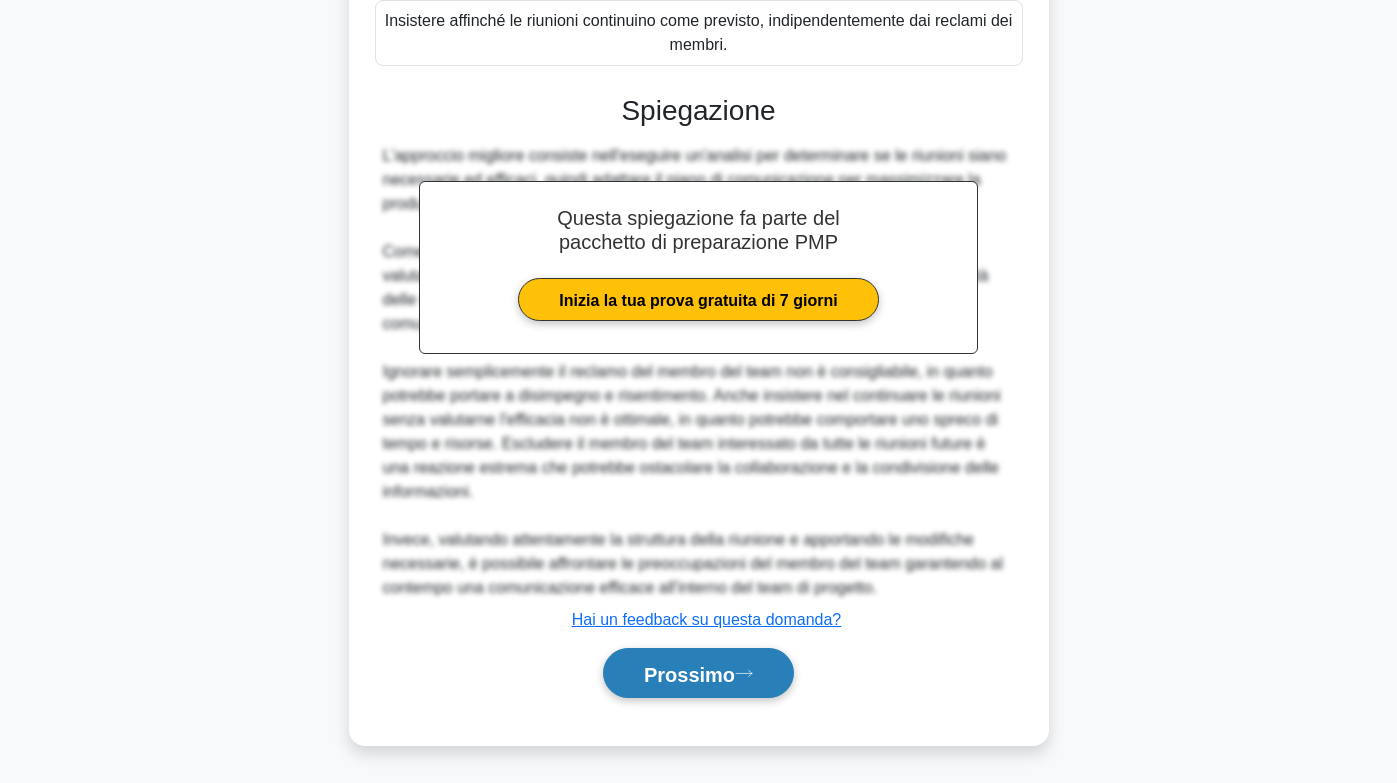 click on "Prossimo" at bounding box center (689, 674) 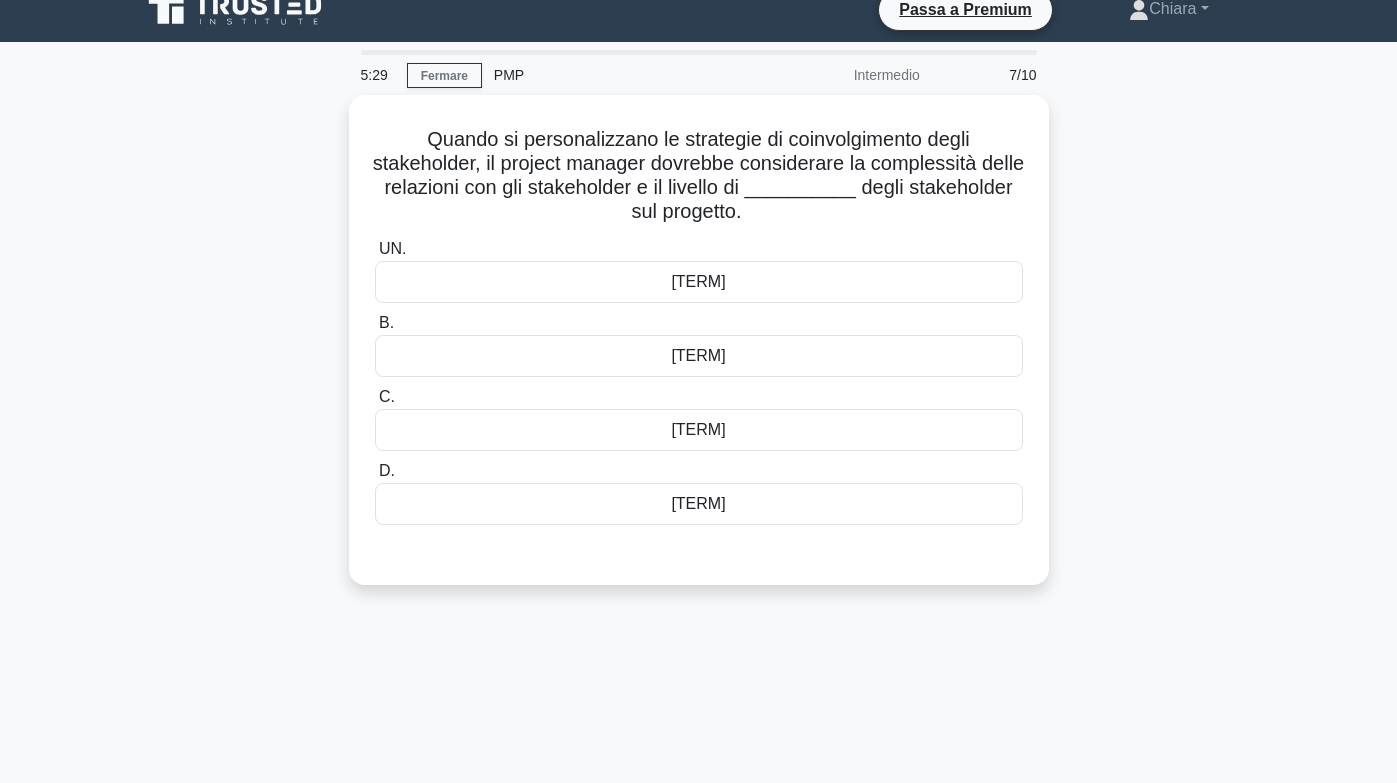 scroll, scrollTop: 0, scrollLeft: 0, axis: both 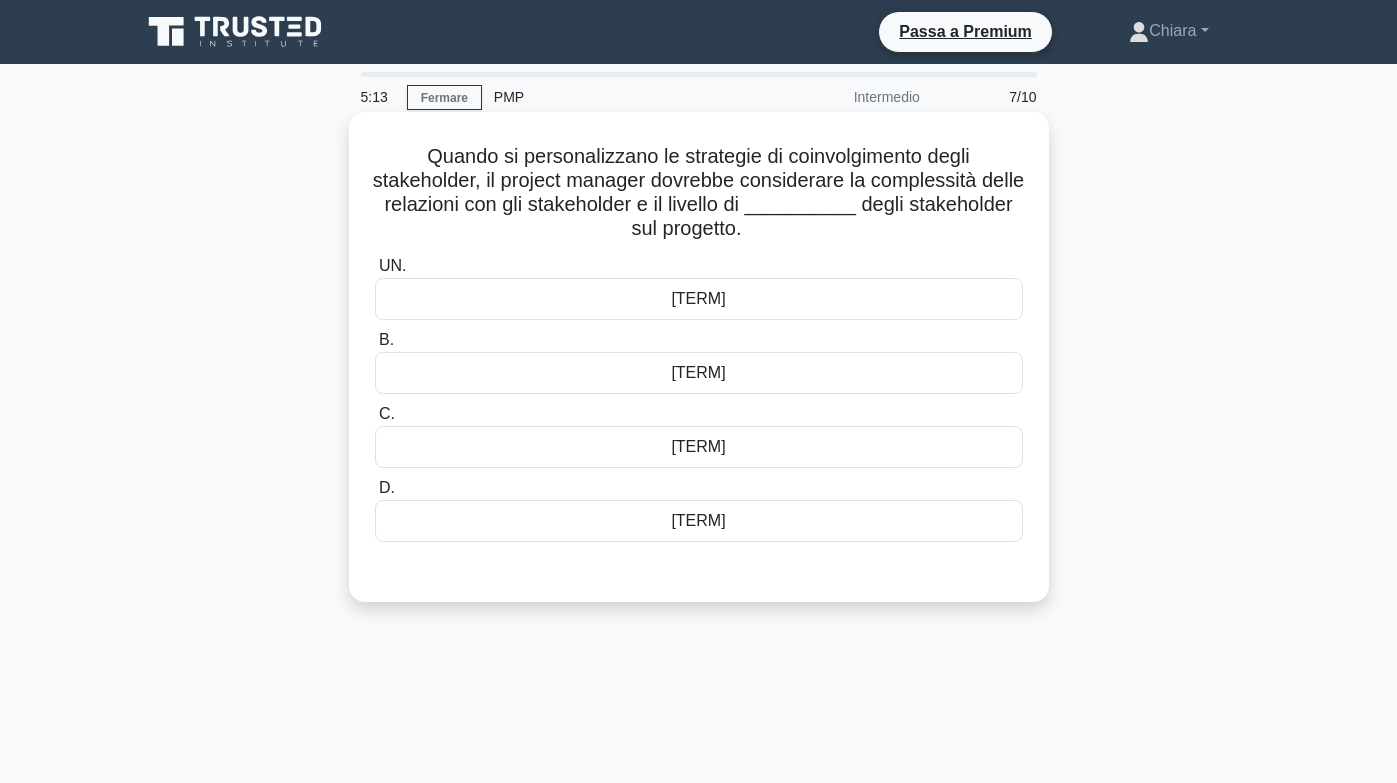 click on "influenza" at bounding box center (699, 447) 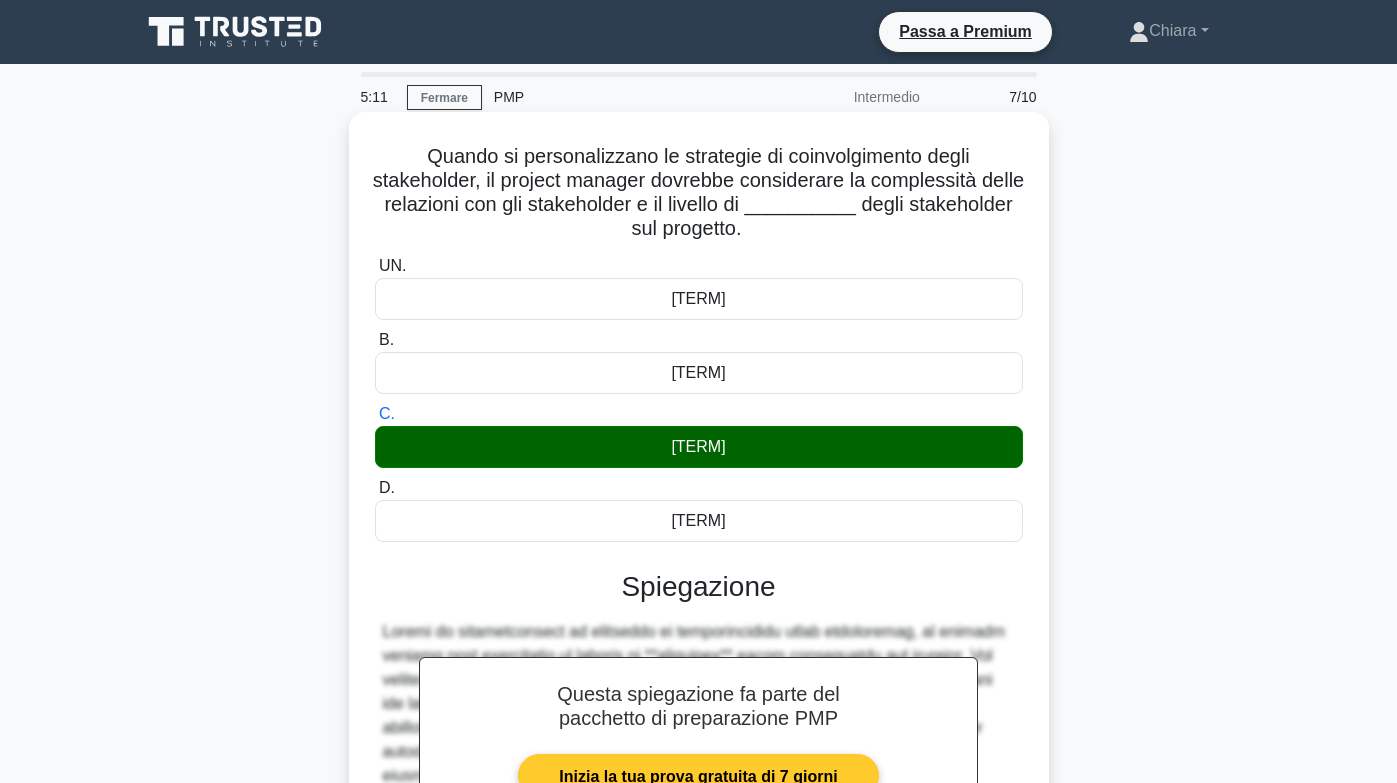 scroll, scrollTop: 334, scrollLeft: 0, axis: vertical 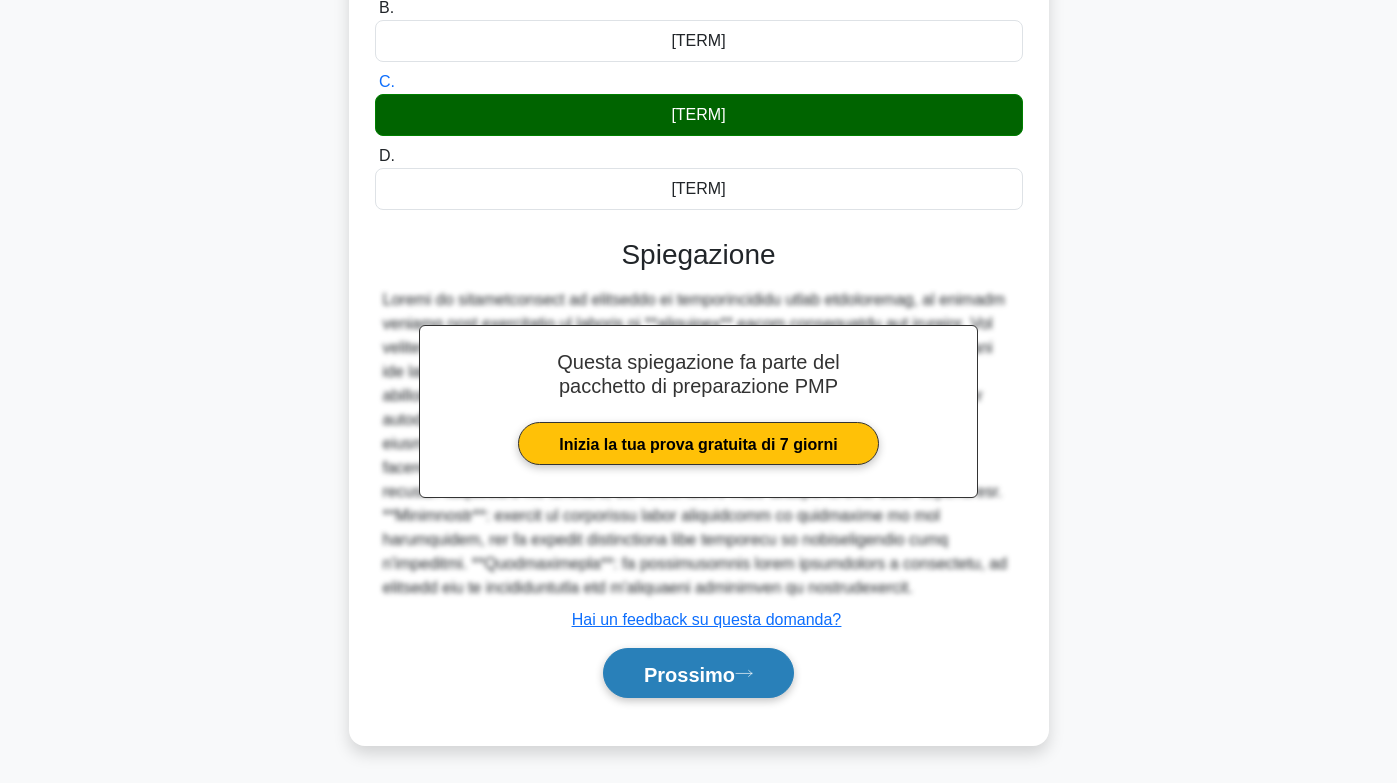 click on "Prossimo" at bounding box center (689, 674) 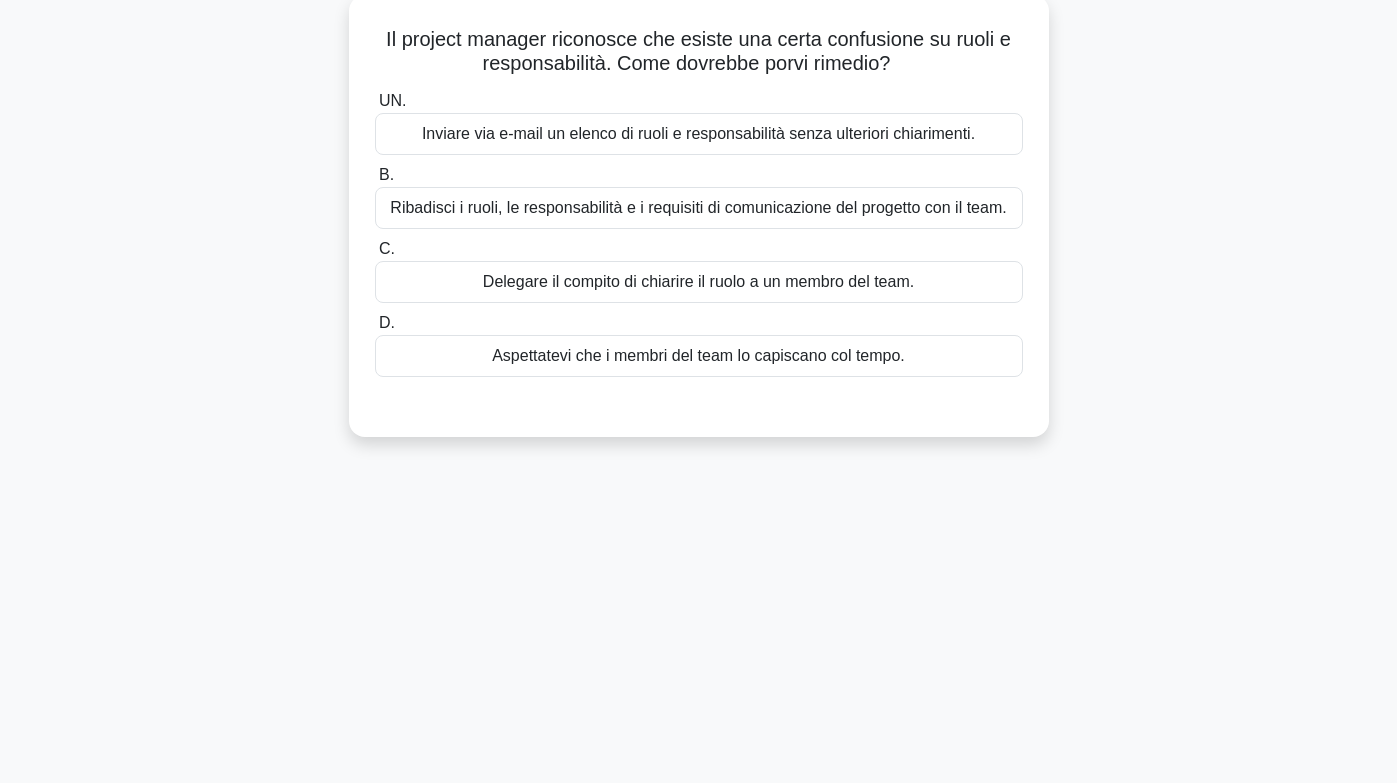 scroll, scrollTop: 0, scrollLeft: 0, axis: both 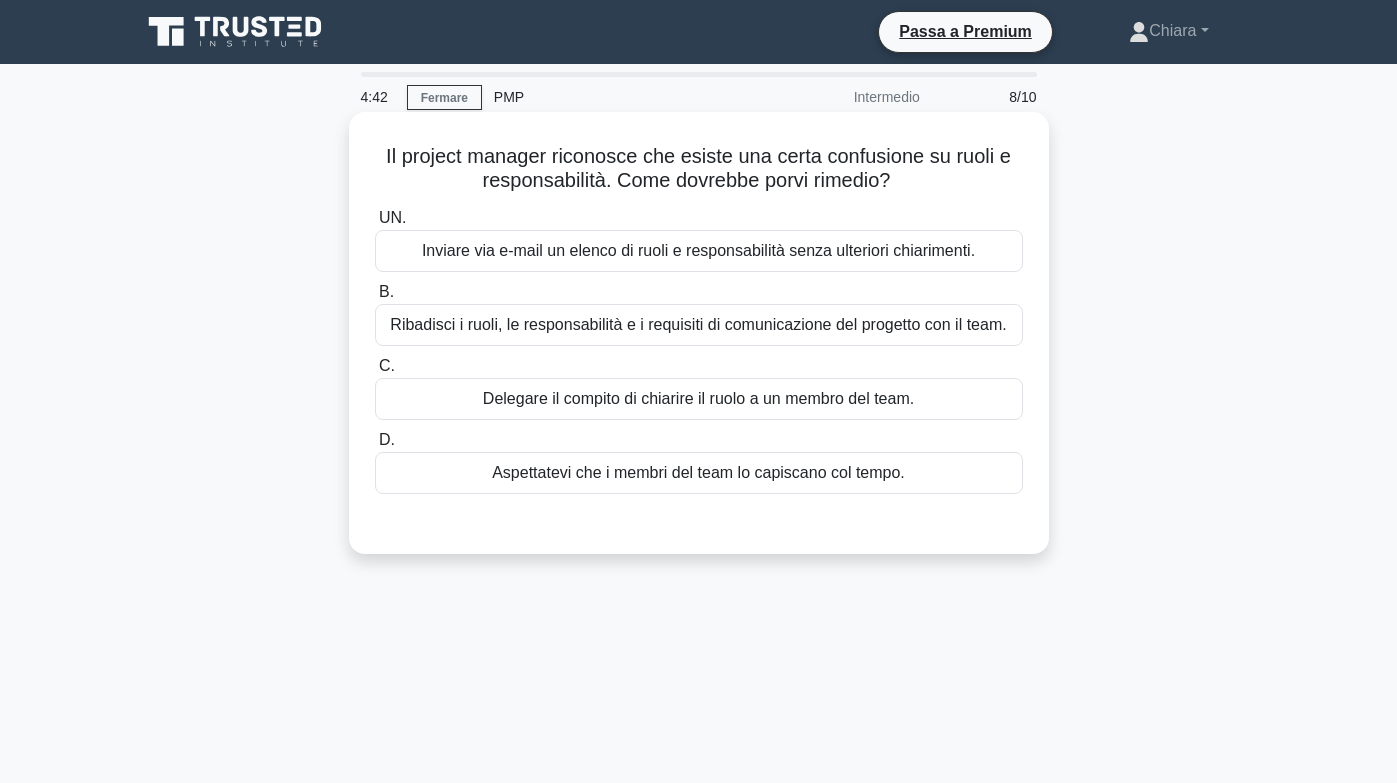 click on "Ribadisci i ruoli, le responsabilità e i requisiti di comunicazione del progetto con il team." at bounding box center [698, 324] 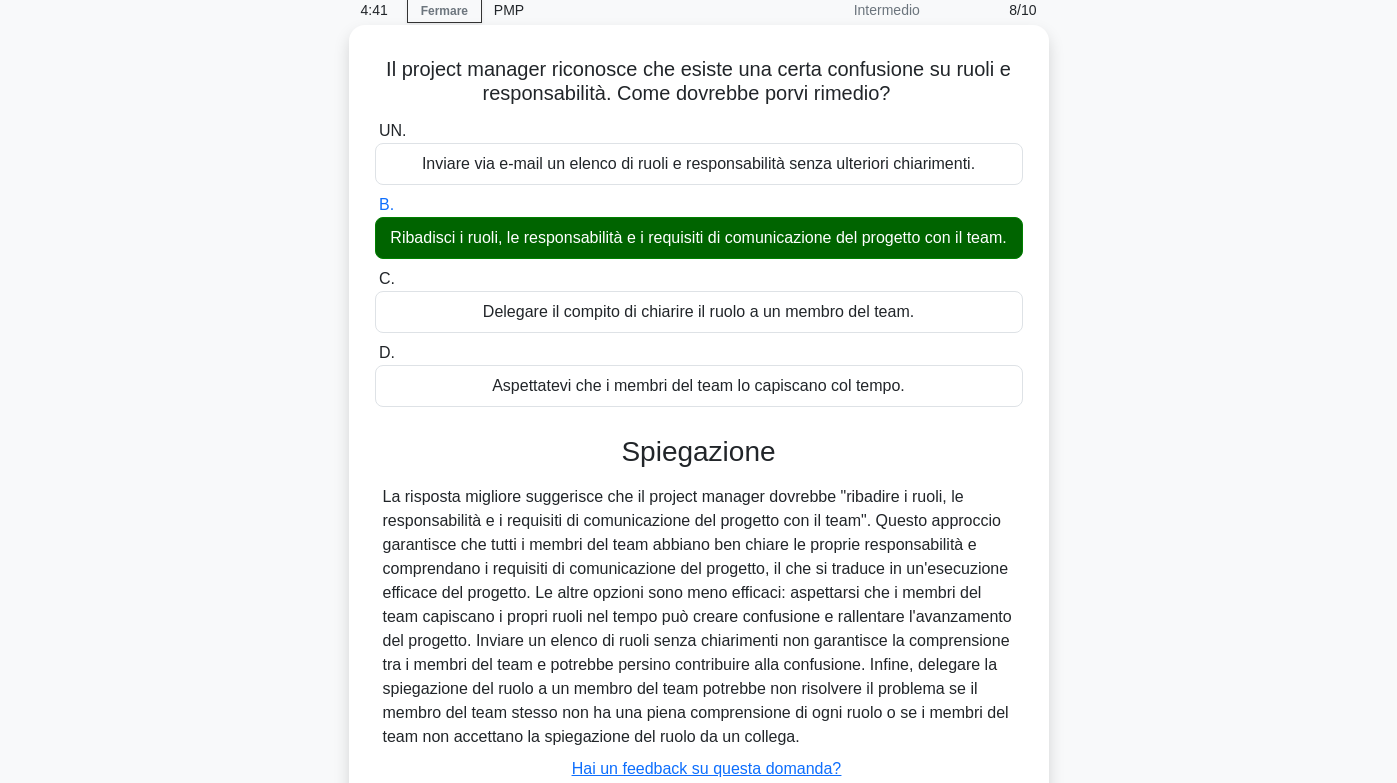 scroll, scrollTop: 297, scrollLeft: 0, axis: vertical 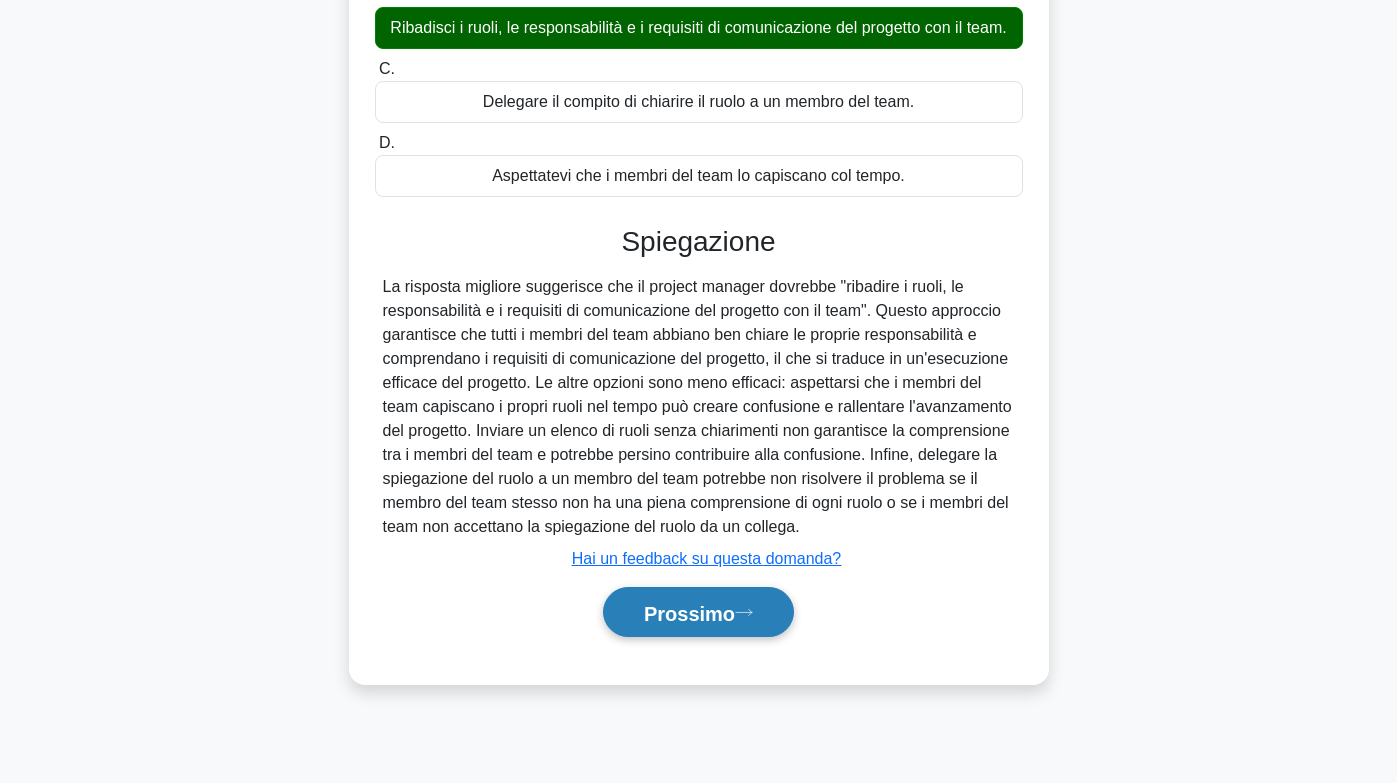 click on "Prossimo" at bounding box center (698, 612) 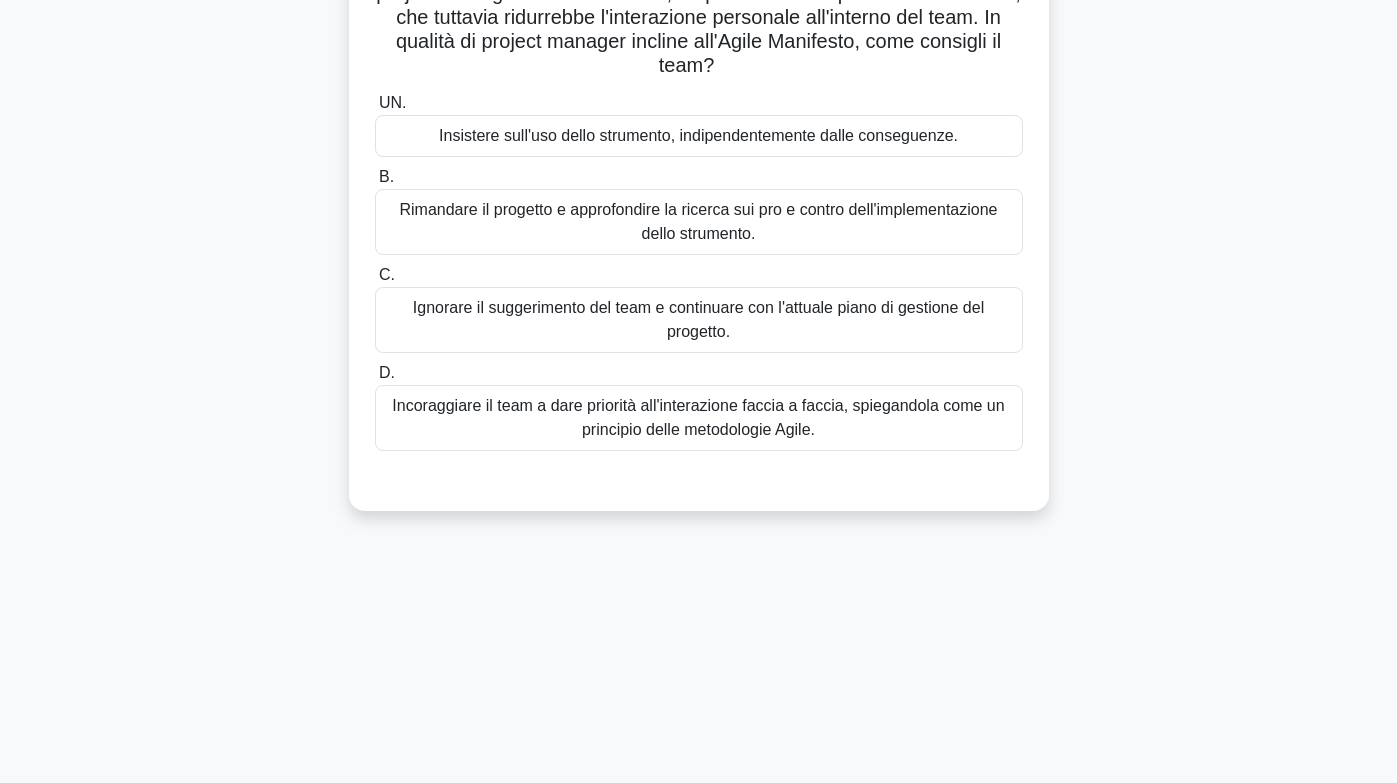 scroll, scrollTop: 0, scrollLeft: 0, axis: both 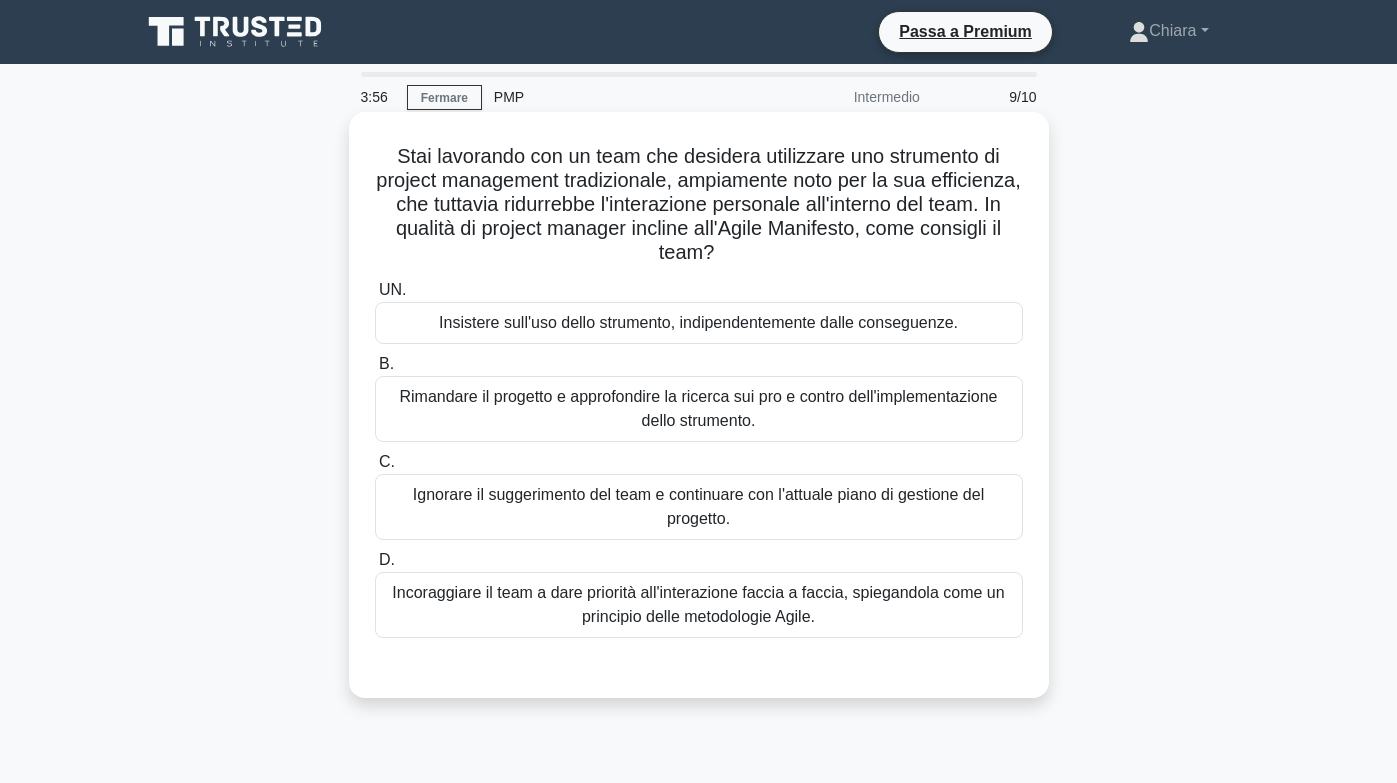 click on "Incoraggiare il team a dare priorità all'interazione faccia a faccia, spiegandola come un principio delle metodologie Agile." at bounding box center (698, 604) 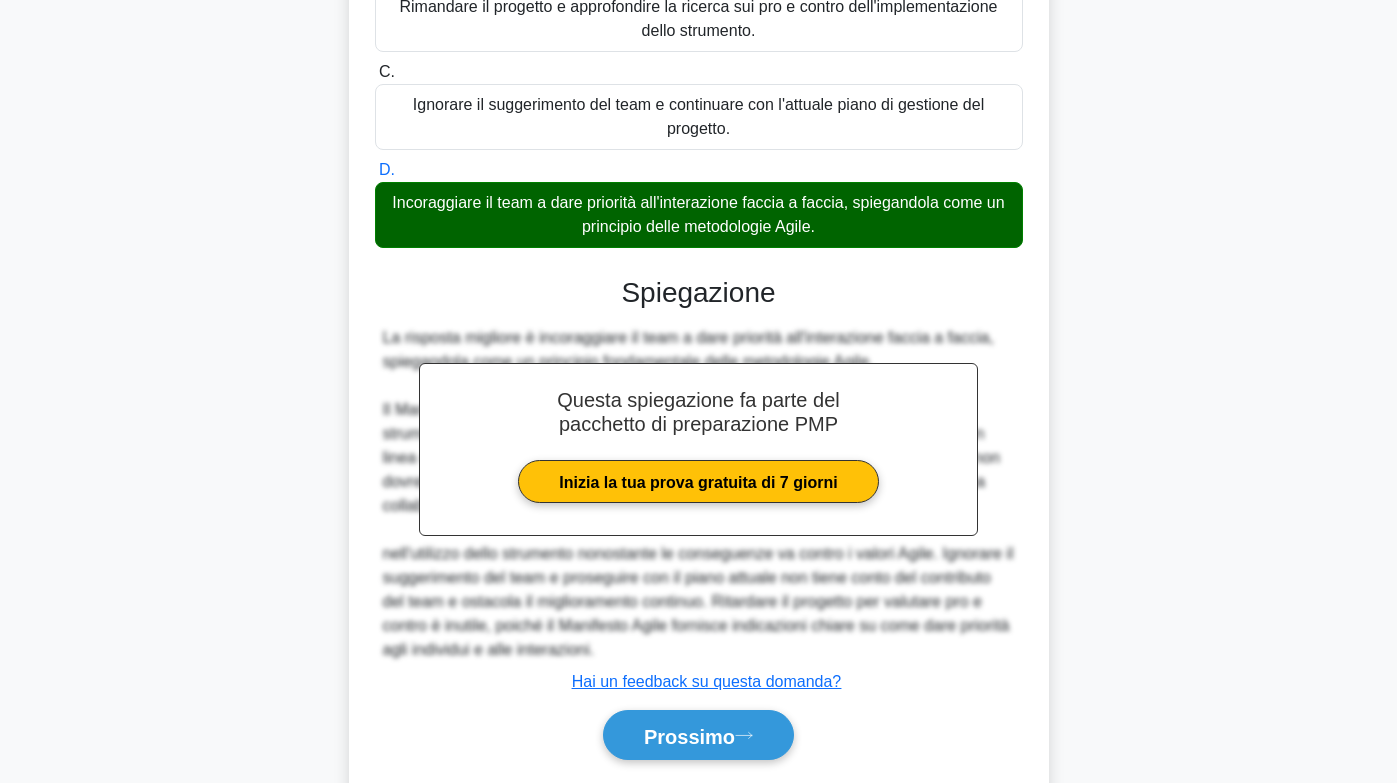 scroll, scrollTop: 400, scrollLeft: 0, axis: vertical 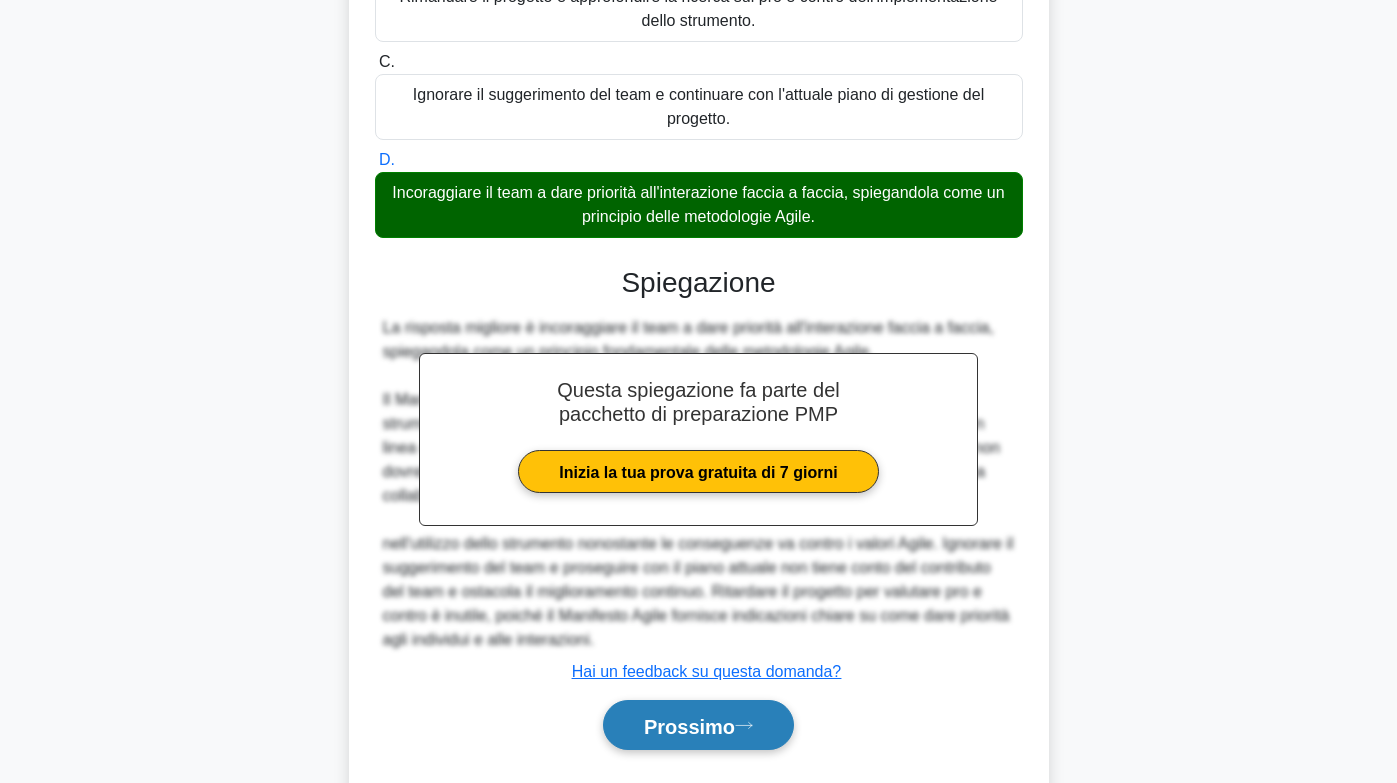 click on "Prossimo" at bounding box center (689, 726) 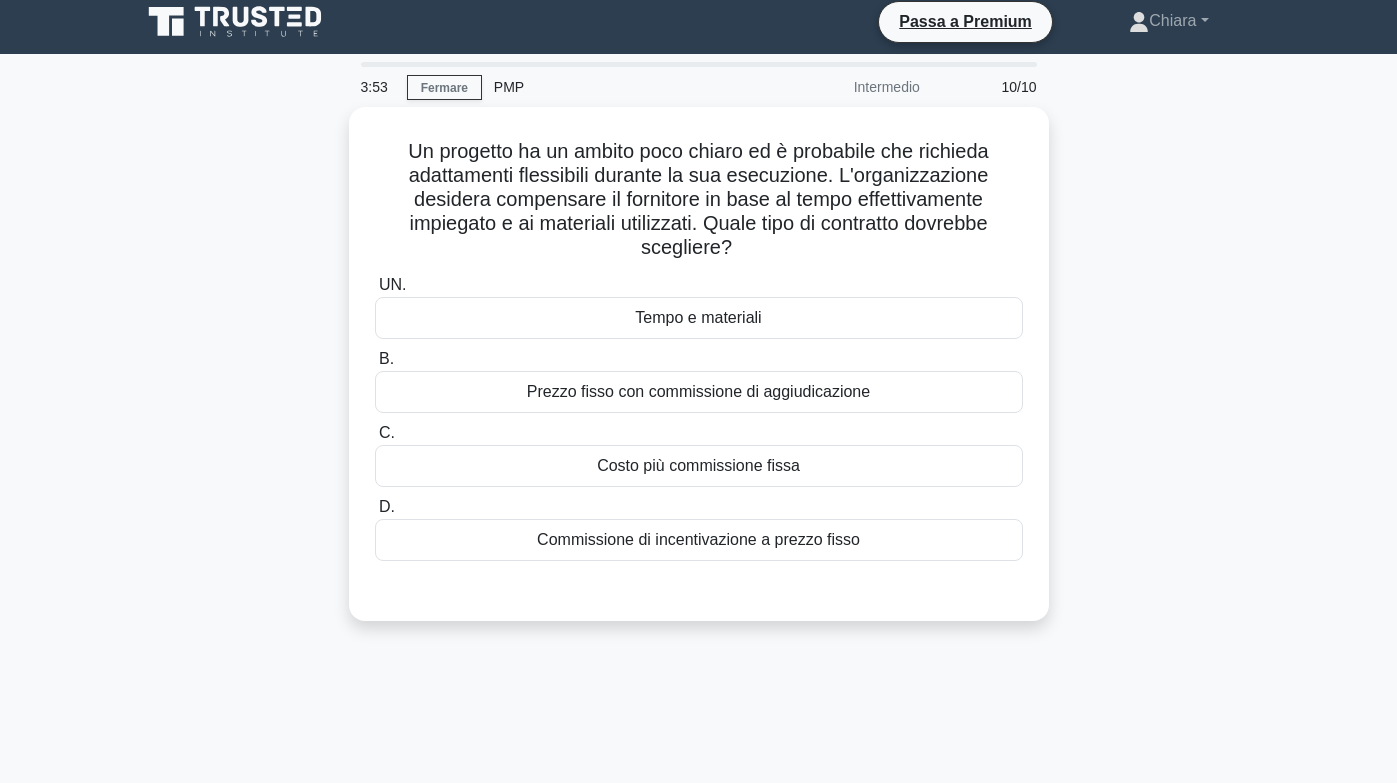 scroll, scrollTop: 0, scrollLeft: 0, axis: both 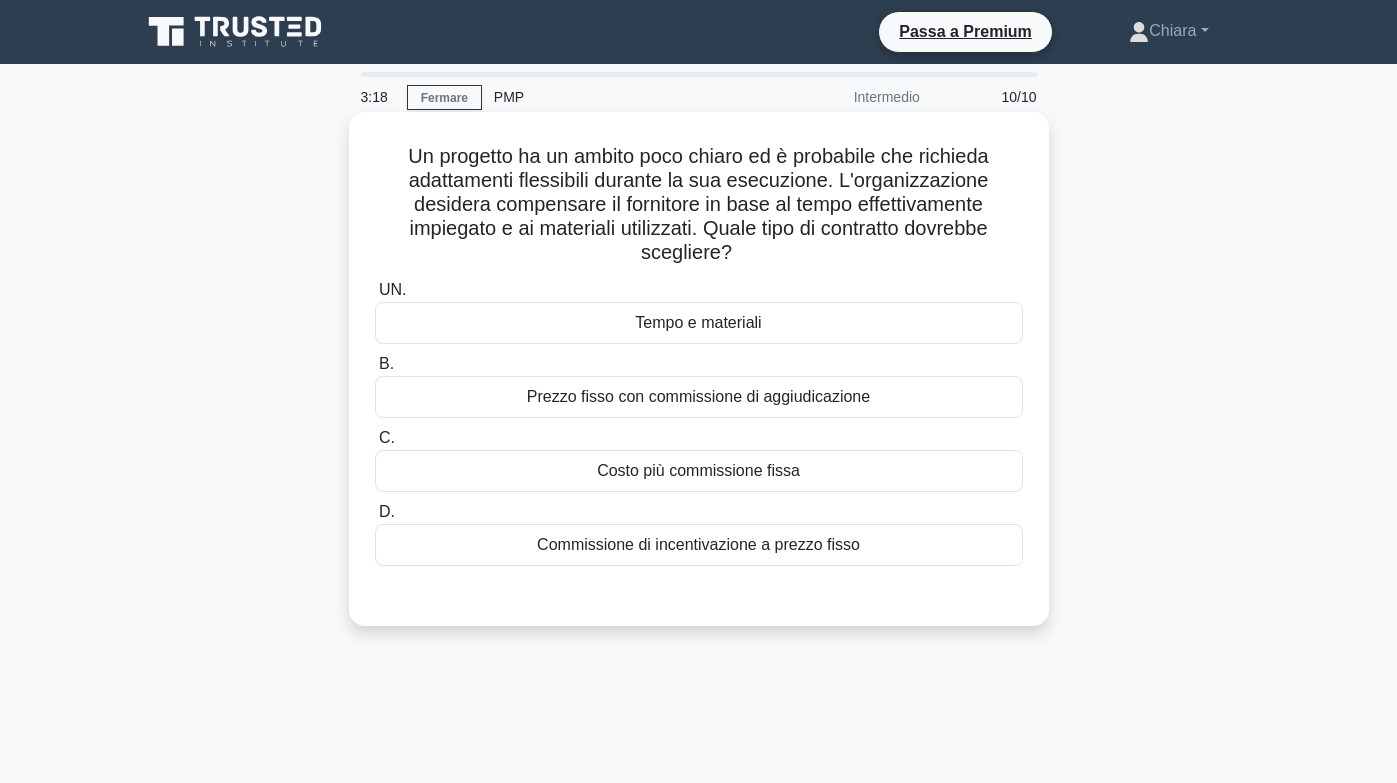 click on "Tempo e materiali" at bounding box center (699, 323) 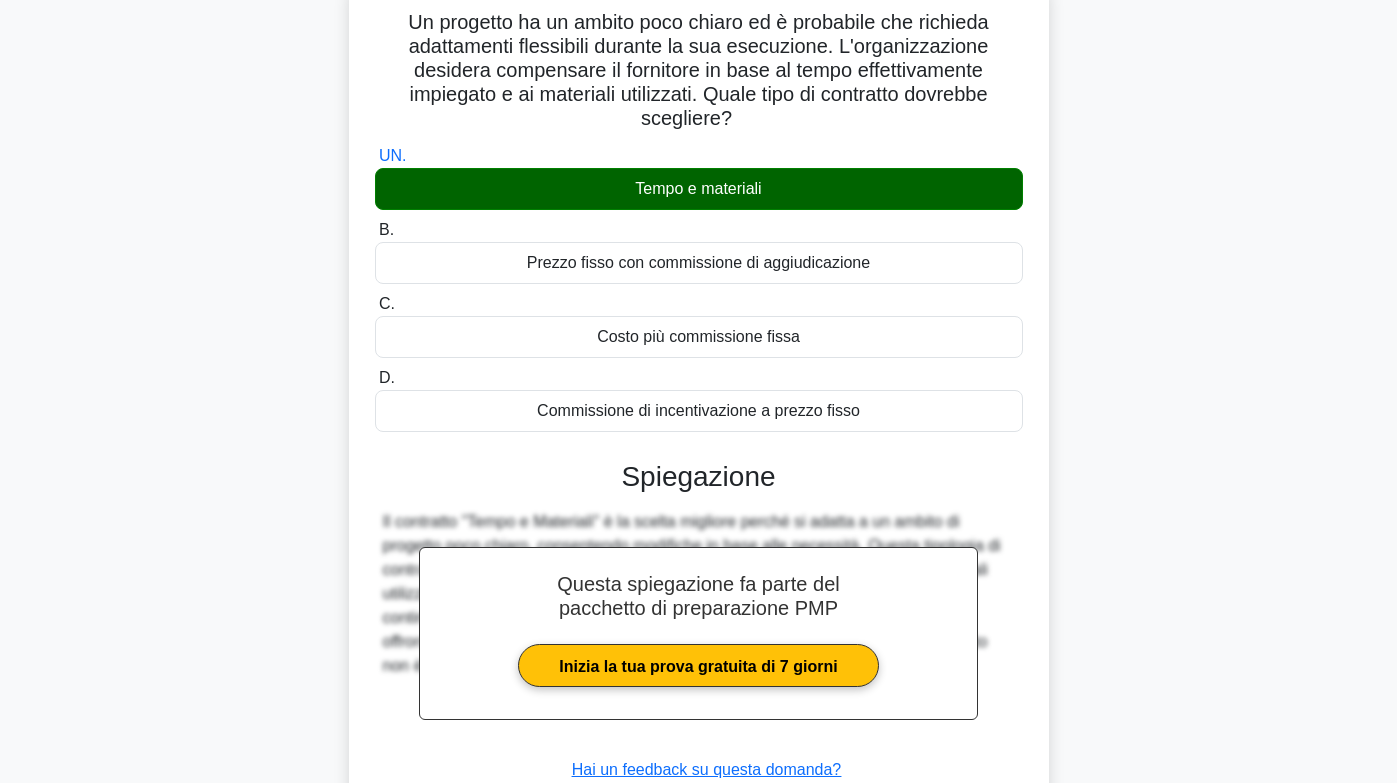 scroll, scrollTop: 297, scrollLeft: 0, axis: vertical 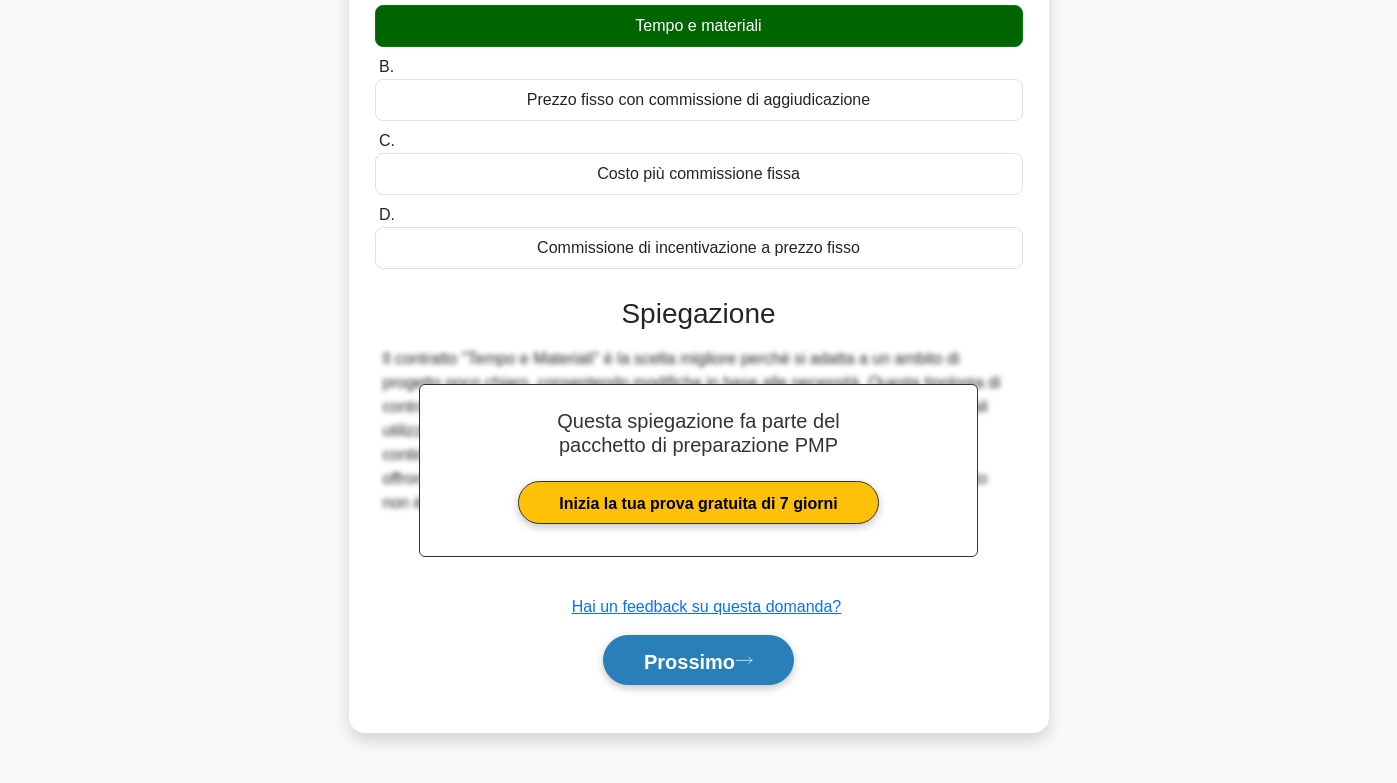 click on "Prossimo" at bounding box center (689, 661) 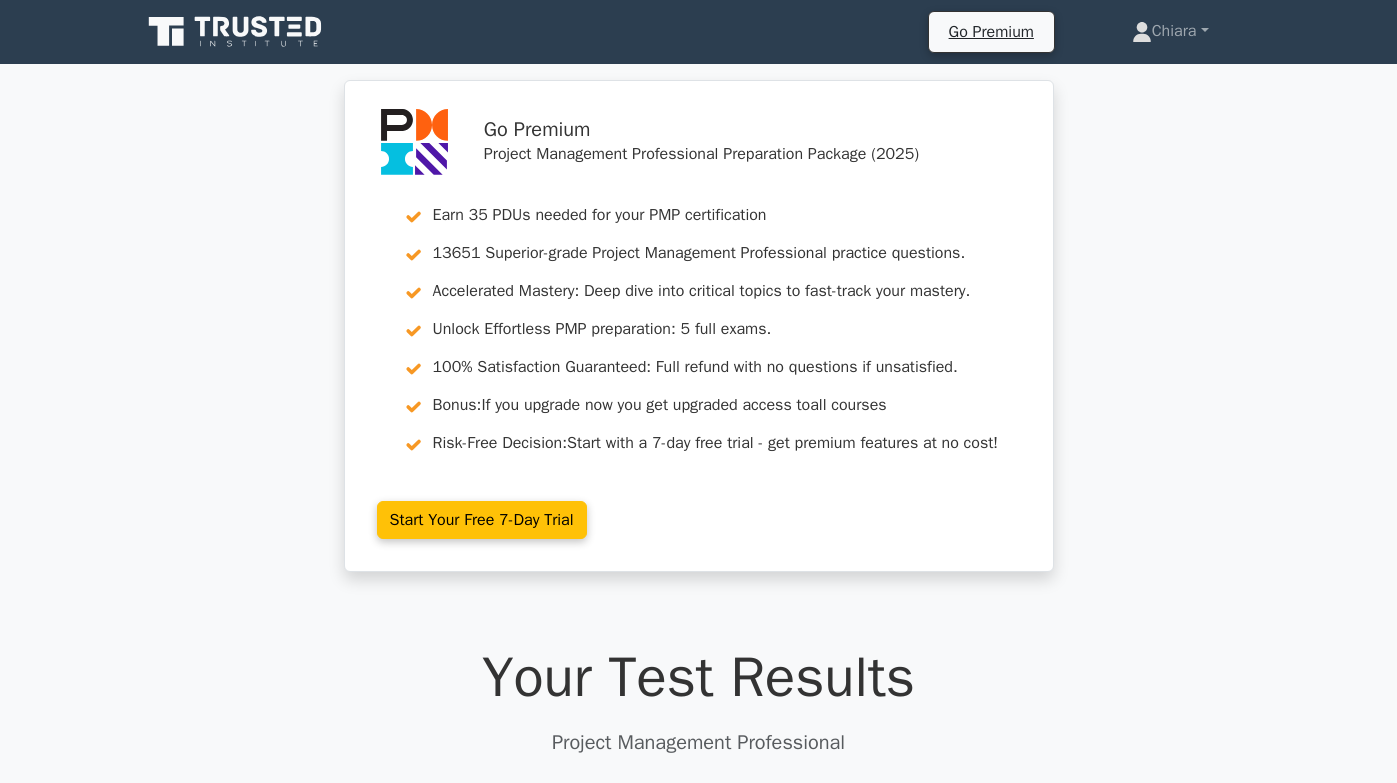 scroll, scrollTop: 0, scrollLeft: 0, axis: both 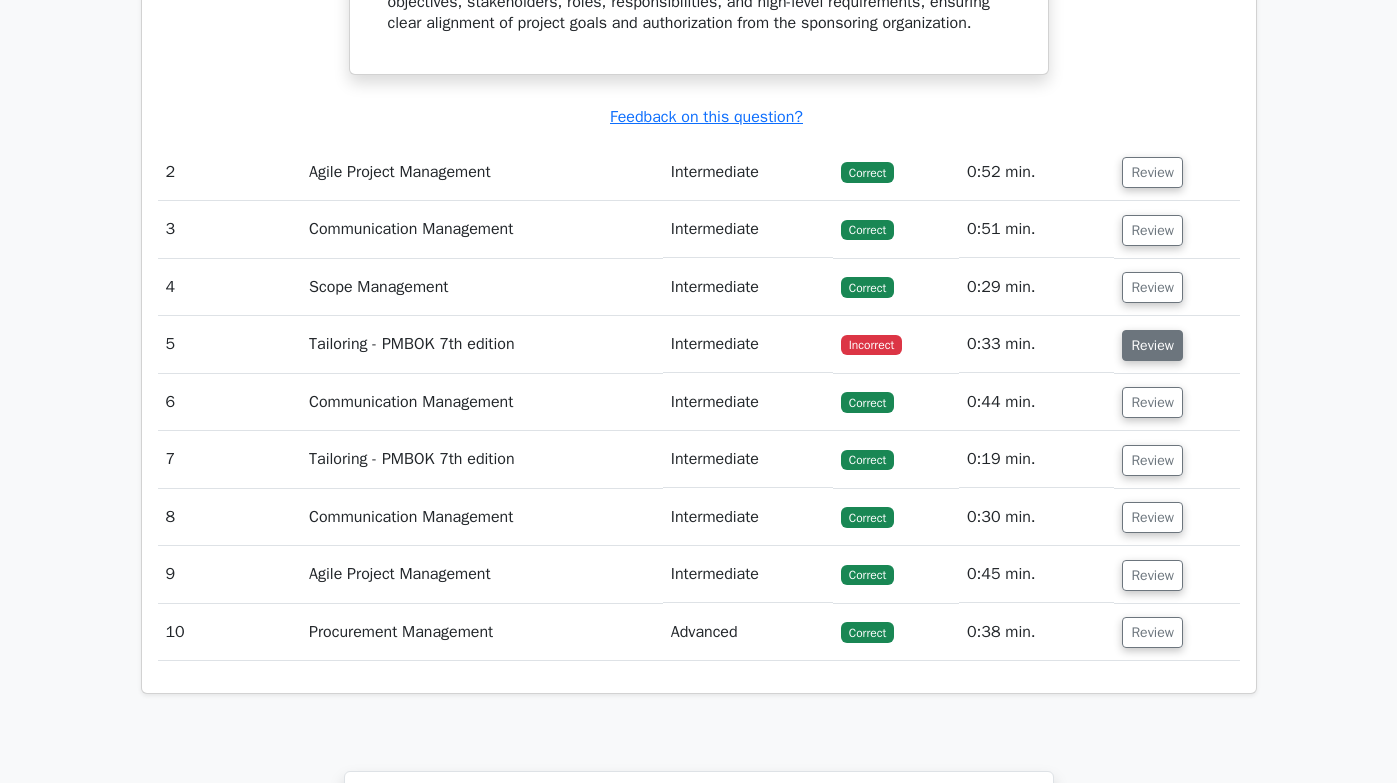 click on "Review" at bounding box center [1152, 345] 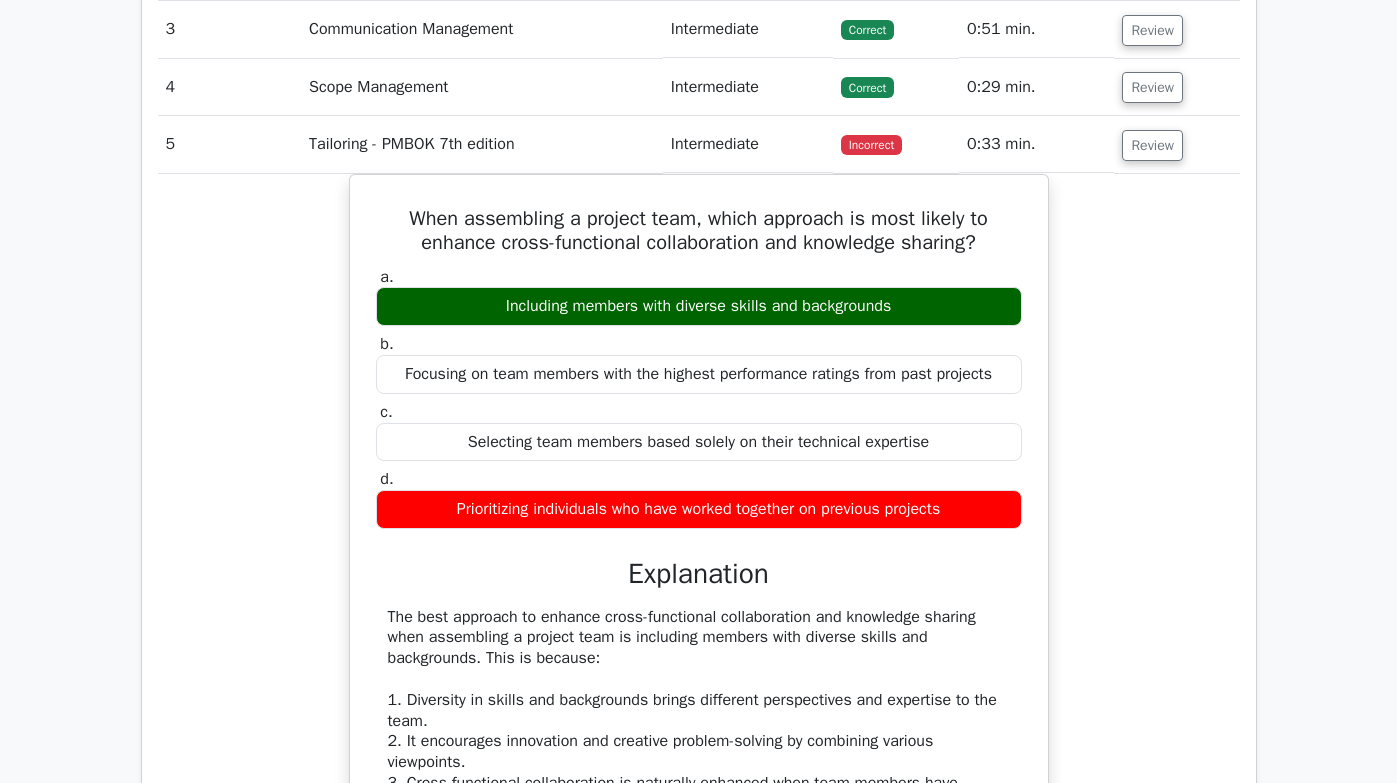 scroll, scrollTop: 2320, scrollLeft: 0, axis: vertical 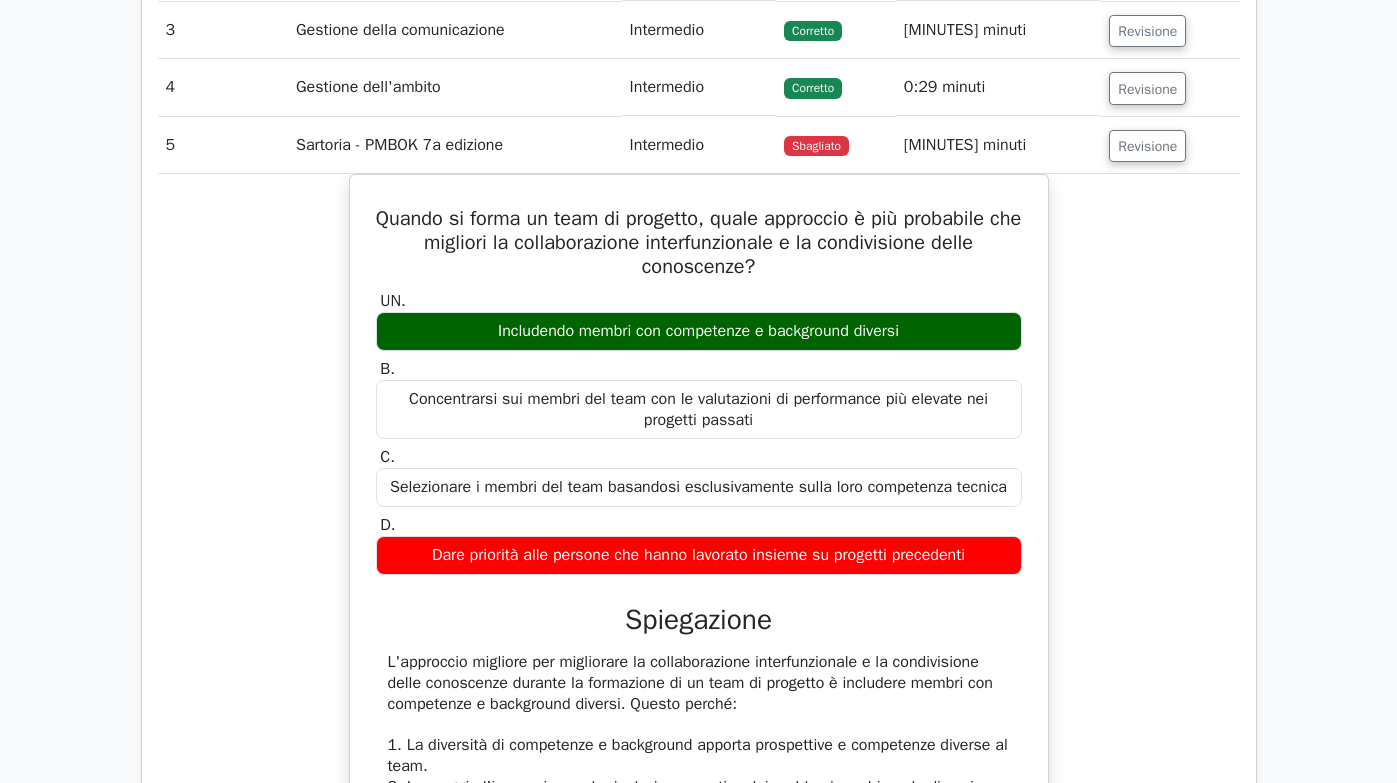 click on "Quando si forma un team di progetto, quale approccio è più probabile che migliori la collaborazione interfunzionale e la condivisione delle conoscenze?
UN.
Includendo membri con competenze e background diversi
B.
C. D." at bounding box center [699, 799] 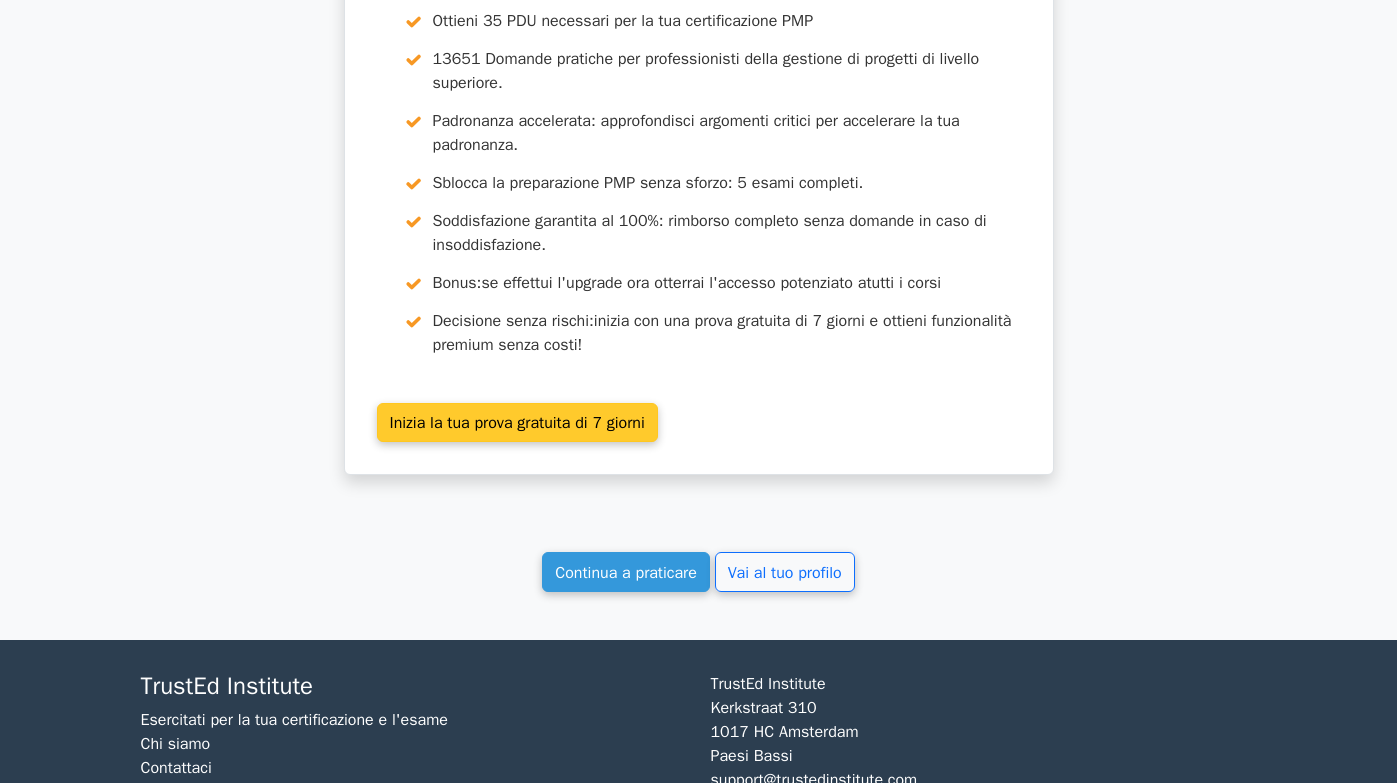 scroll, scrollTop: 4500, scrollLeft: 0, axis: vertical 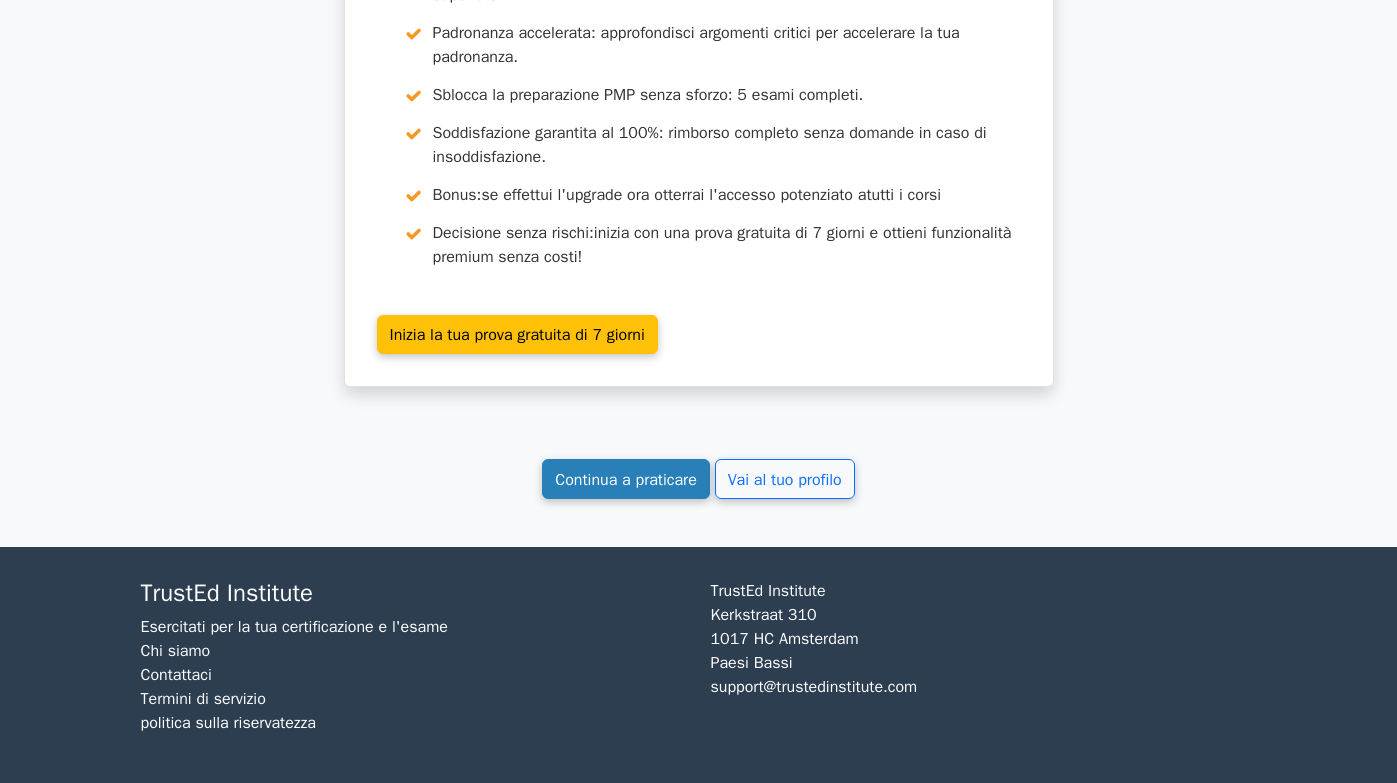 click on "Continua a praticare" at bounding box center (626, 480) 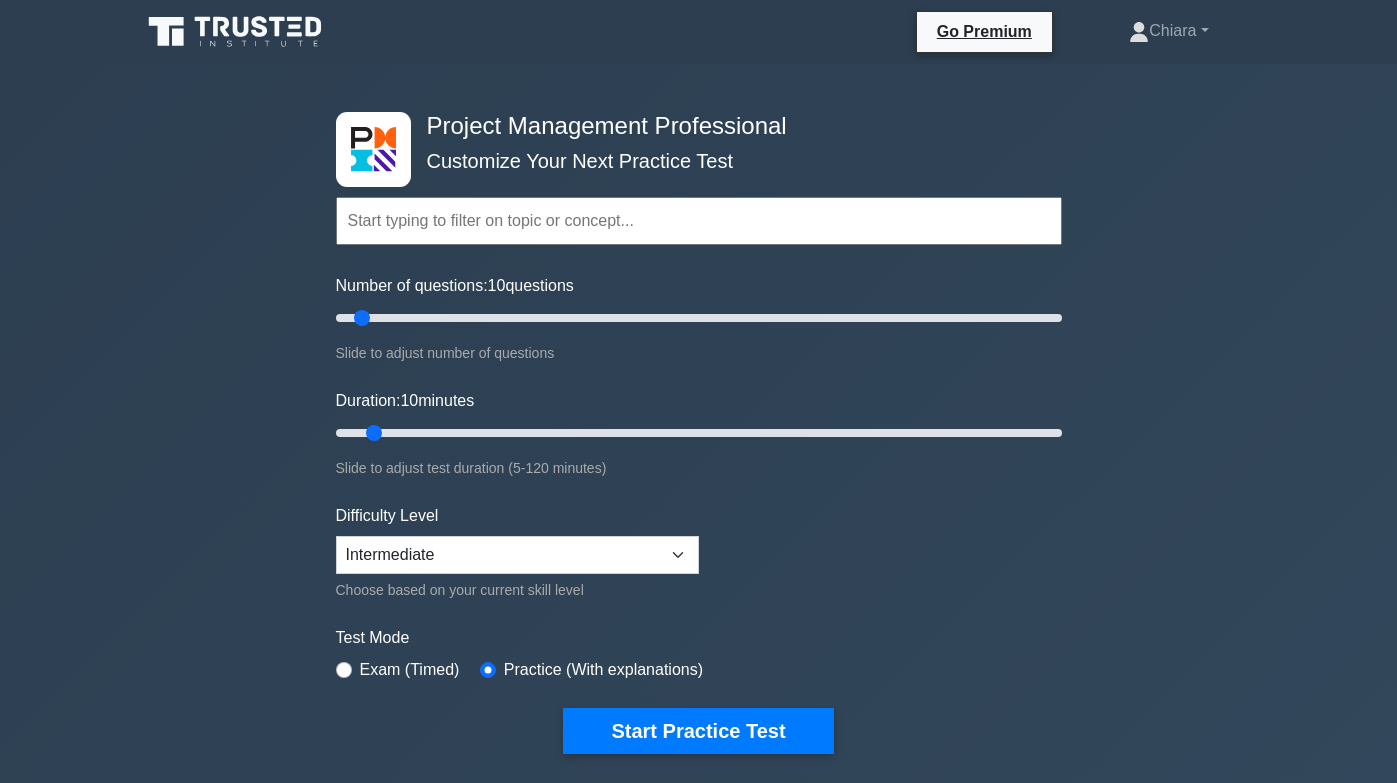 scroll, scrollTop: 0, scrollLeft: 0, axis: both 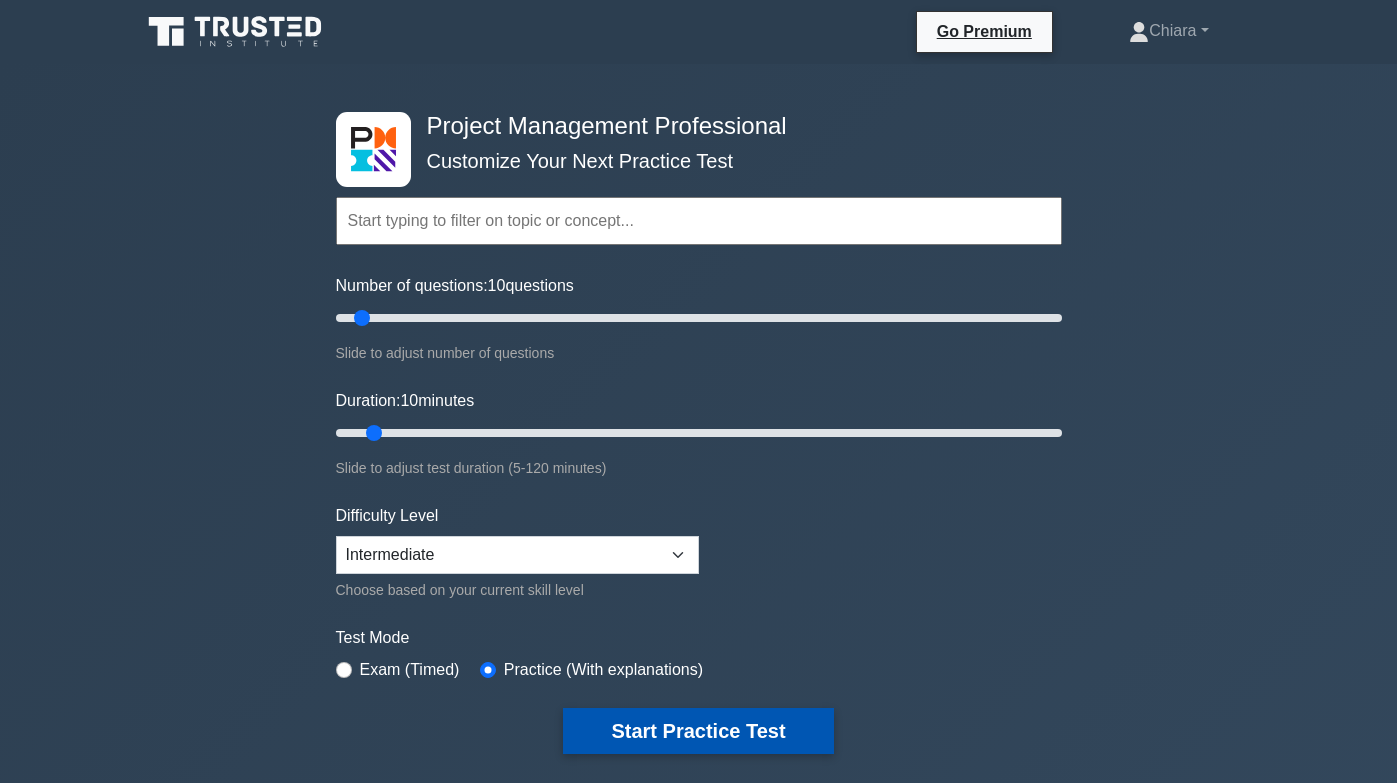 click on "Start Practice Test" at bounding box center [698, 731] 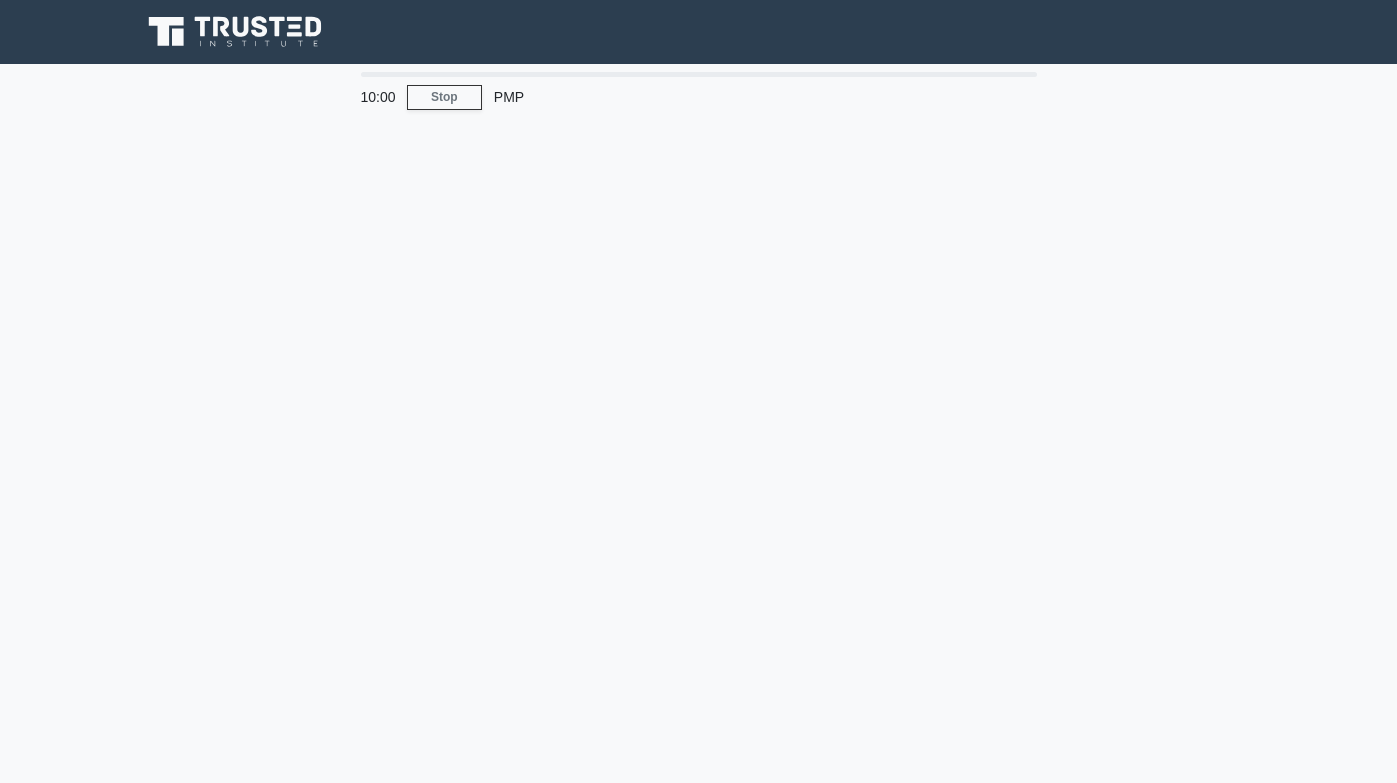 scroll, scrollTop: 0, scrollLeft: 0, axis: both 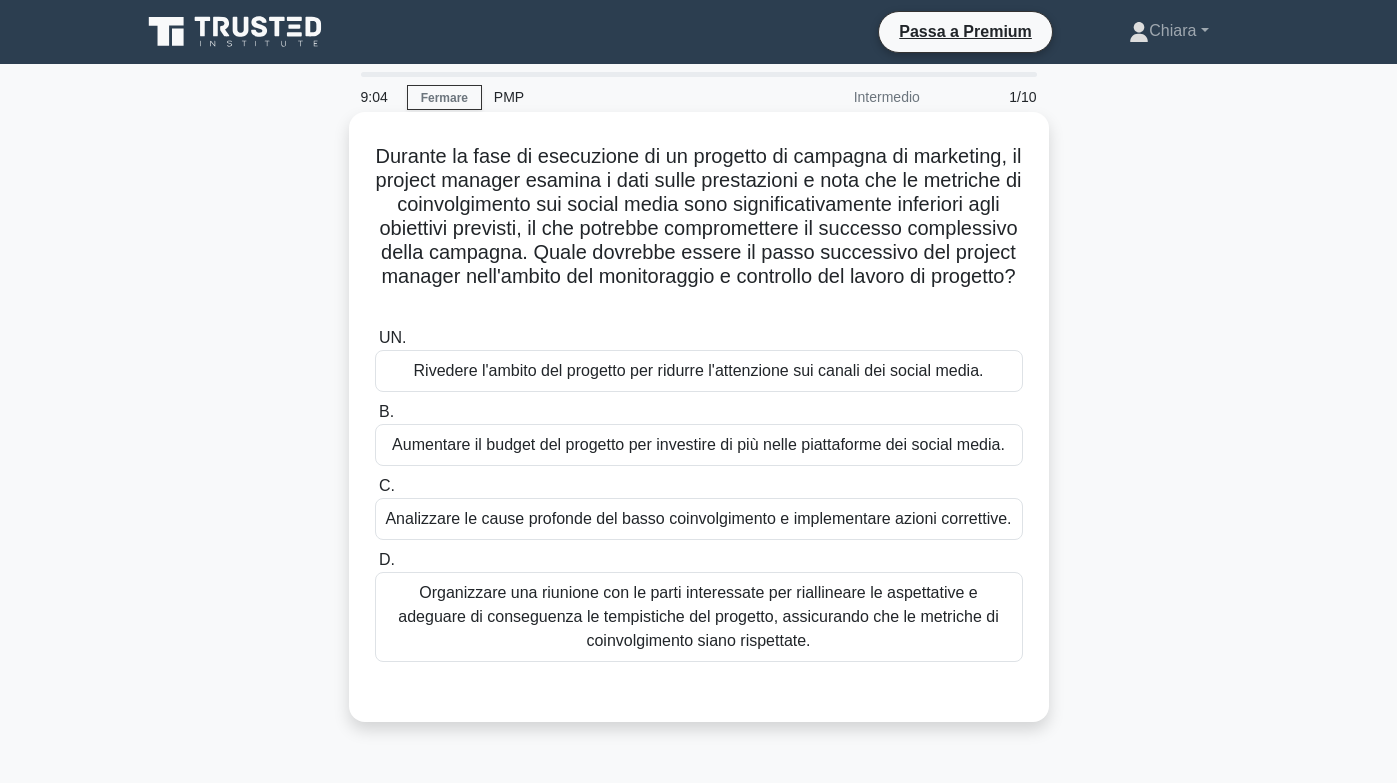 click on "Organizzare una riunione con le parti interessate per riallineare le aspettative e adeguare di conseguenza le tempistiche del progetto, assicurando che le metriche di coinvolgimento siano rispettate." at bounding box center (698, 616) 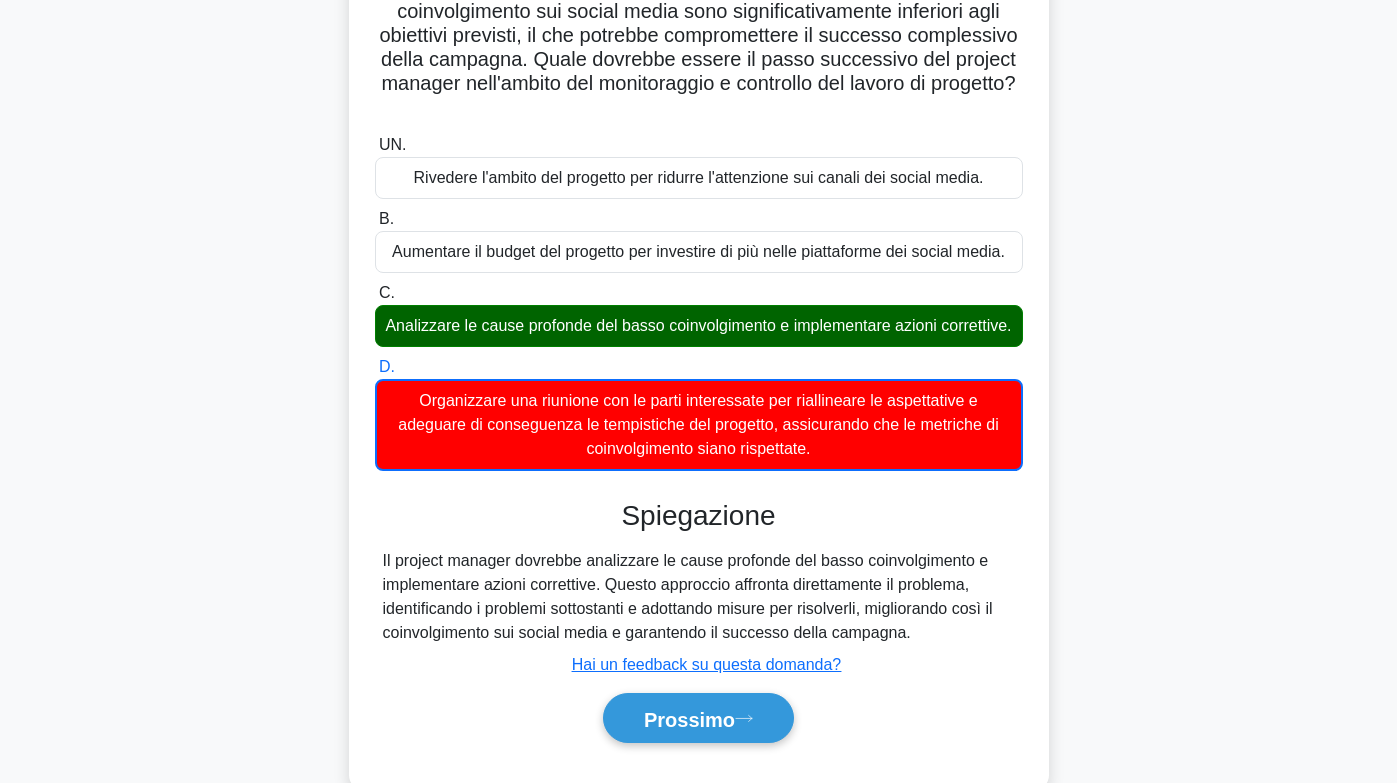 scroll, scrollTop: 297, scrollLeft: 0, axis: vertical 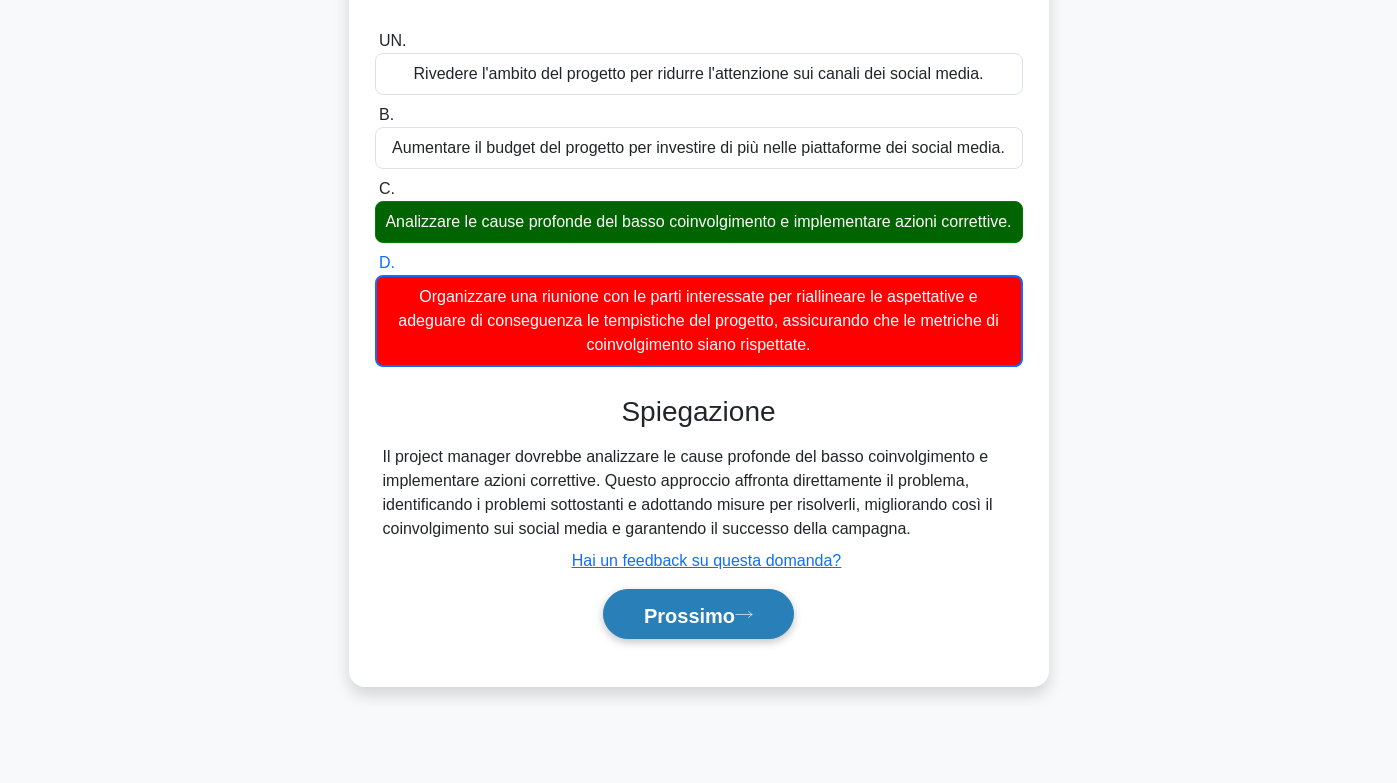 click on "Prossimo" at bounding box center (689, 615) 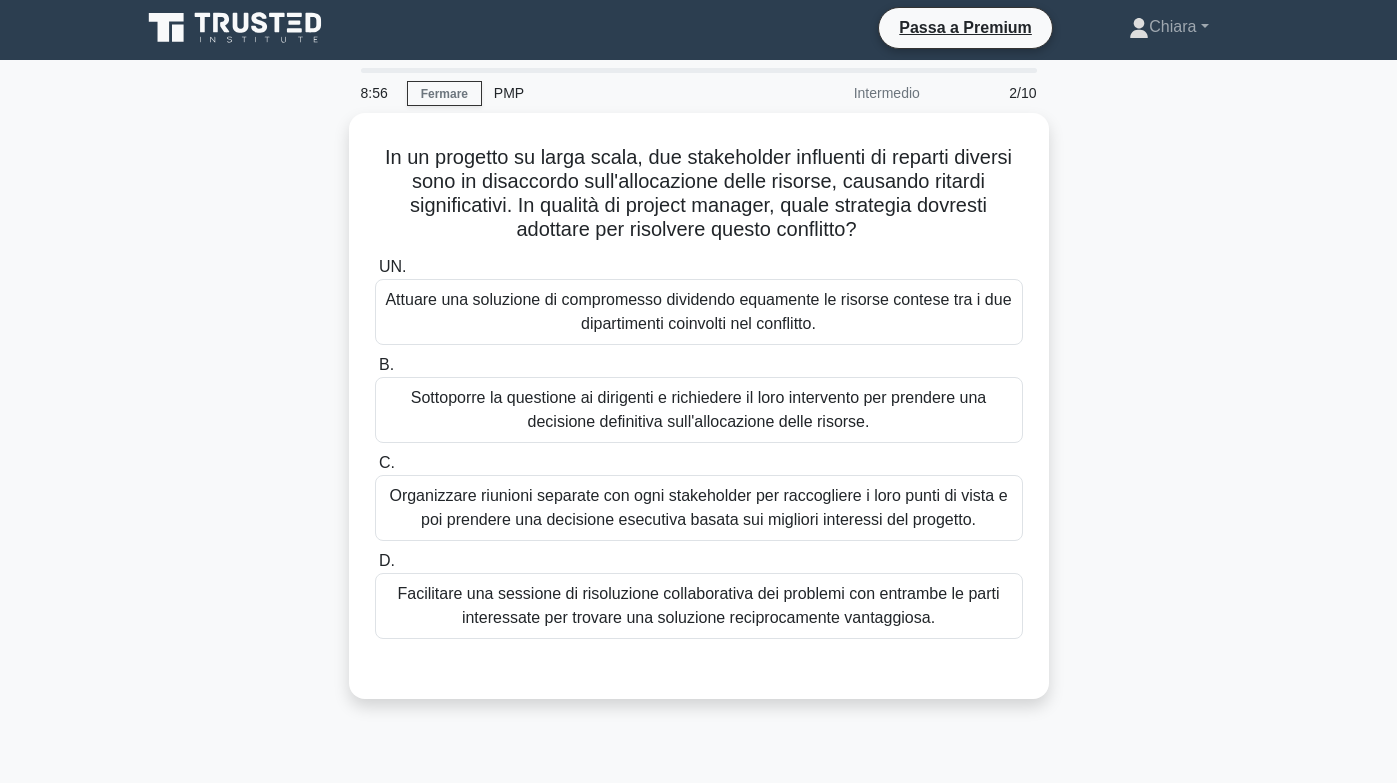 scroll, scrollTop: 0, scrollLeft: 0, axis: both 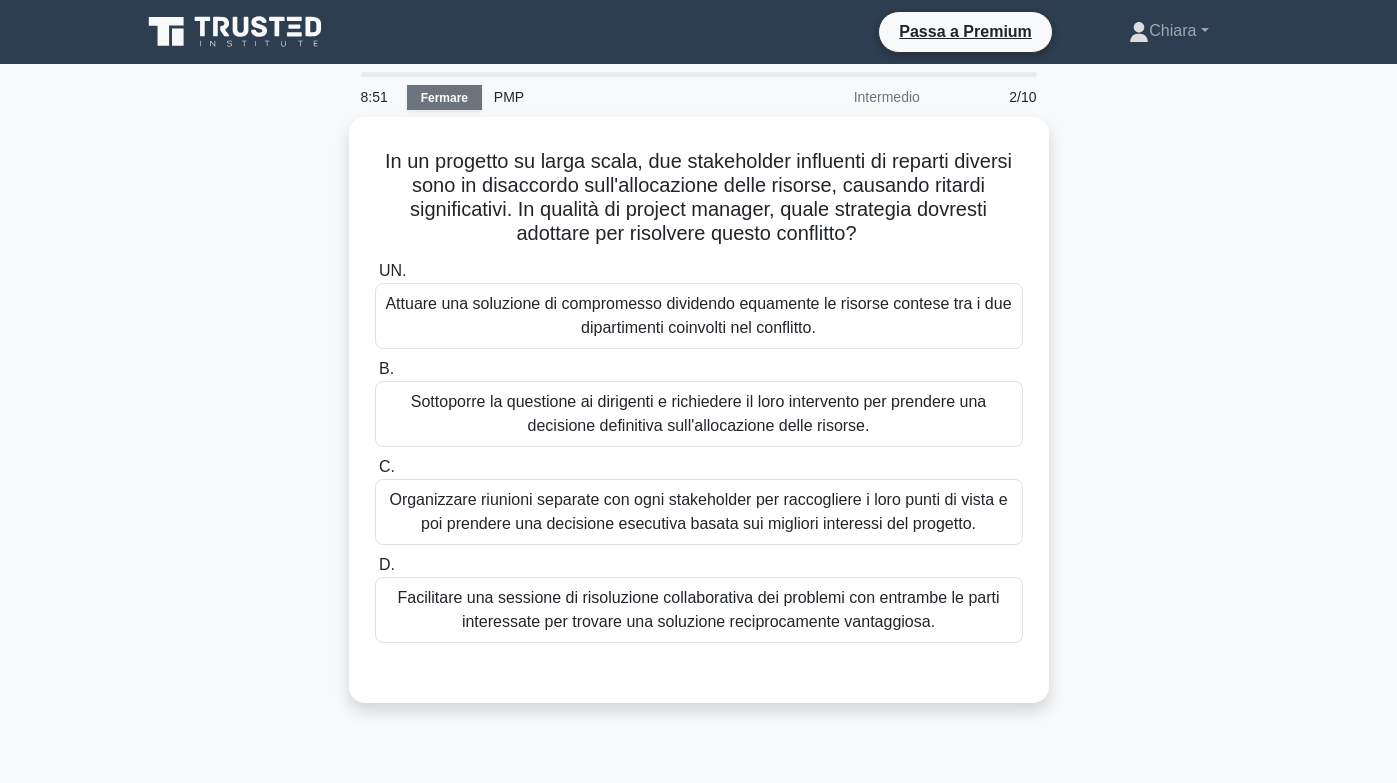click on "Fermare" at bounding box center (444, 98) 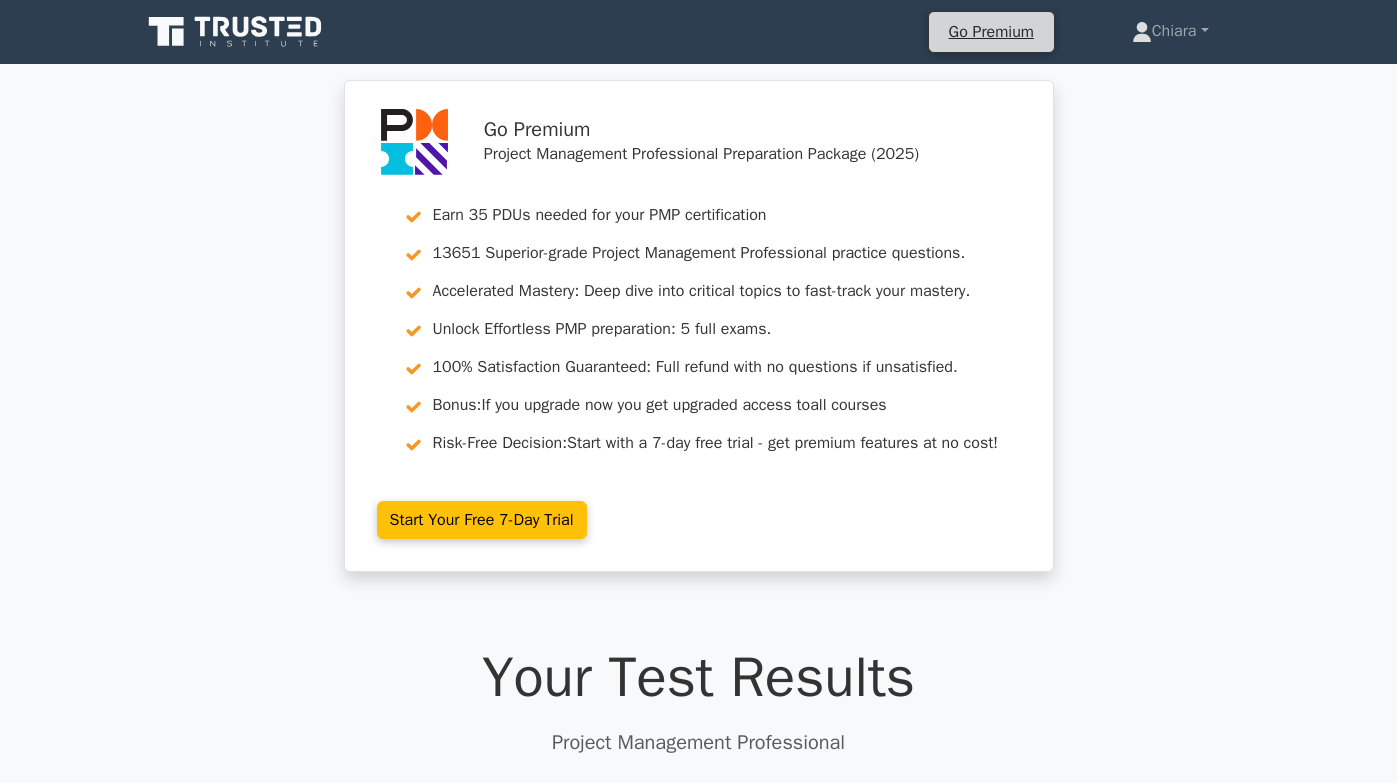 scroll, scrollTop: 0, scrollLeft: 0, axis: both 